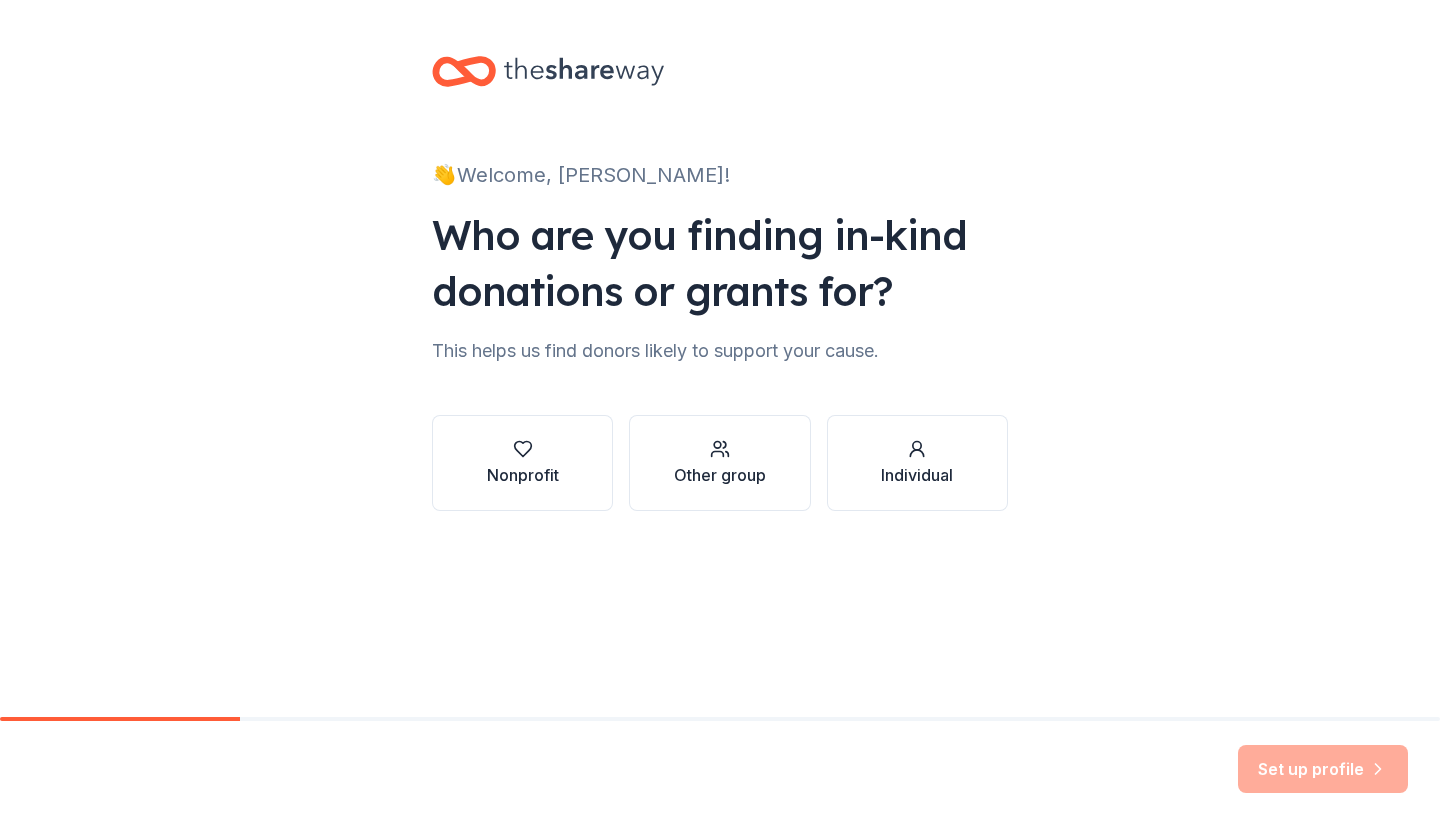 scroll, scrollTop: 0, scrollLeft: 0, axis: both 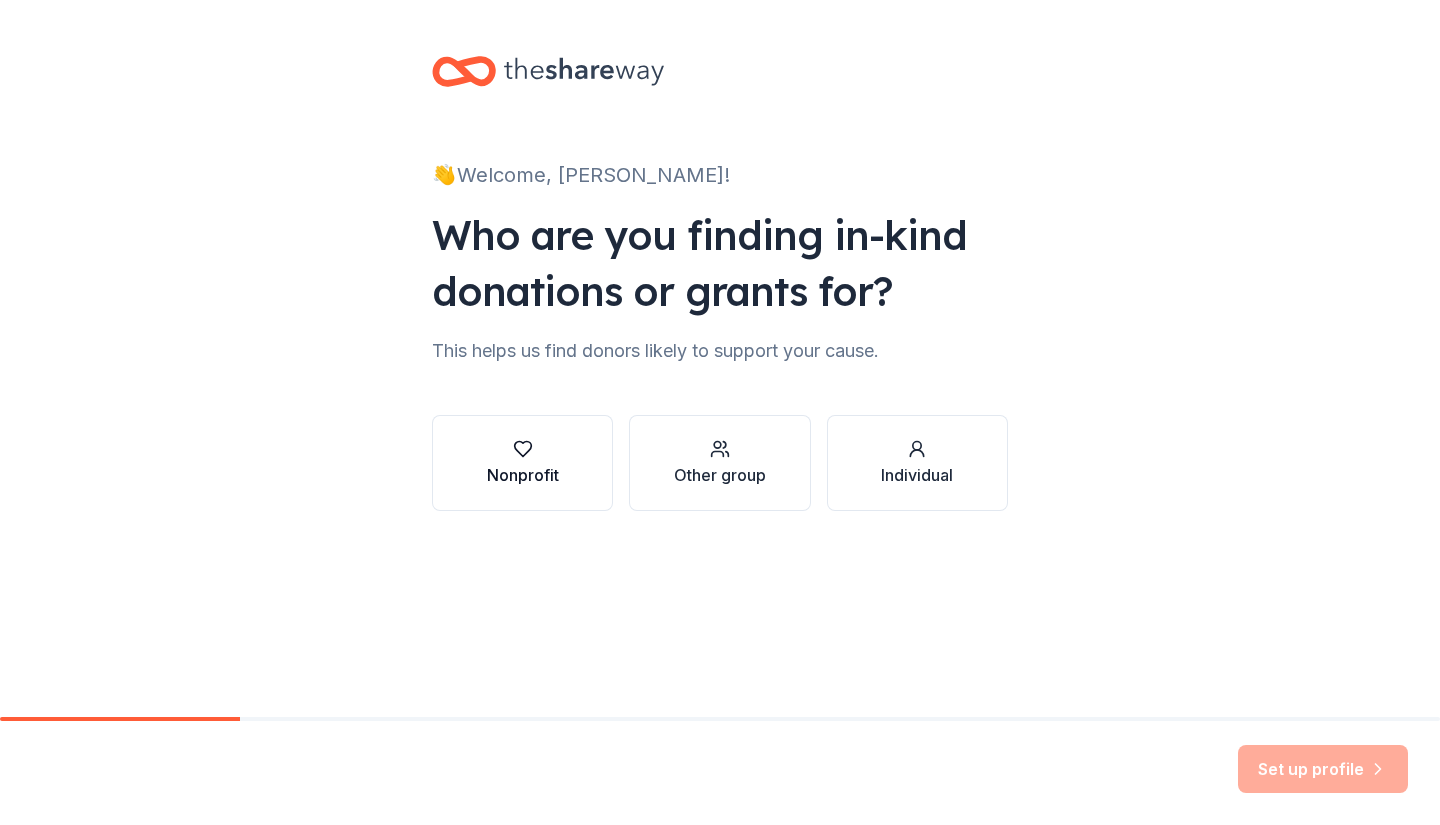click on "Nonprofit" at bounding box center (522, 463) 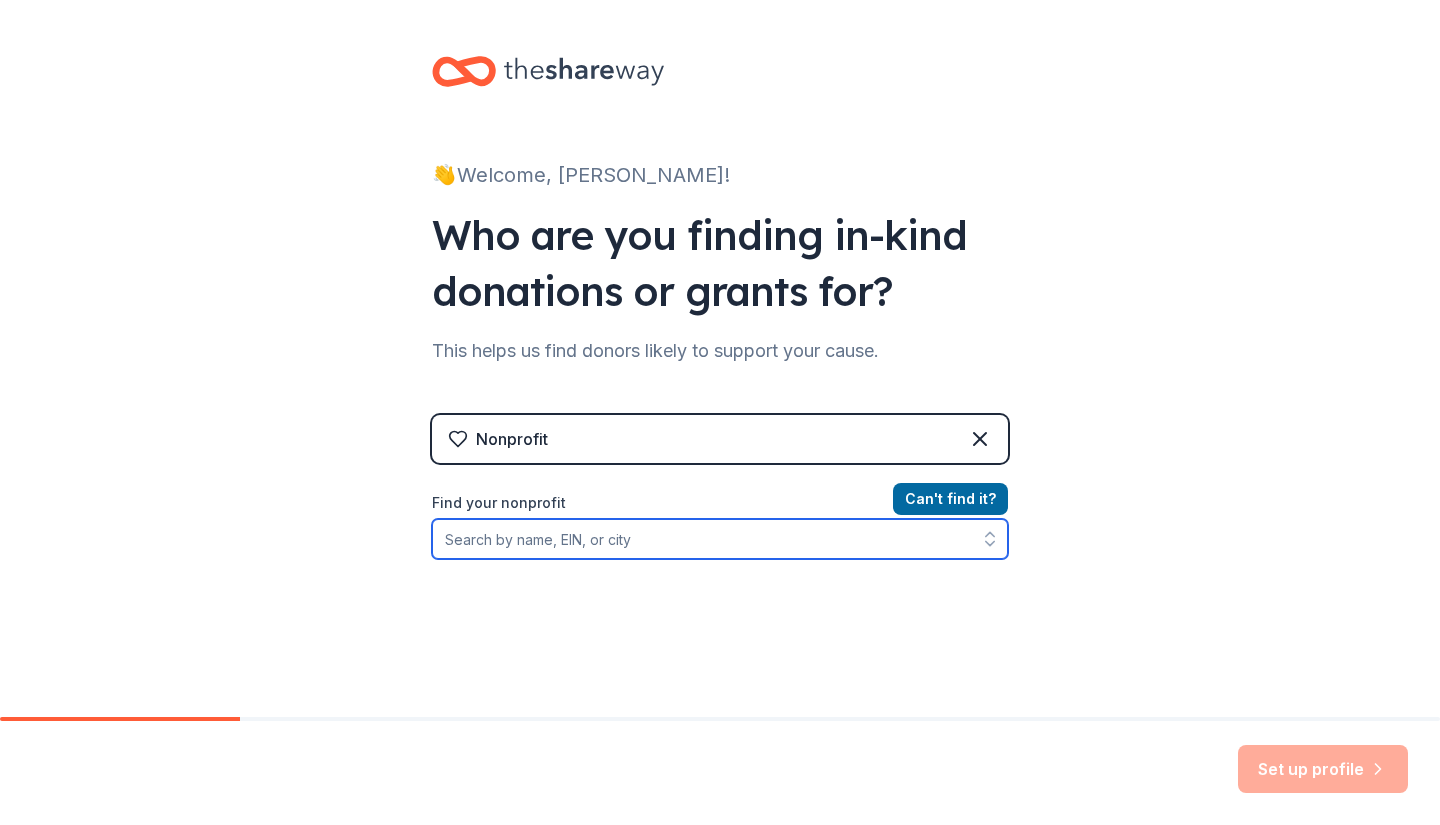 click on "Find your nonprofit" at bounding box center (720, 539) 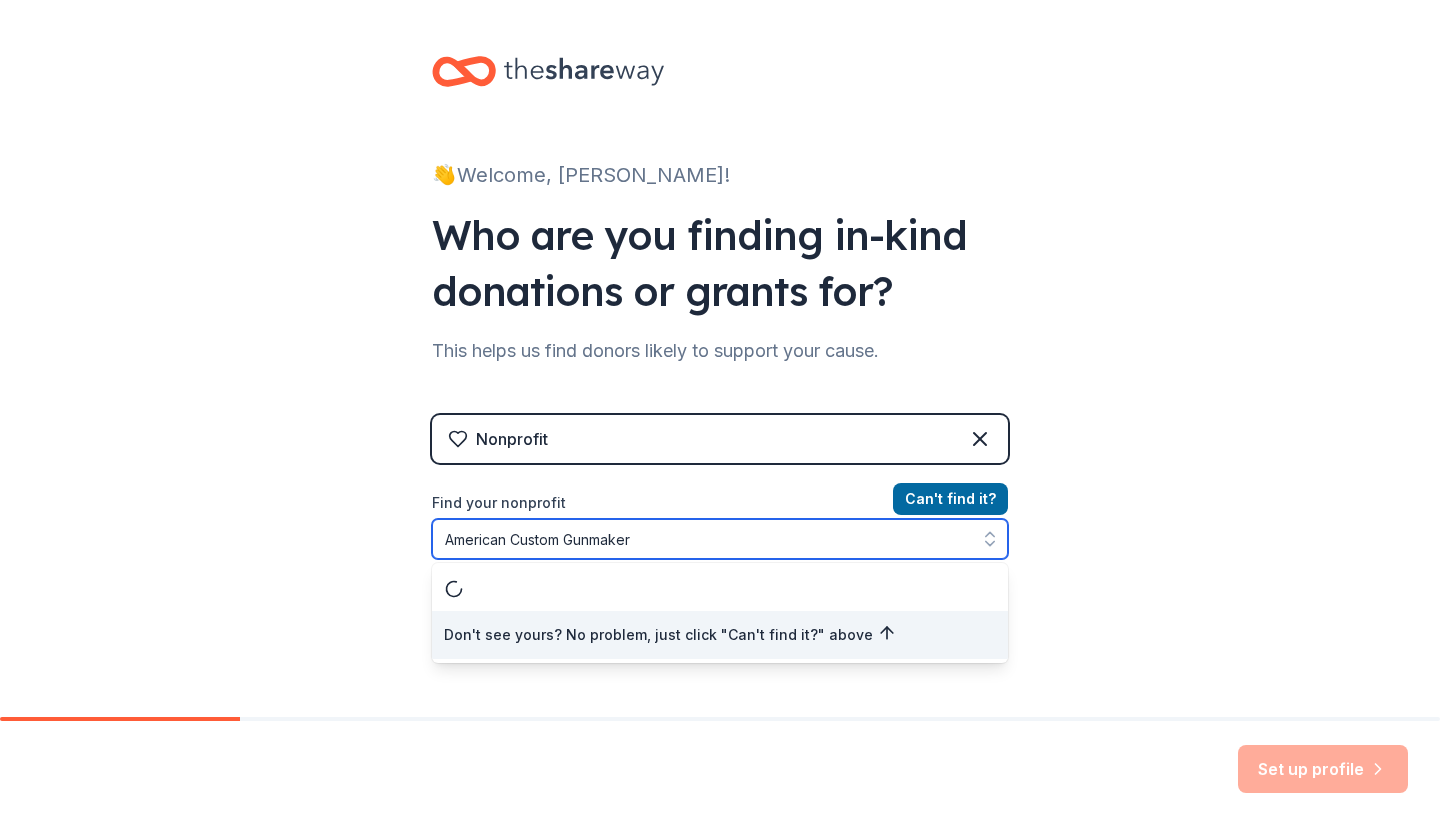 type on "American Custom Gunmakers" 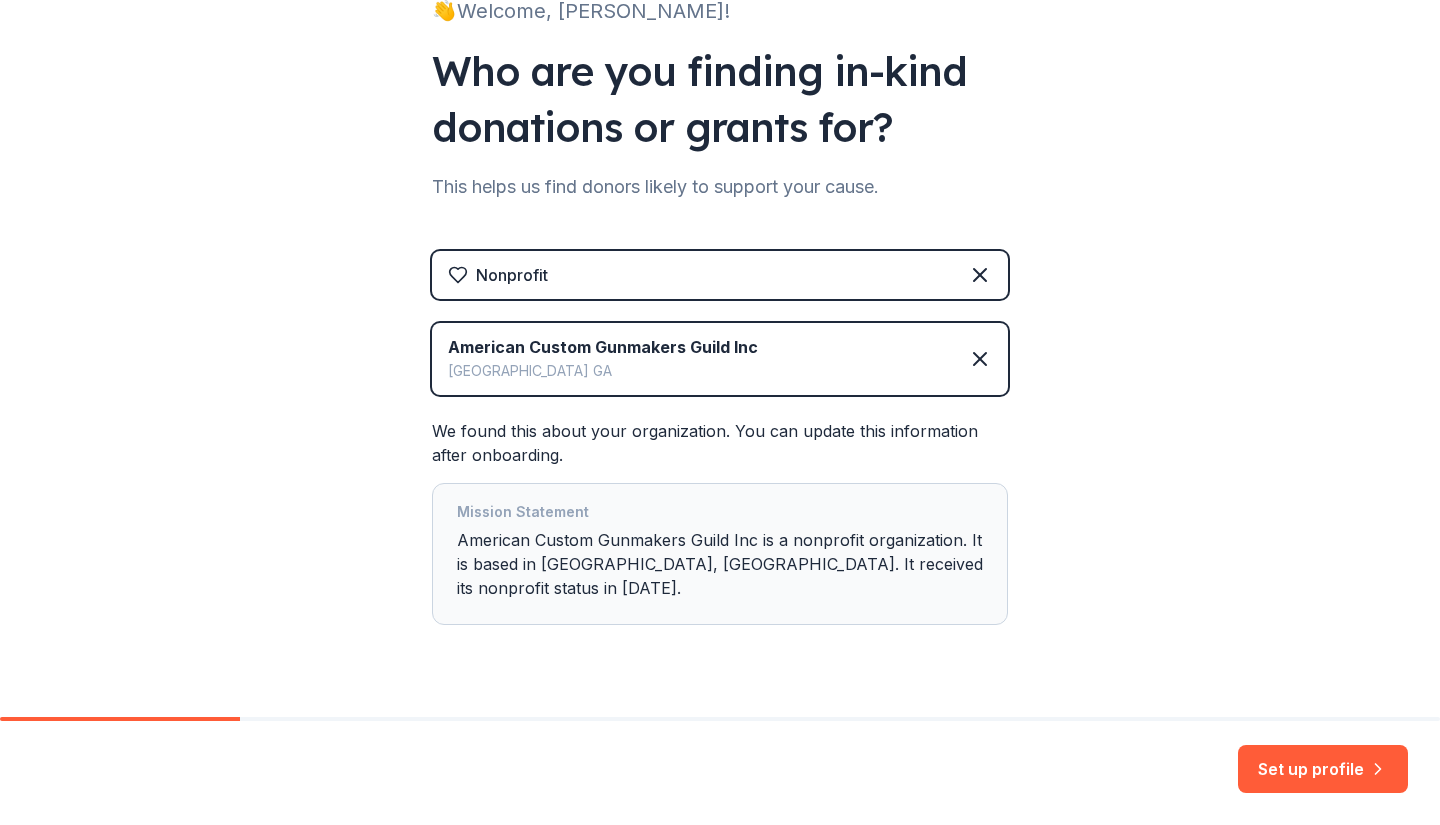 scroll, scrollTop: 163, scrollLeft: 0, axis: vertical 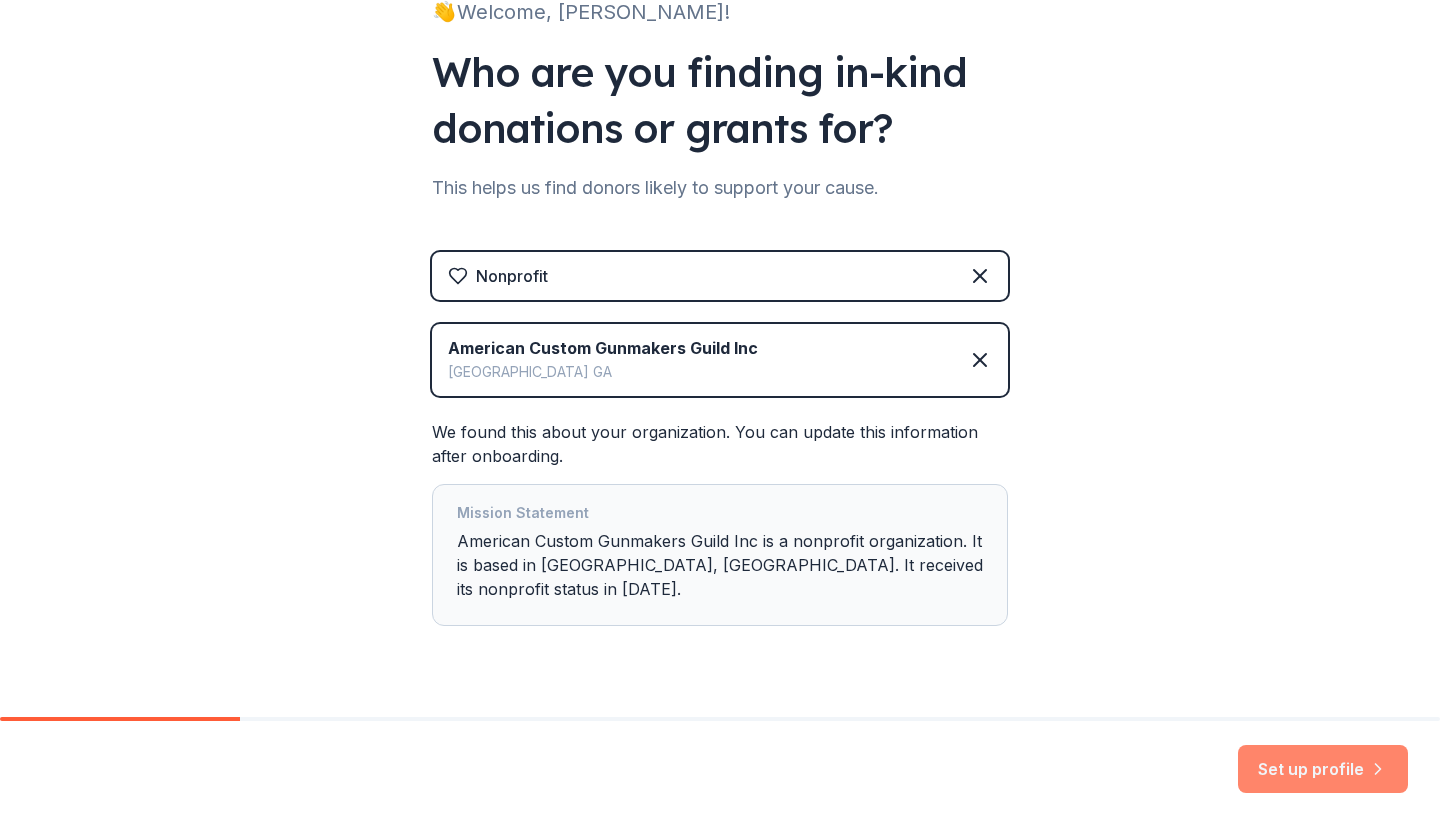 click on "Set up profile" at bounding box center (1323, 769) 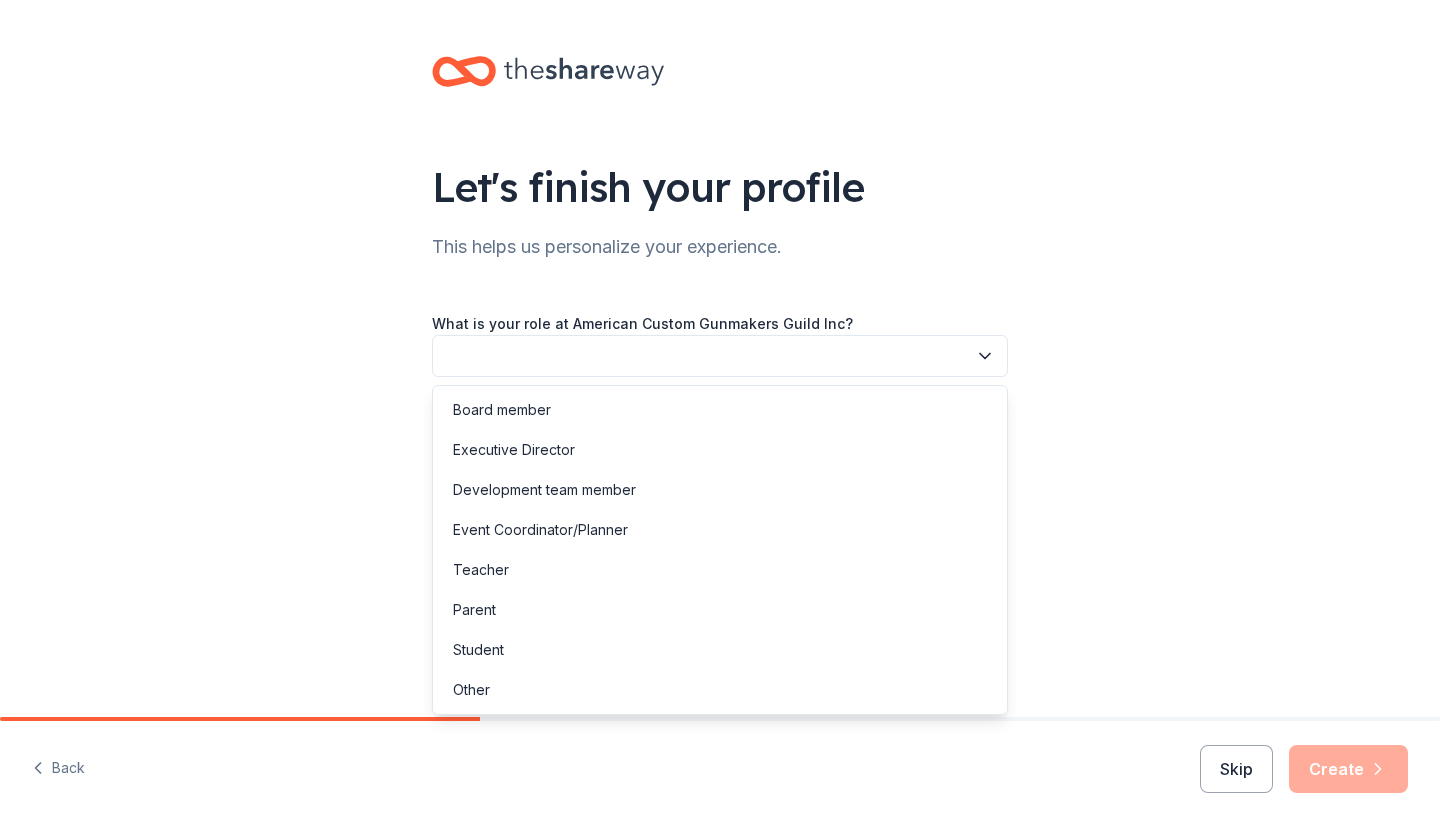 click at bounding box center (720, 356) 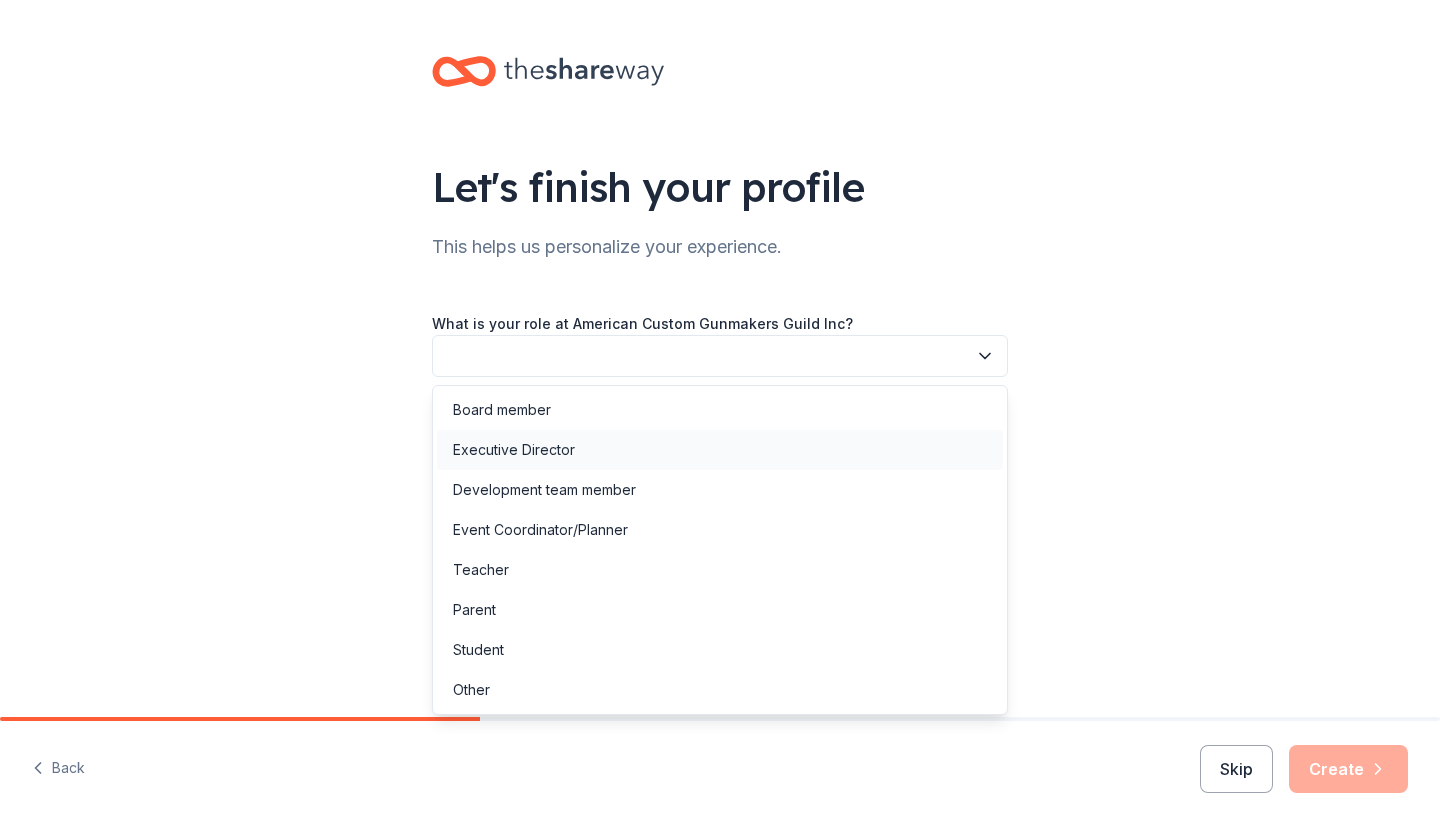 click on "Executive Director" at bounding box center (720, 450) 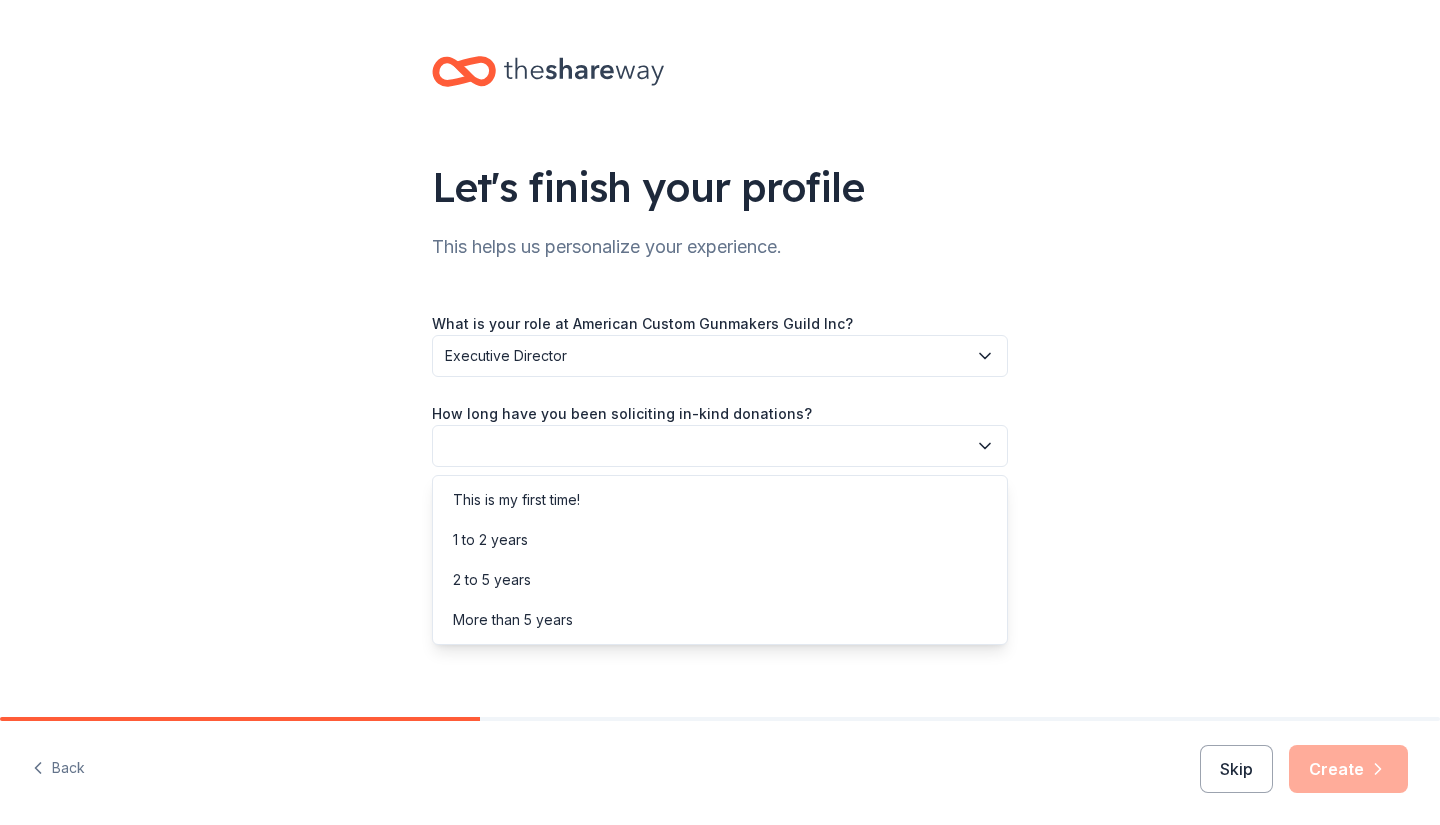 click at bounding box center [720, 446] 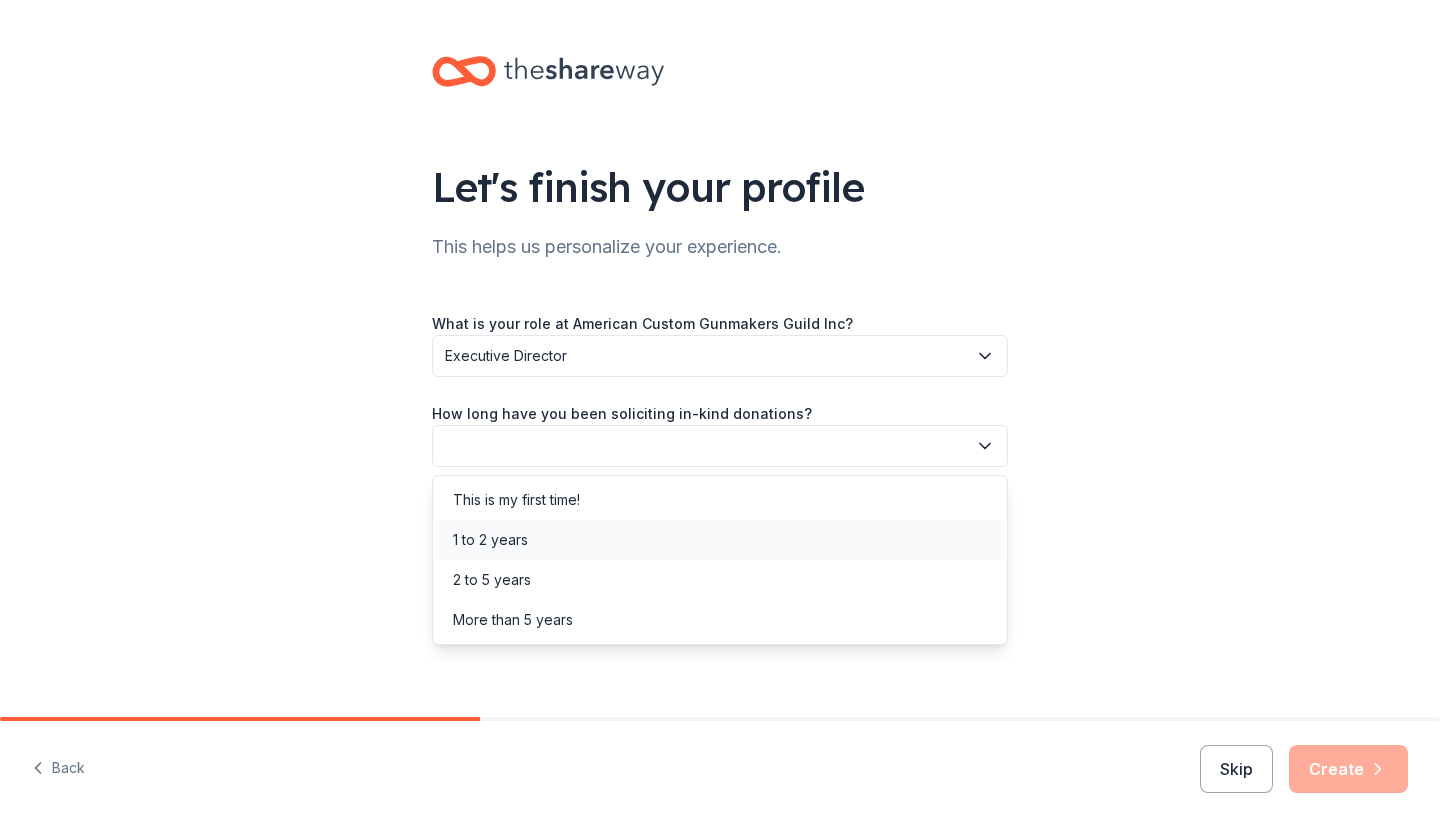 click on "1 to 2 years" at bounding box center (720, 540) 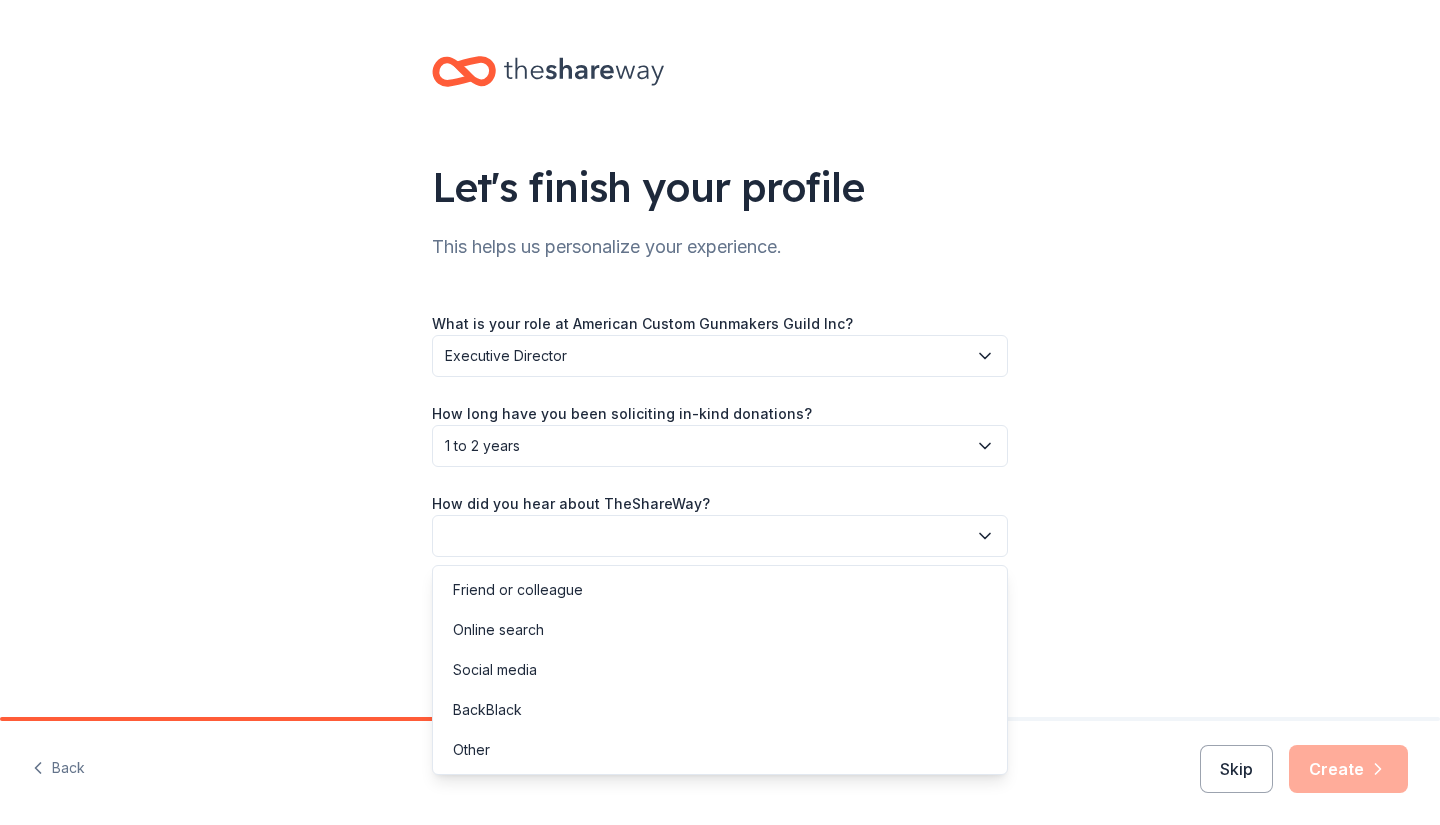 click at bounding box center (720, 536) 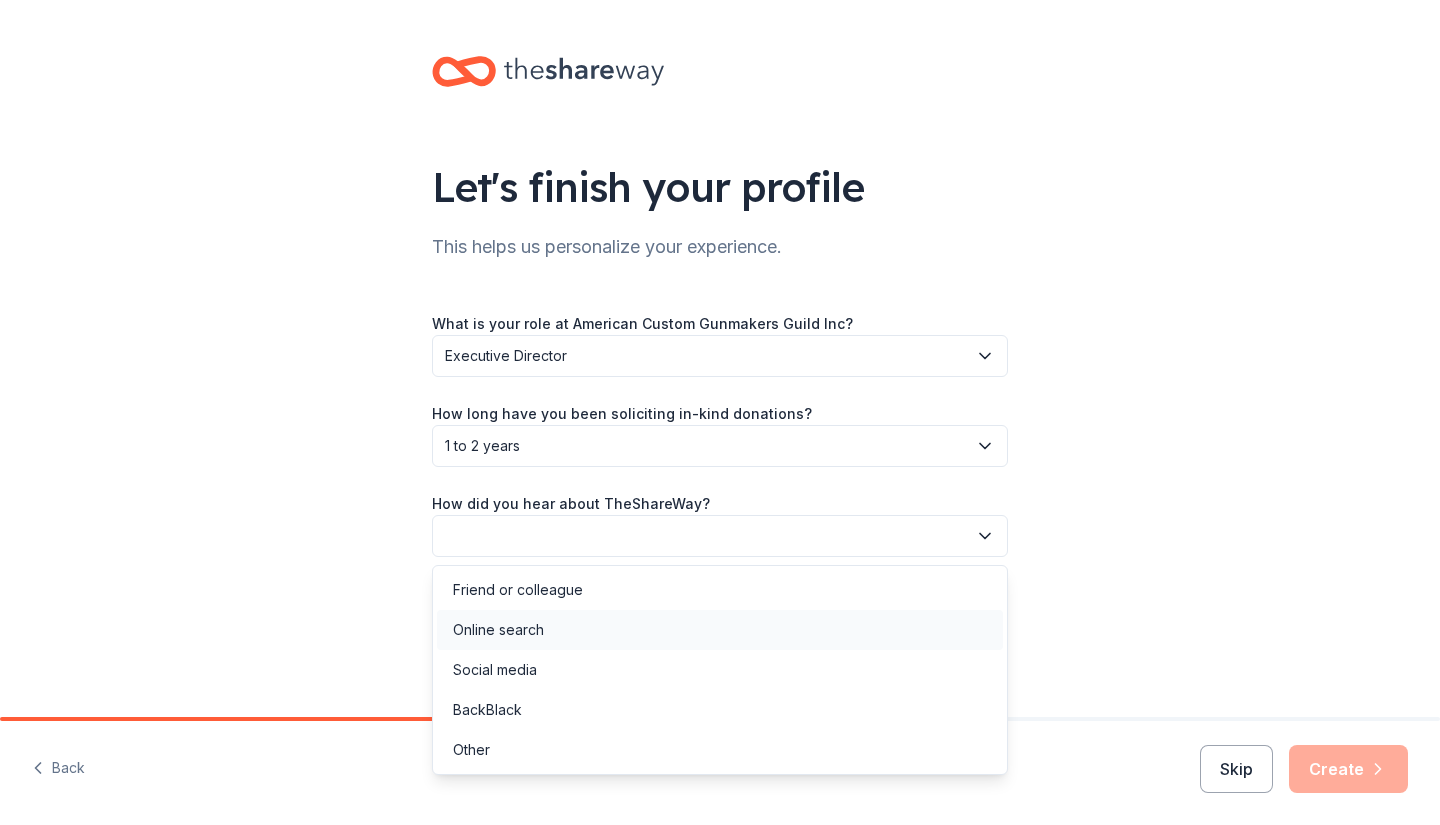 click on "Online search" at bounding box center (498, 630) 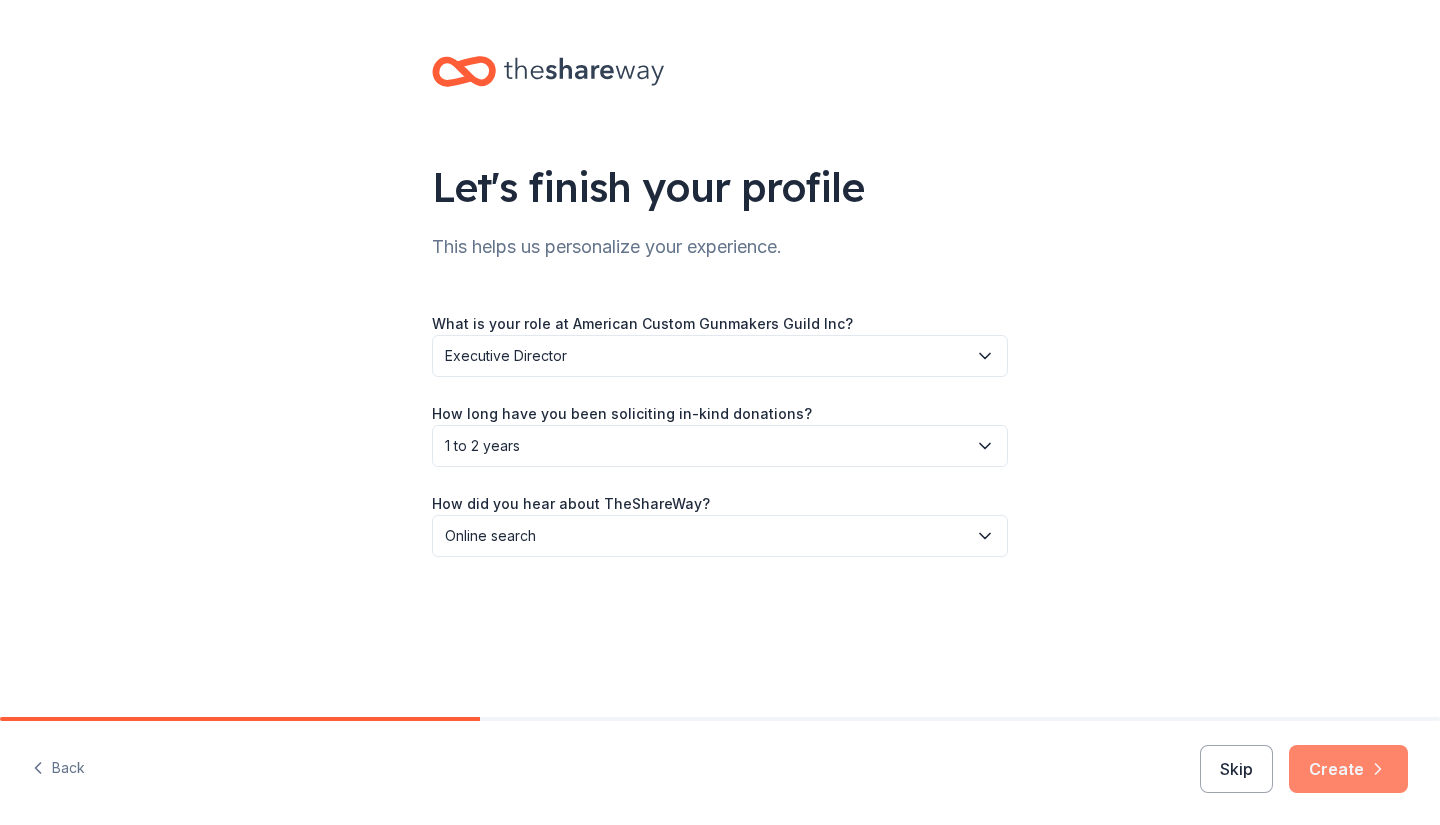 click on "Create" at bounding box center [1348, 769] 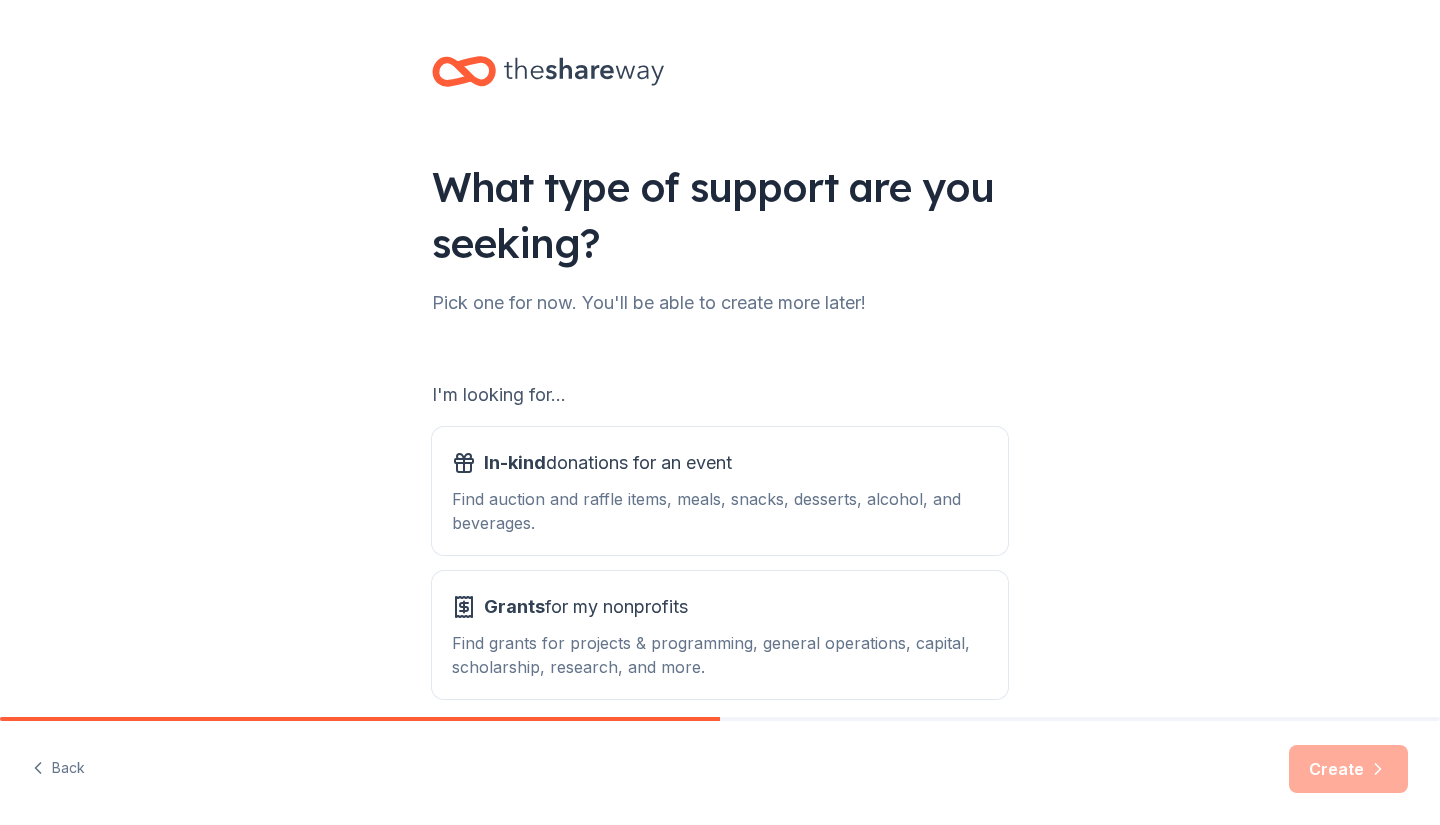 scroll, scrollTop: 90, scrollLeft: 0, axis: vertical 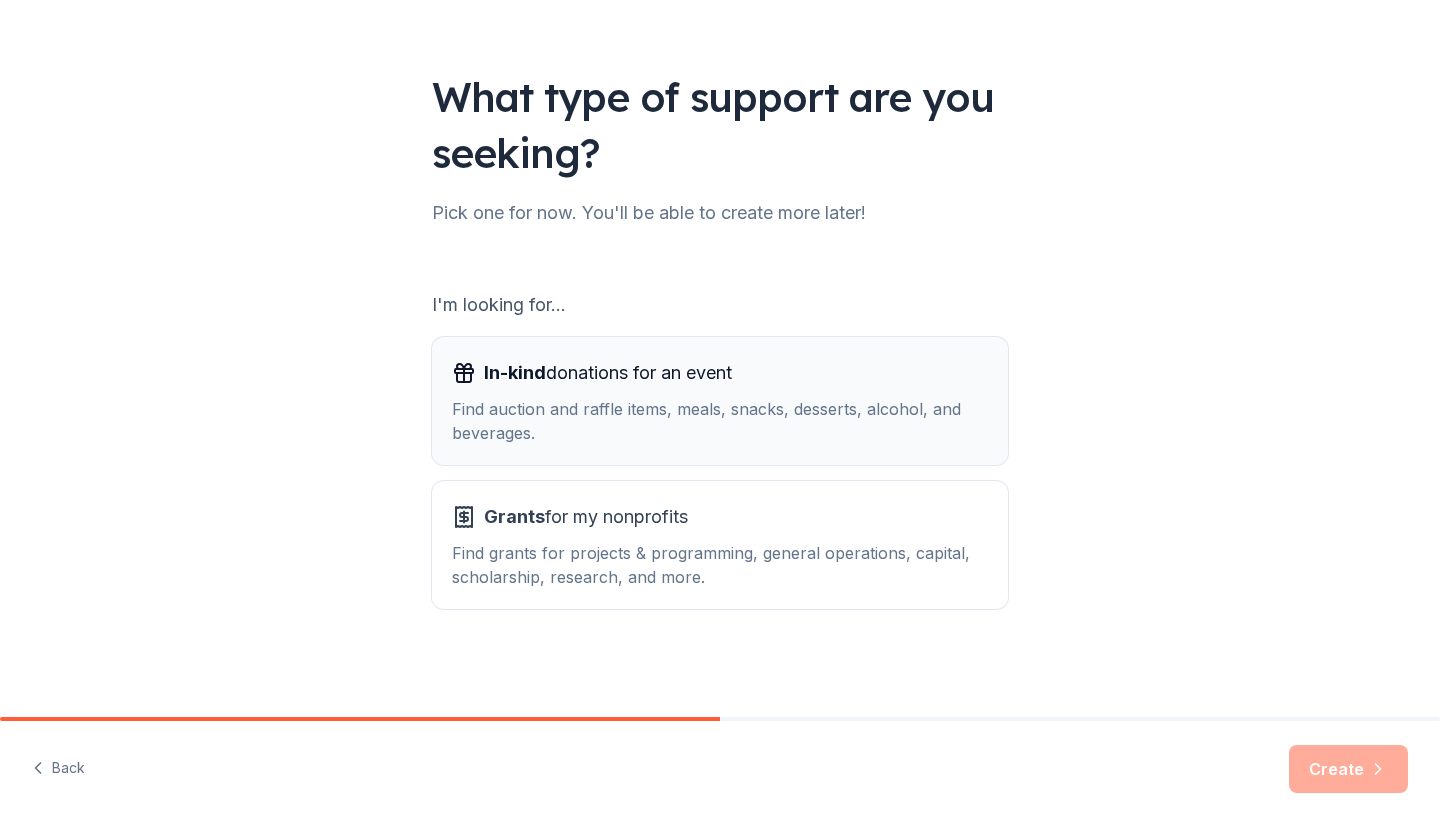 click on "Find auction and raffle items, meals, snacks, desserts, alcohol, and beverages." at bounding box center [720, 421] 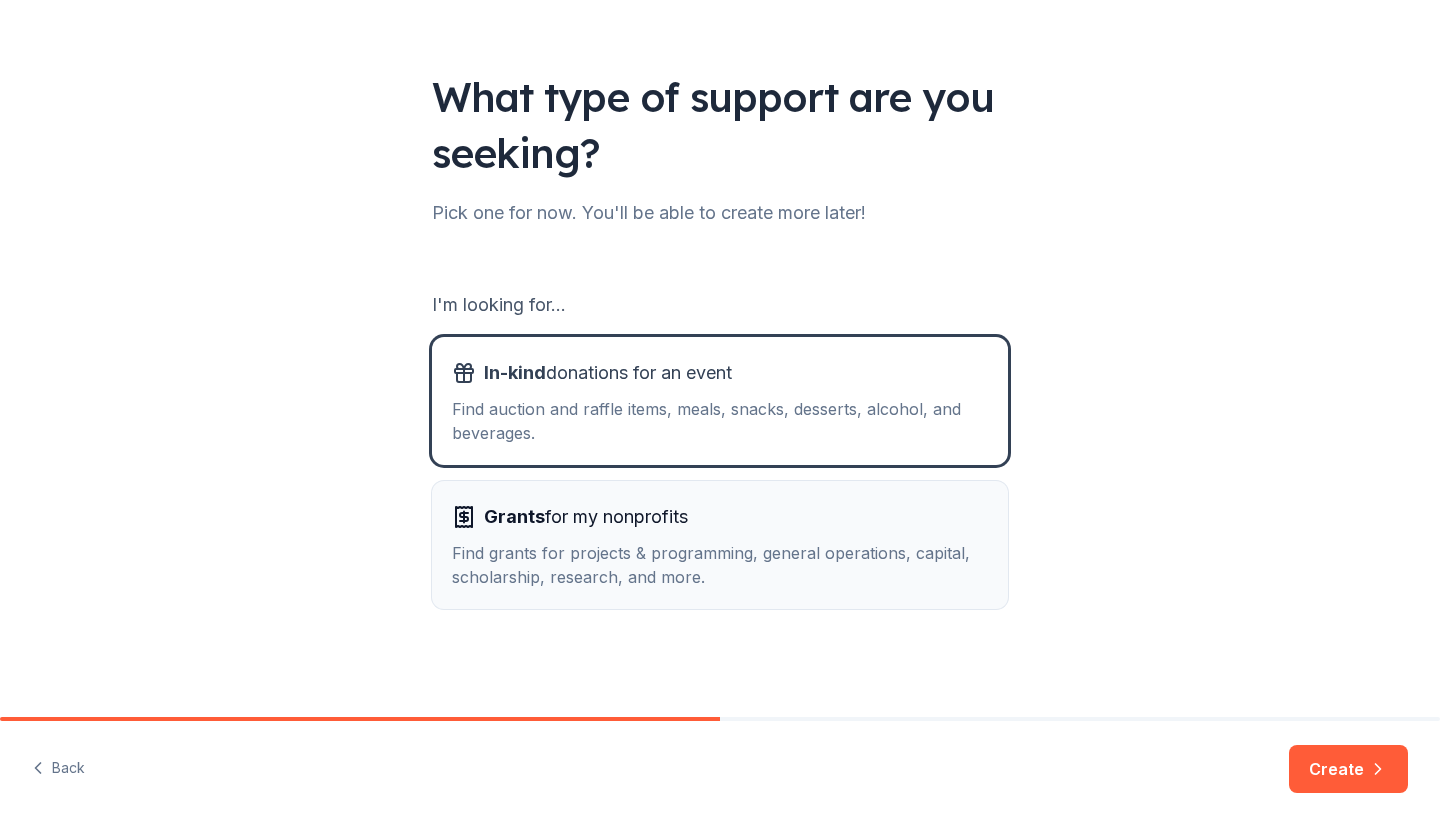 click on "Grants  for my nonprofits Find grants for projects & programming, general operations, capital, scholarship, research, and more." at bounding box center [720, 545] 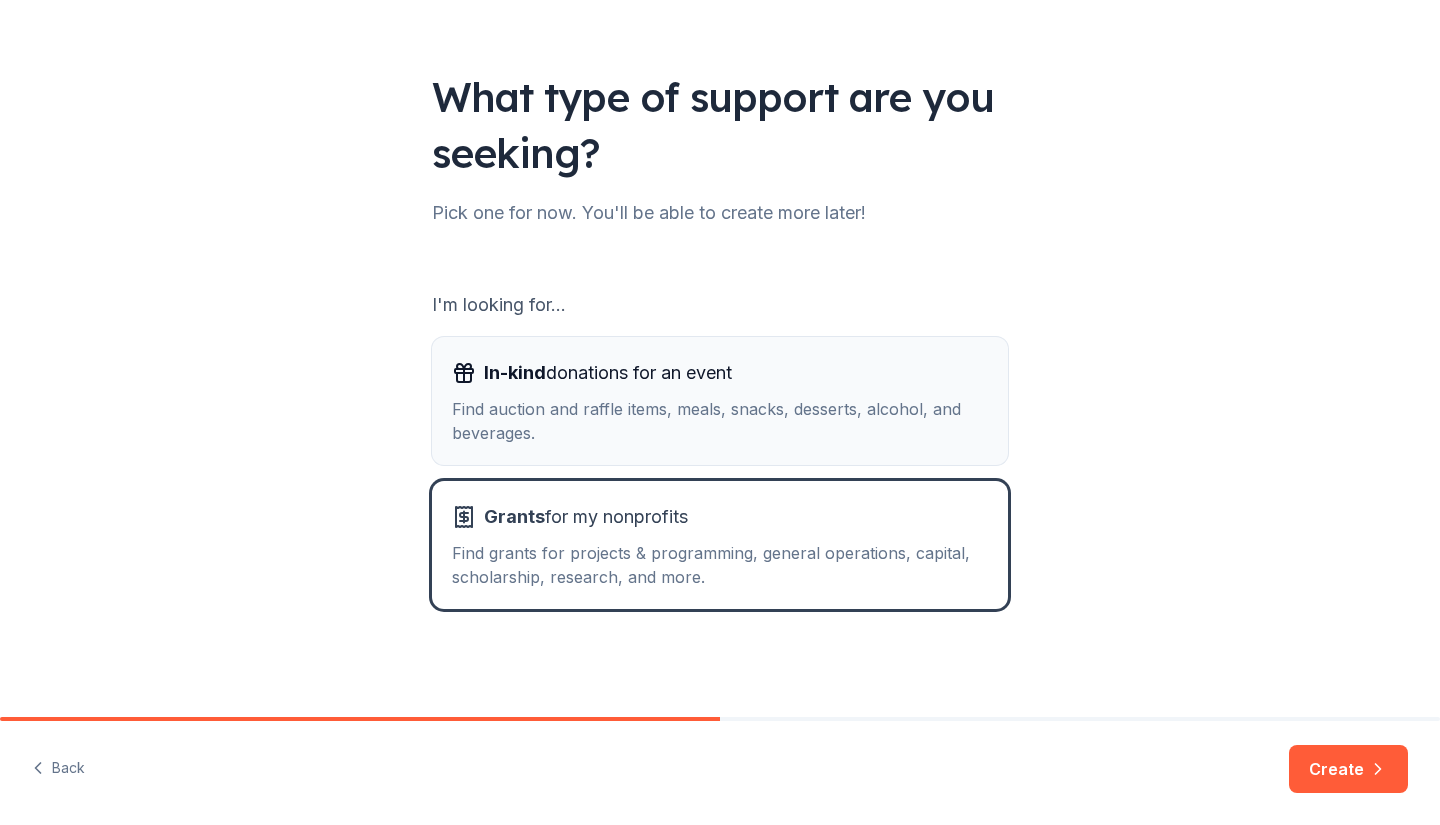 click on "In-kind  donations for an event Find auction and raffle items, meals, snacks, desserts, alcohol, and beverages." at bounding box center [720, 401] 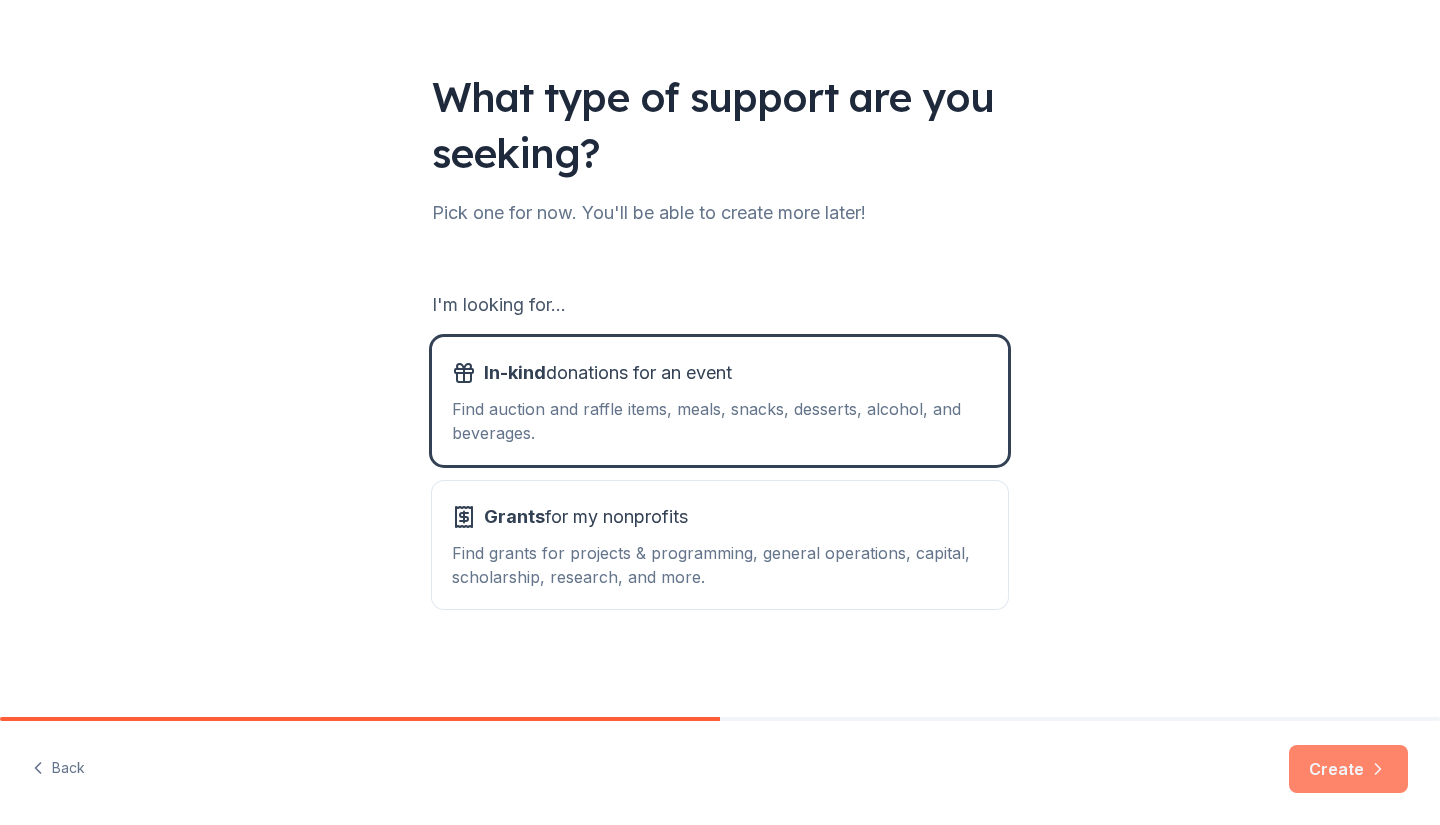 click on "Create" at bounding box center (1348, 769) 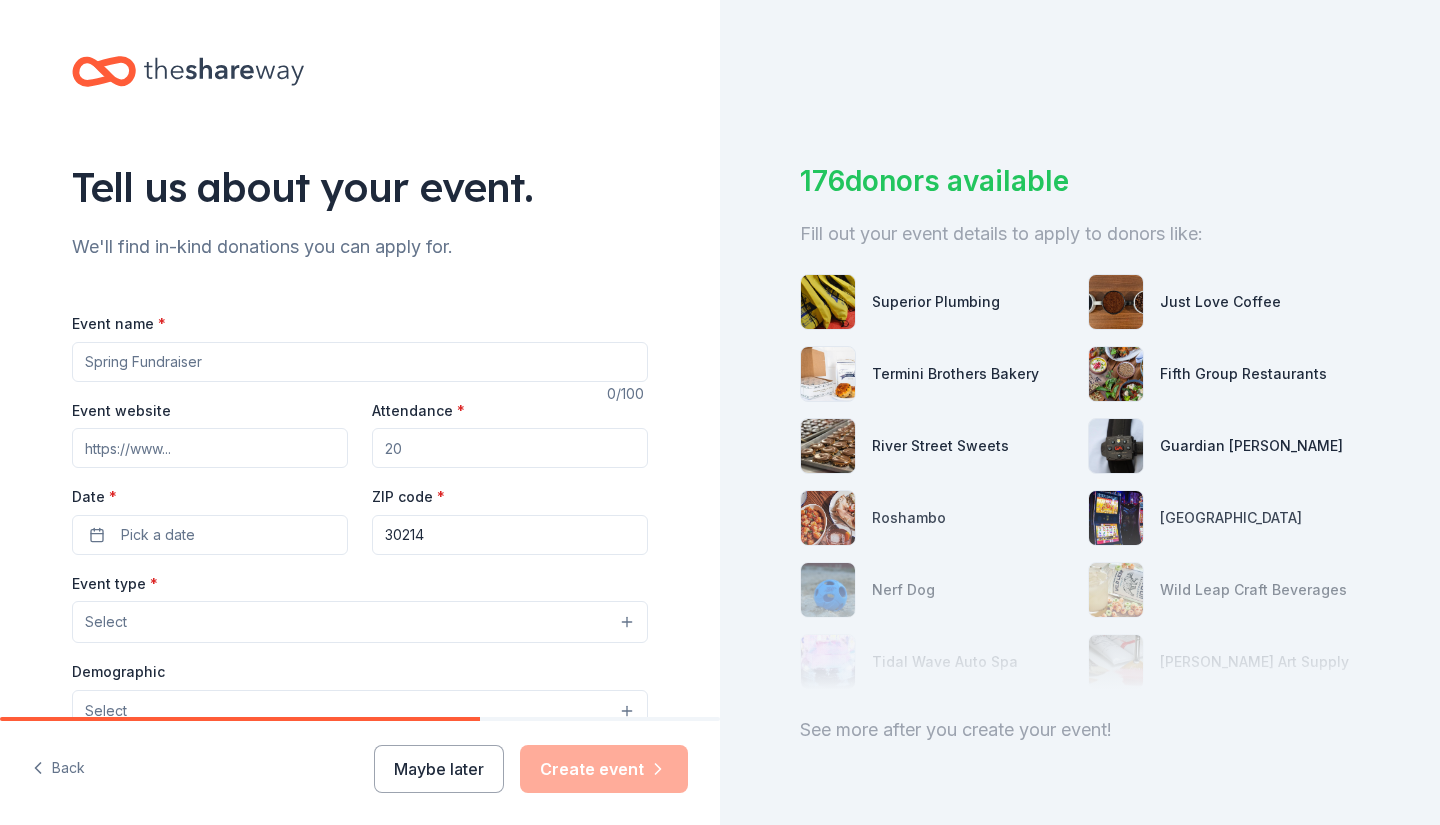 click on "Event name *" at bounding box center (360, 362) 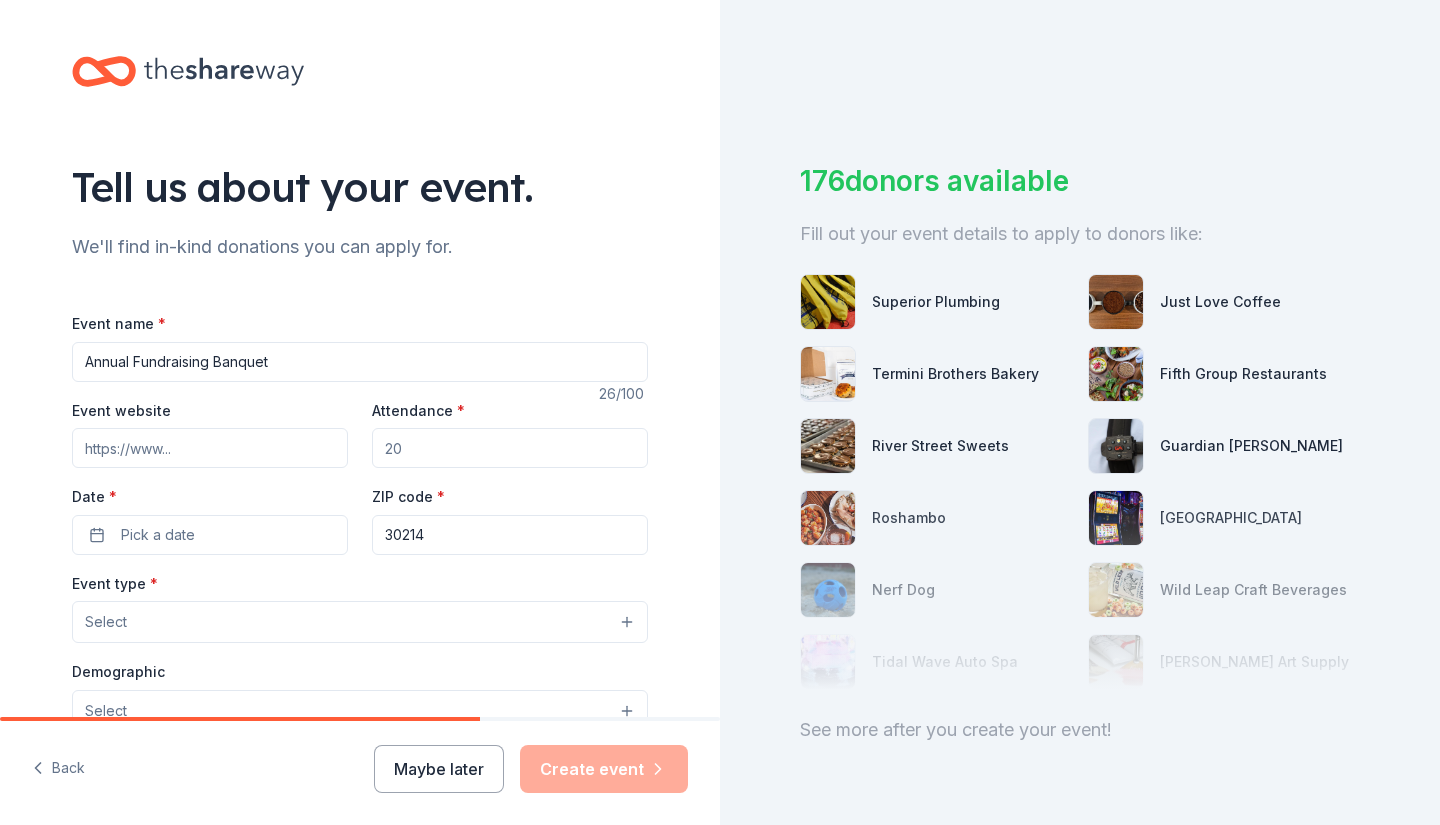 type on "Annual Fundraising Banquet" 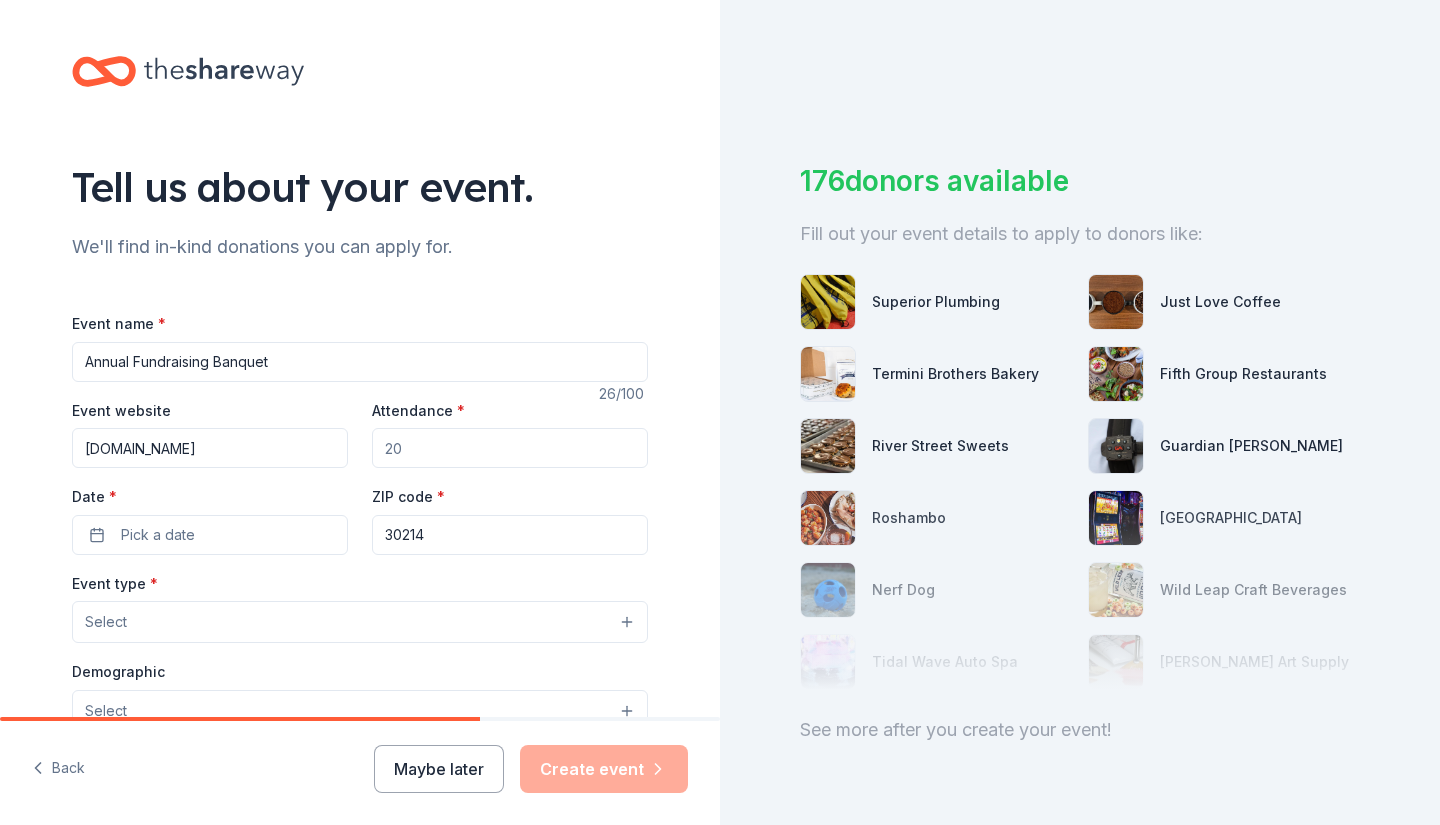 type on "www.acgg.org" 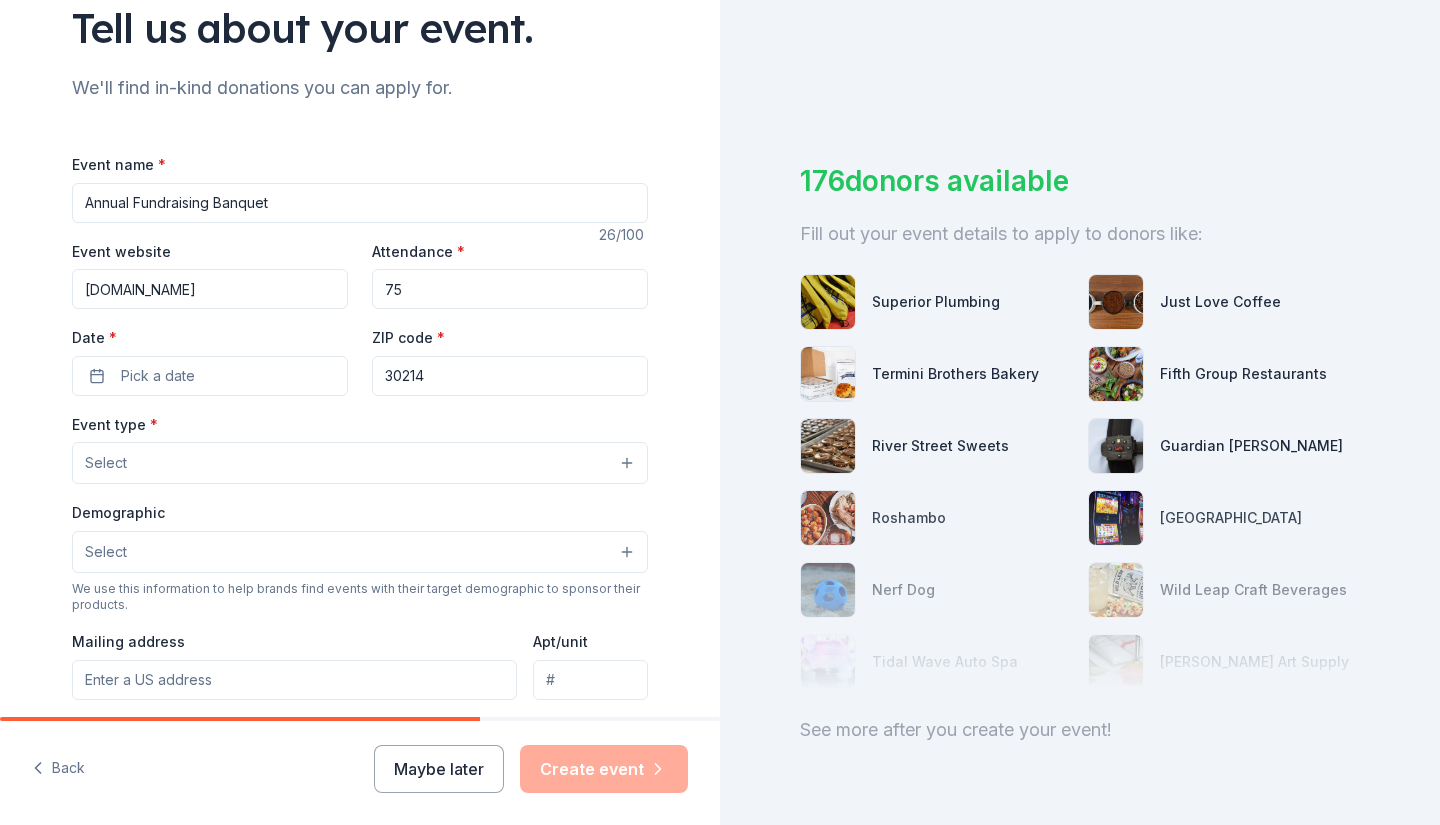 scroll, scrollTop: 160, scrollLeft: 0, axis: vertical 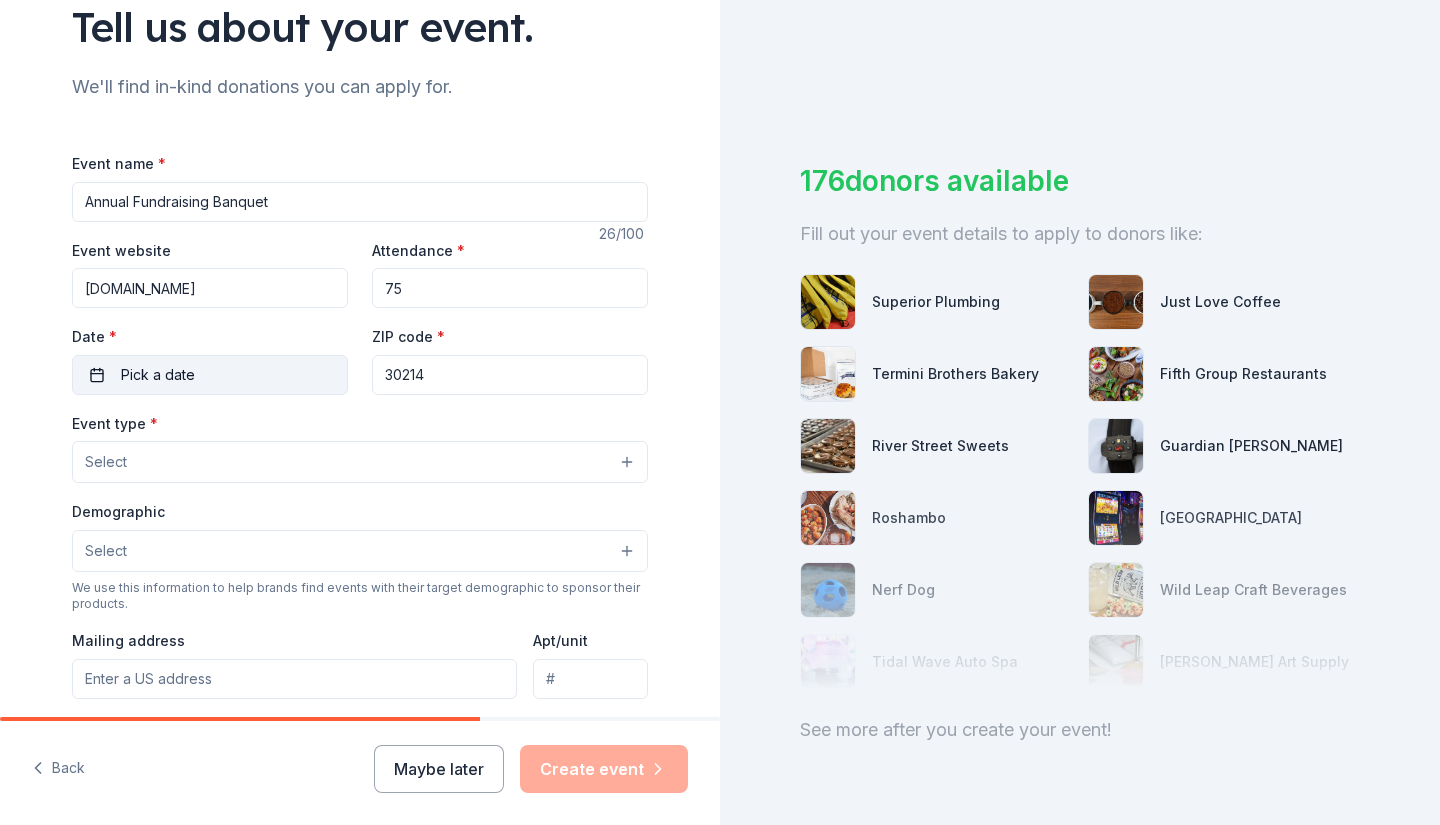 type on "75" 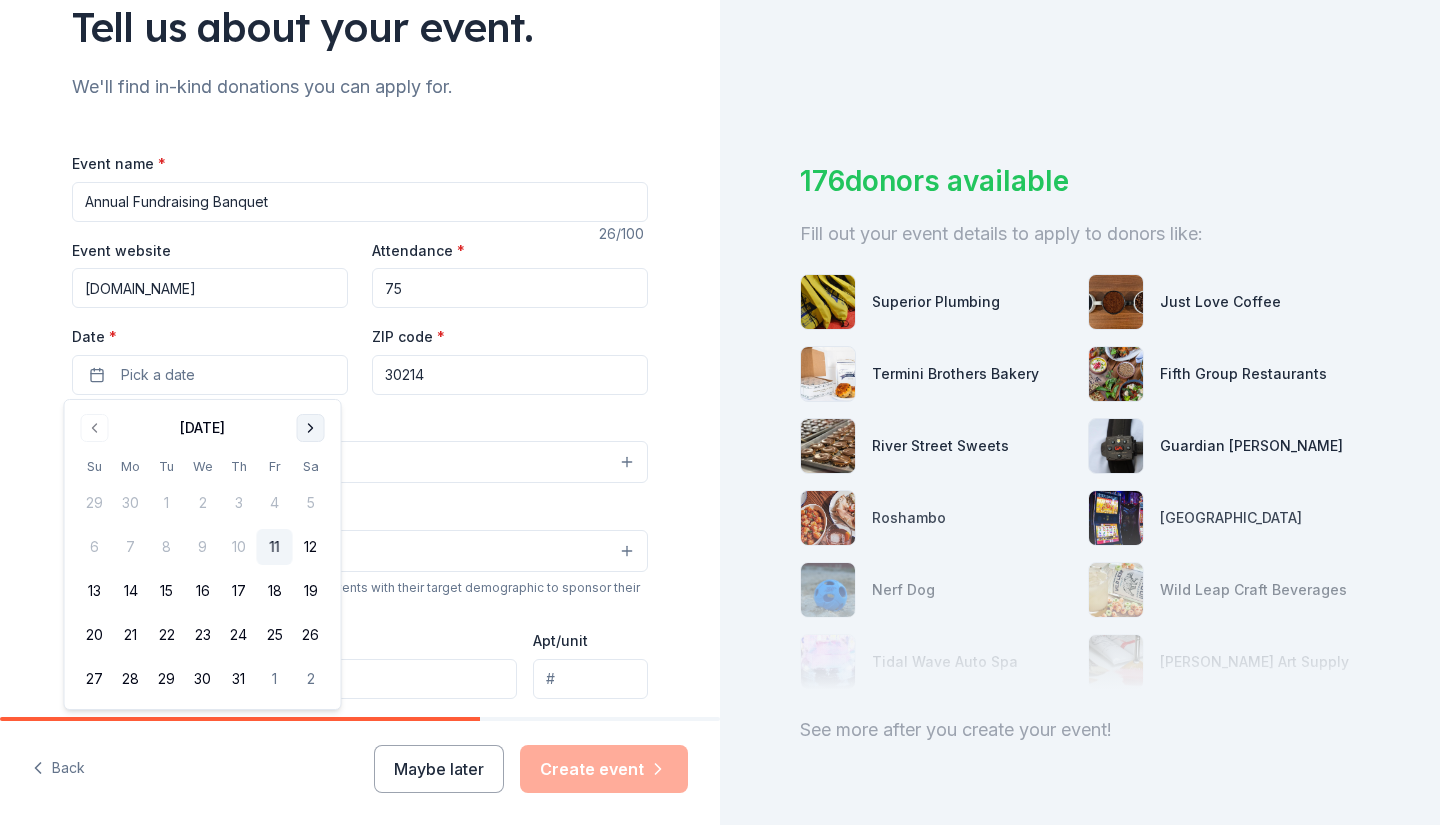 click at bounding box center (311, 428) 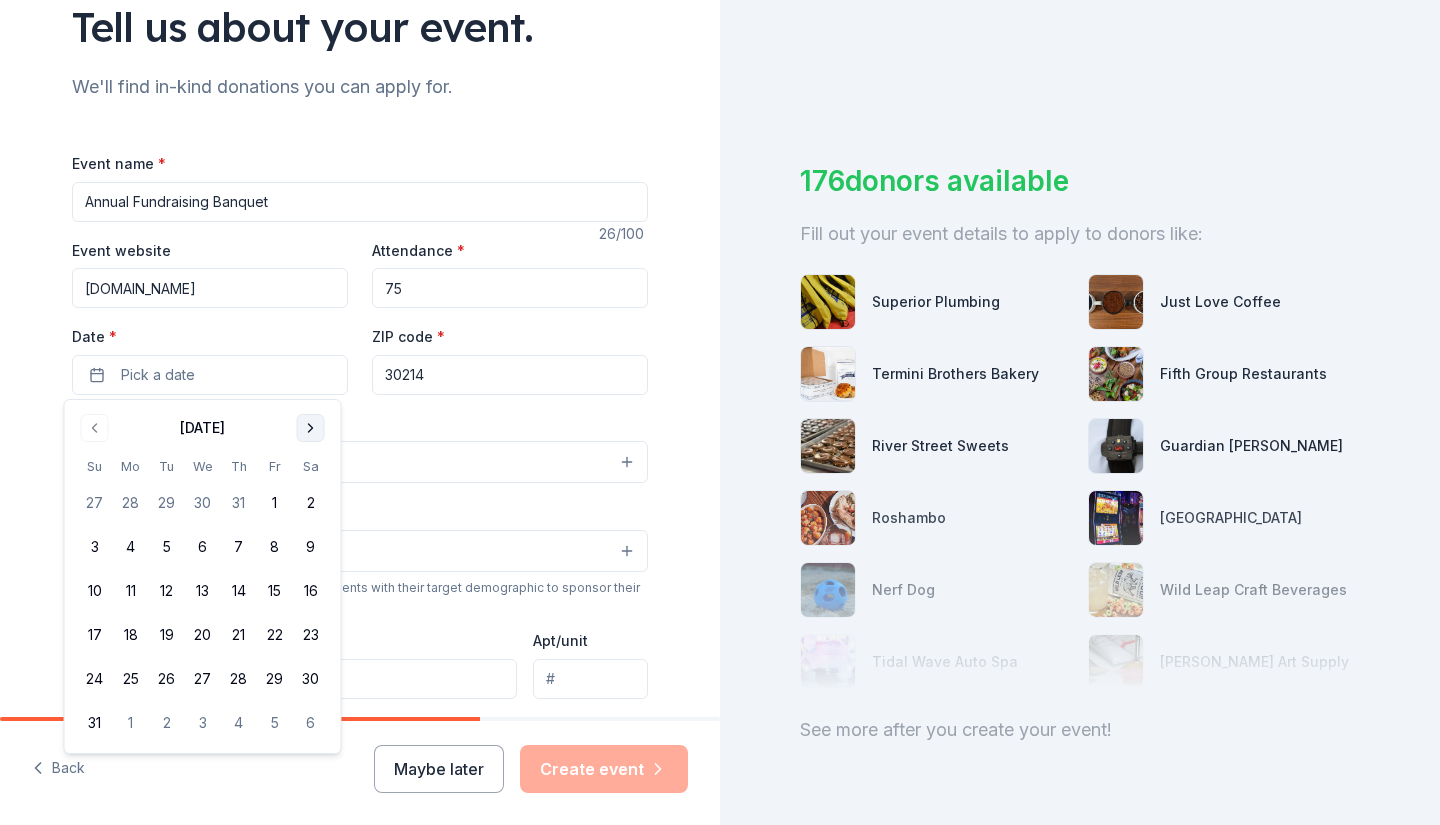 click at bounding box center (311, 428) 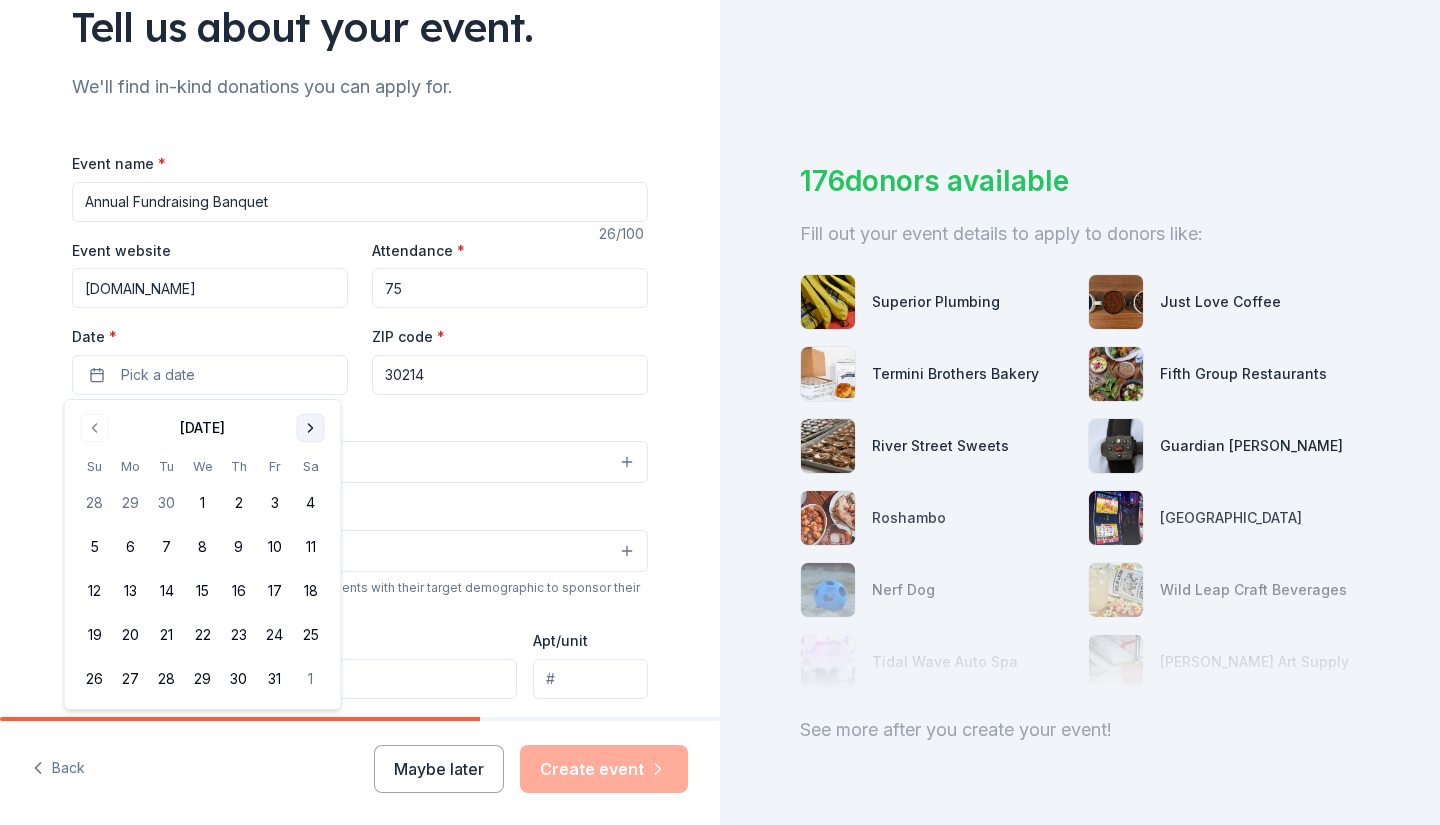 click at bounding box center [311, 428] 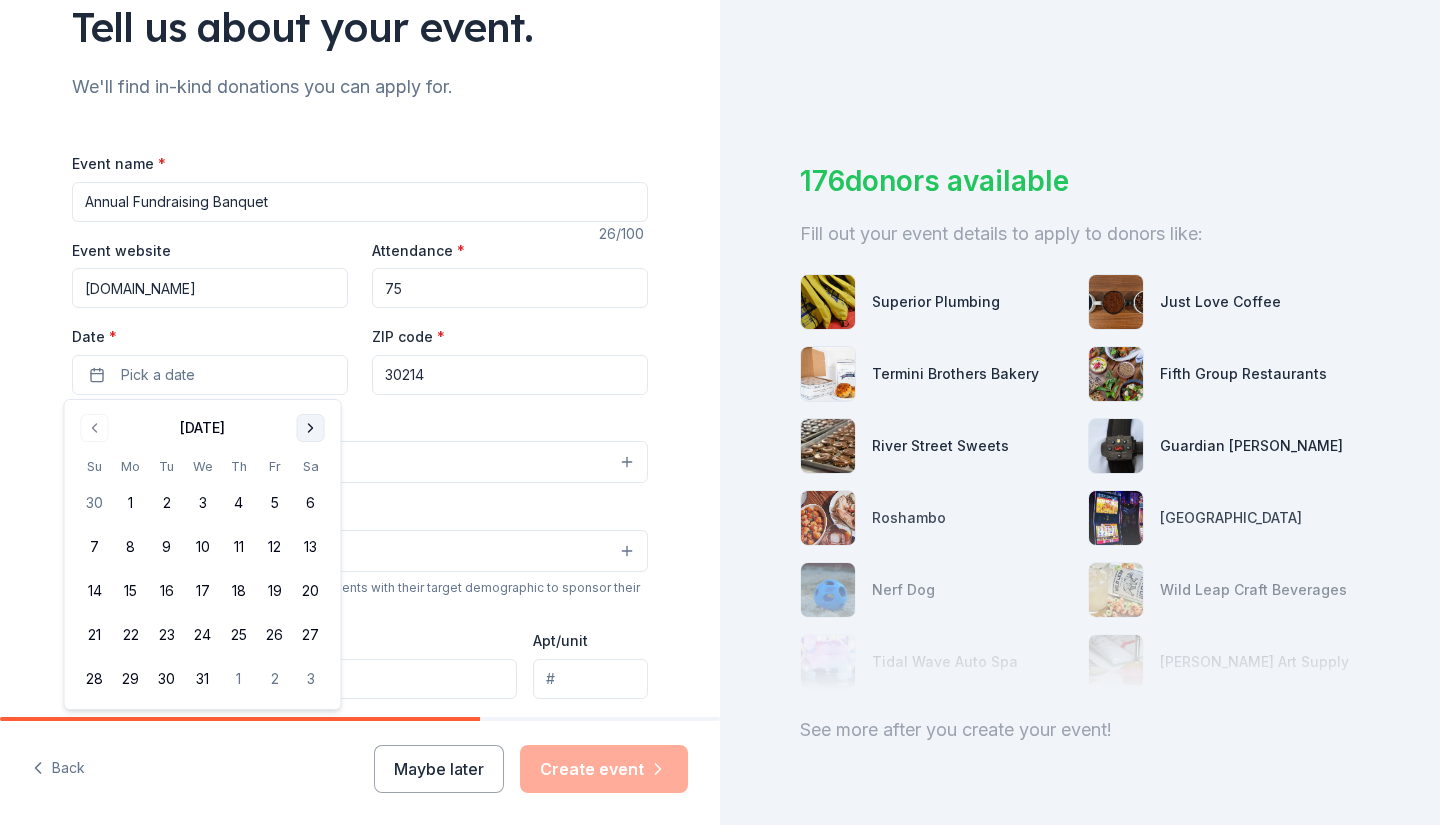 click at bounding box center (311, 428) 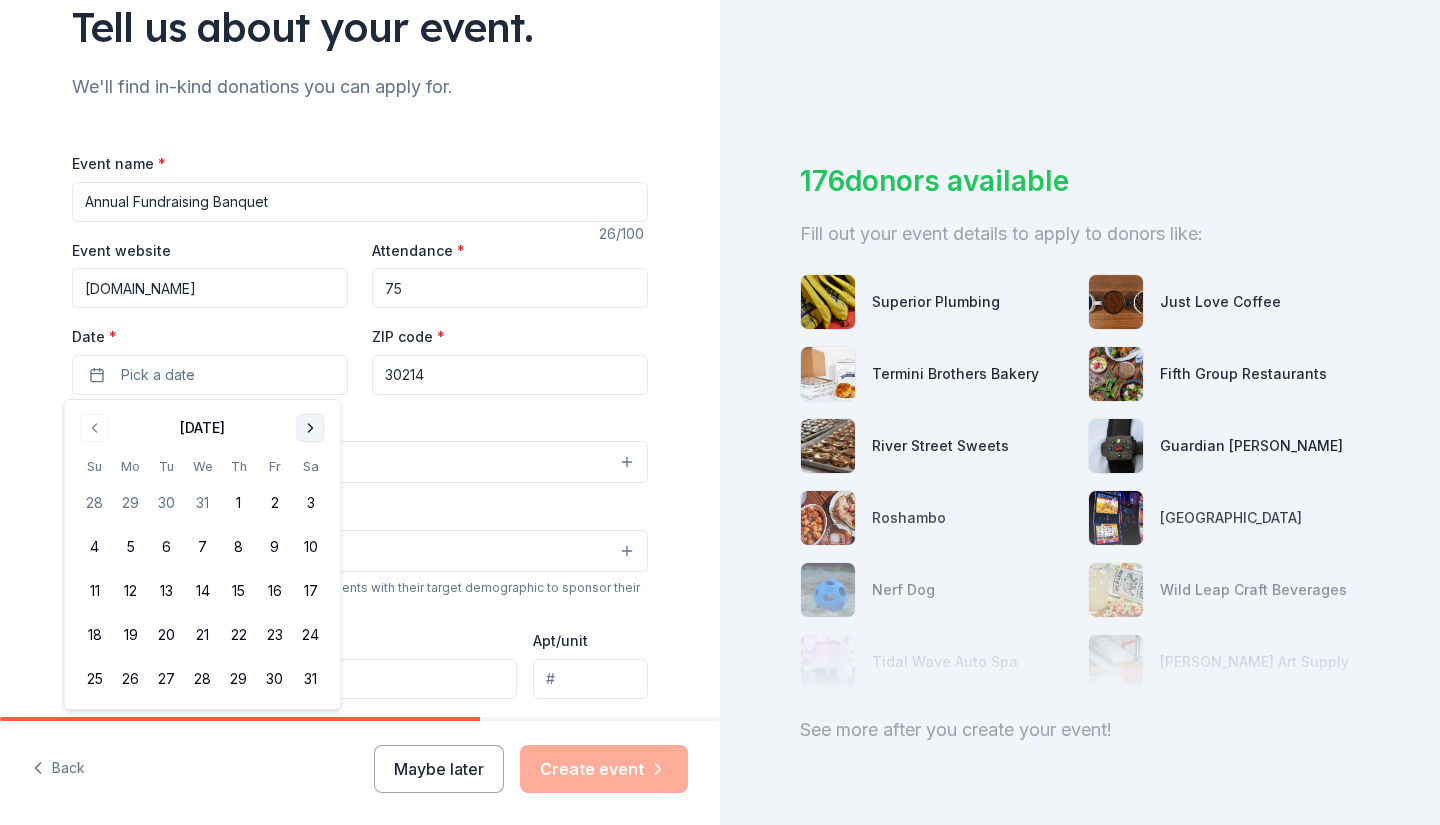 click at bounding box center (311, 428) 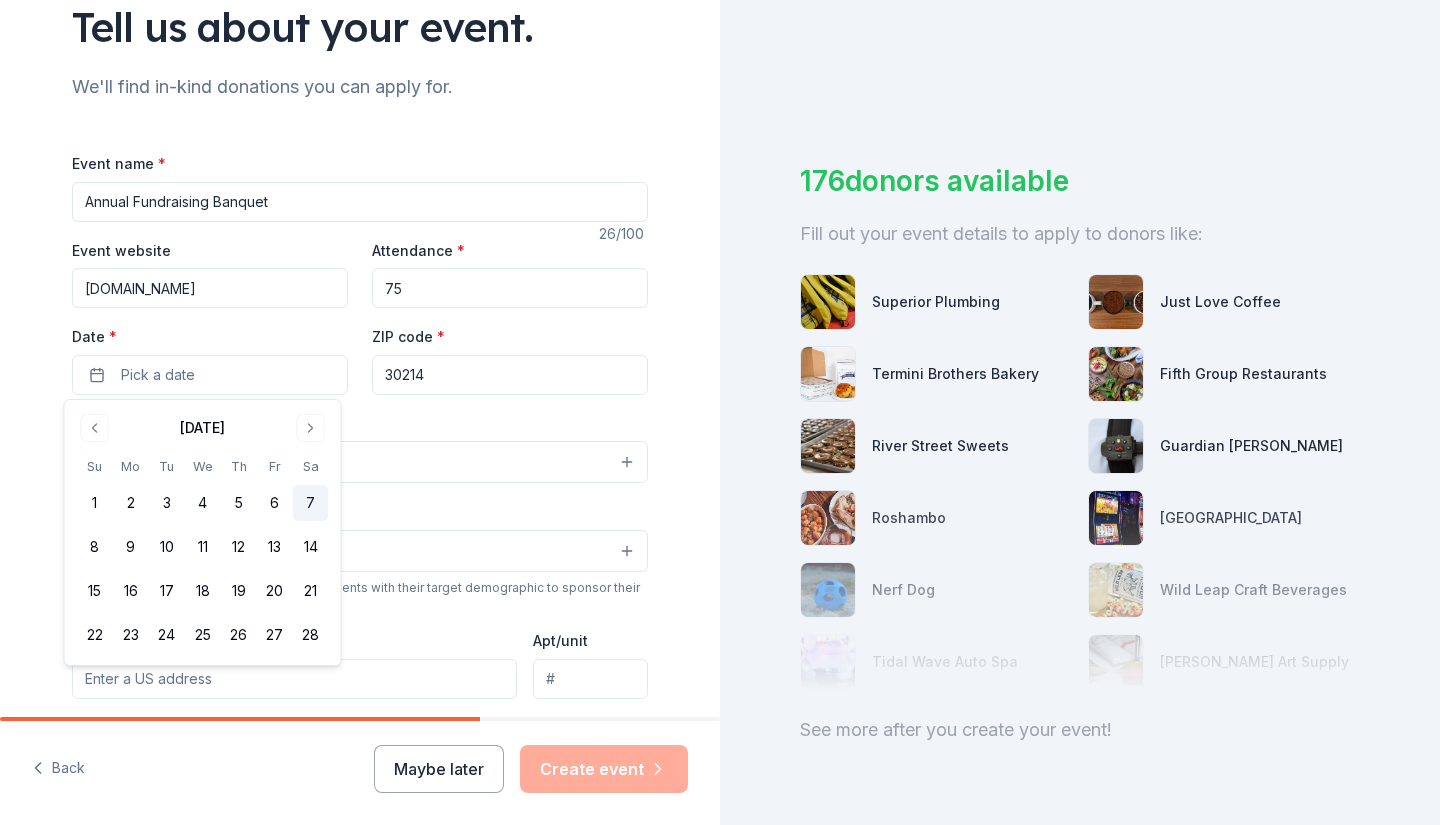 click on "7" at bounding box center (311, 503) 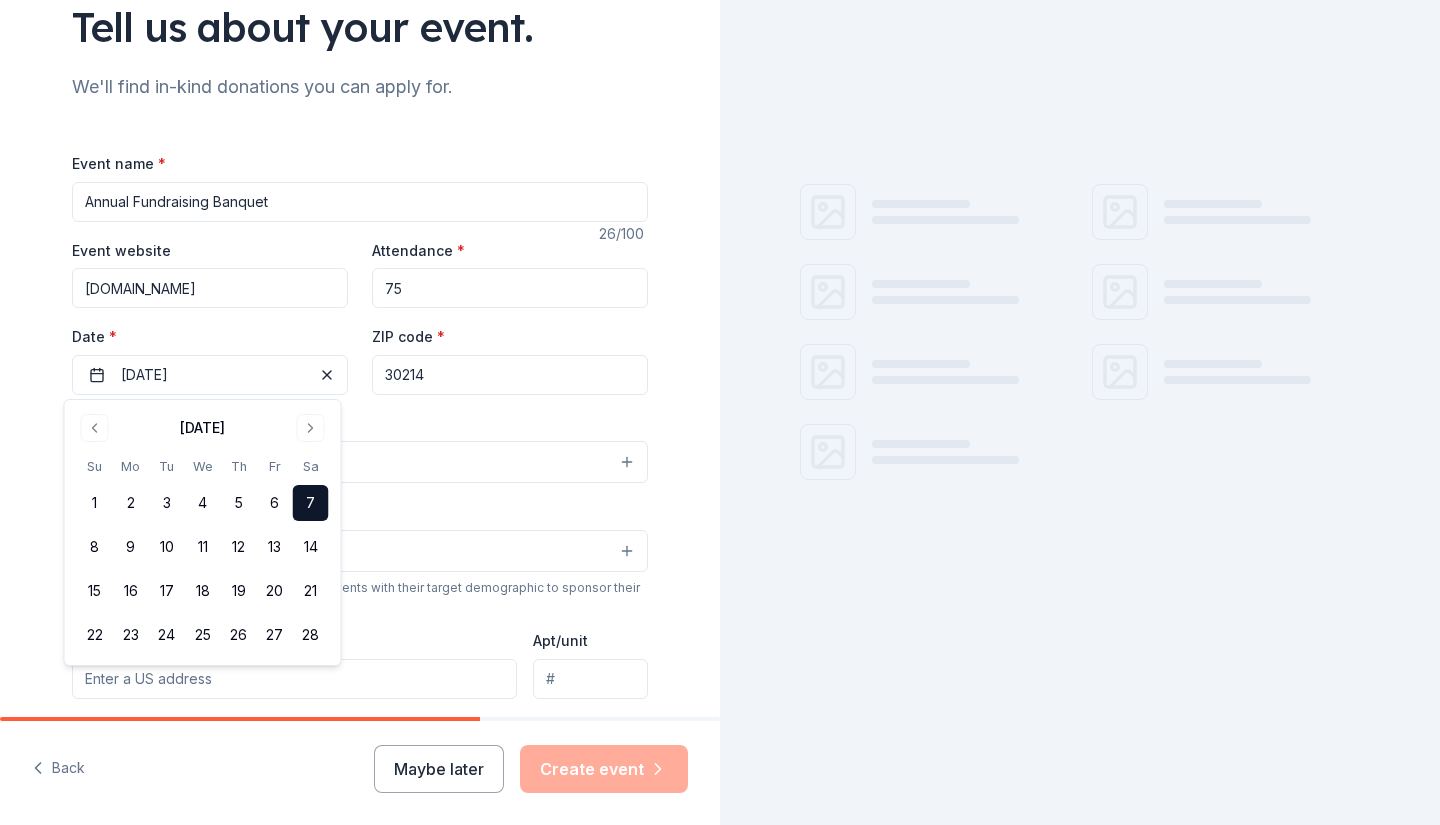 click on "30214" at bounding box center [510, 375] 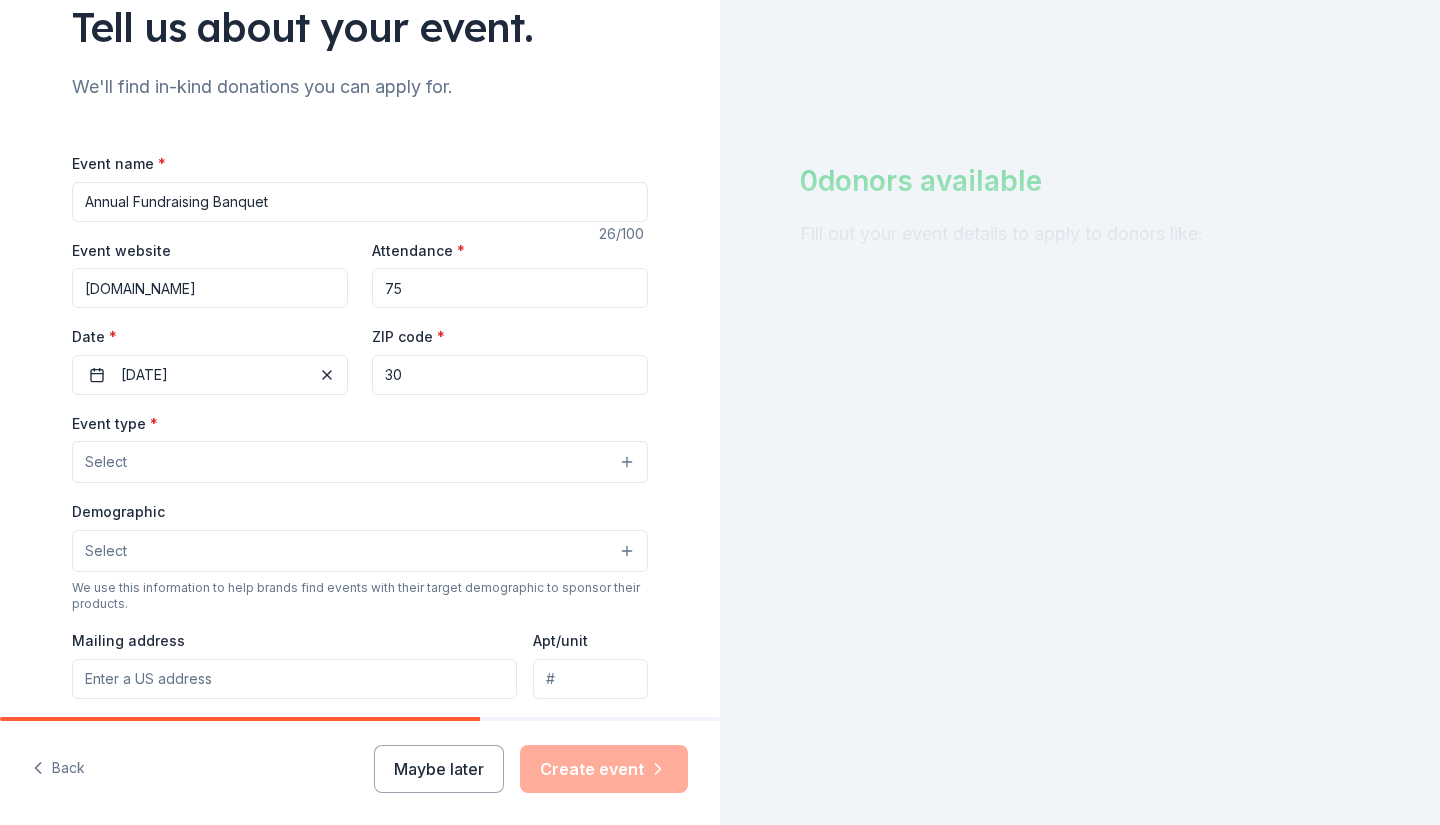 type on "3" 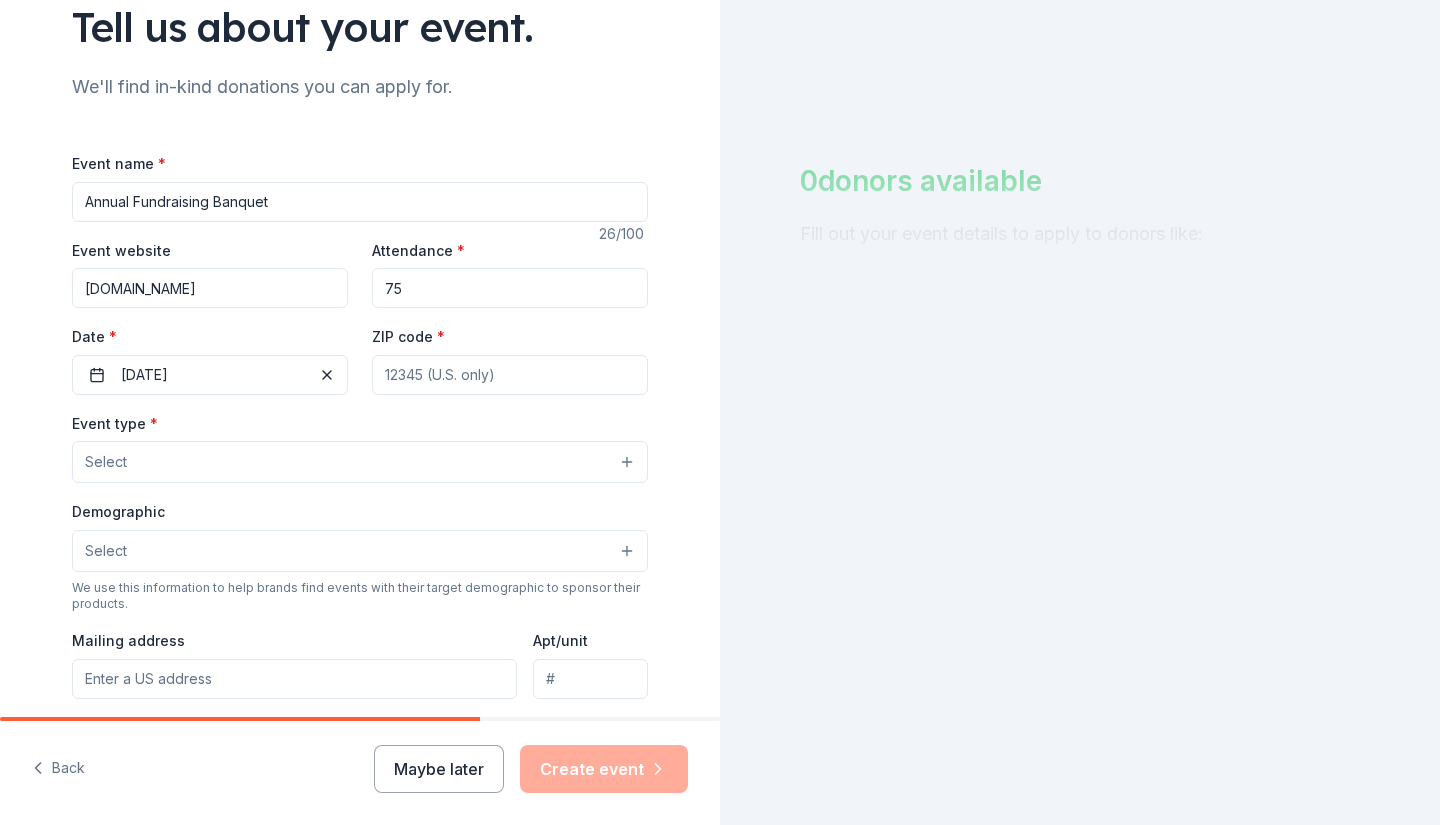 paste on "30313" 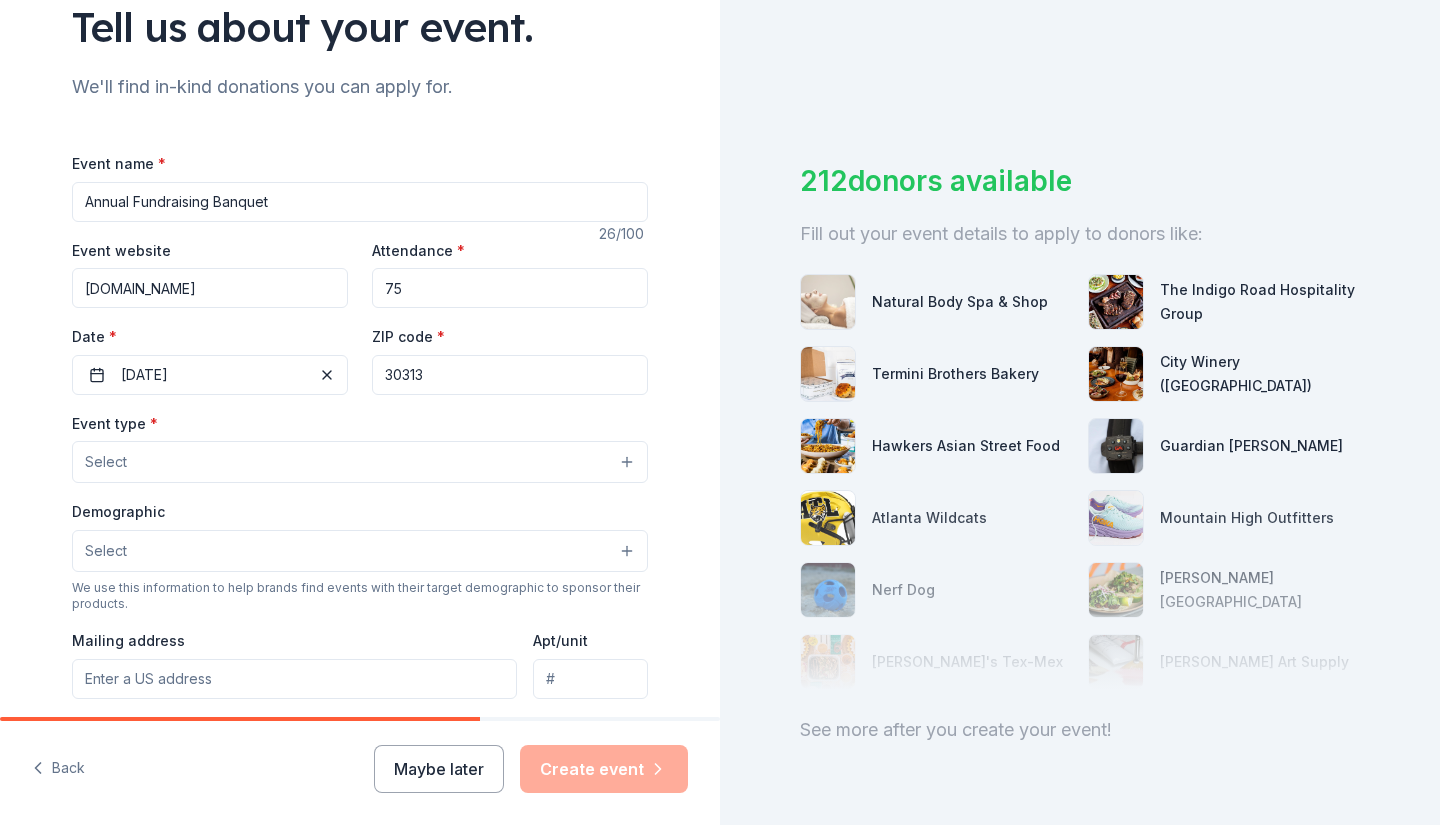 type on "30313" 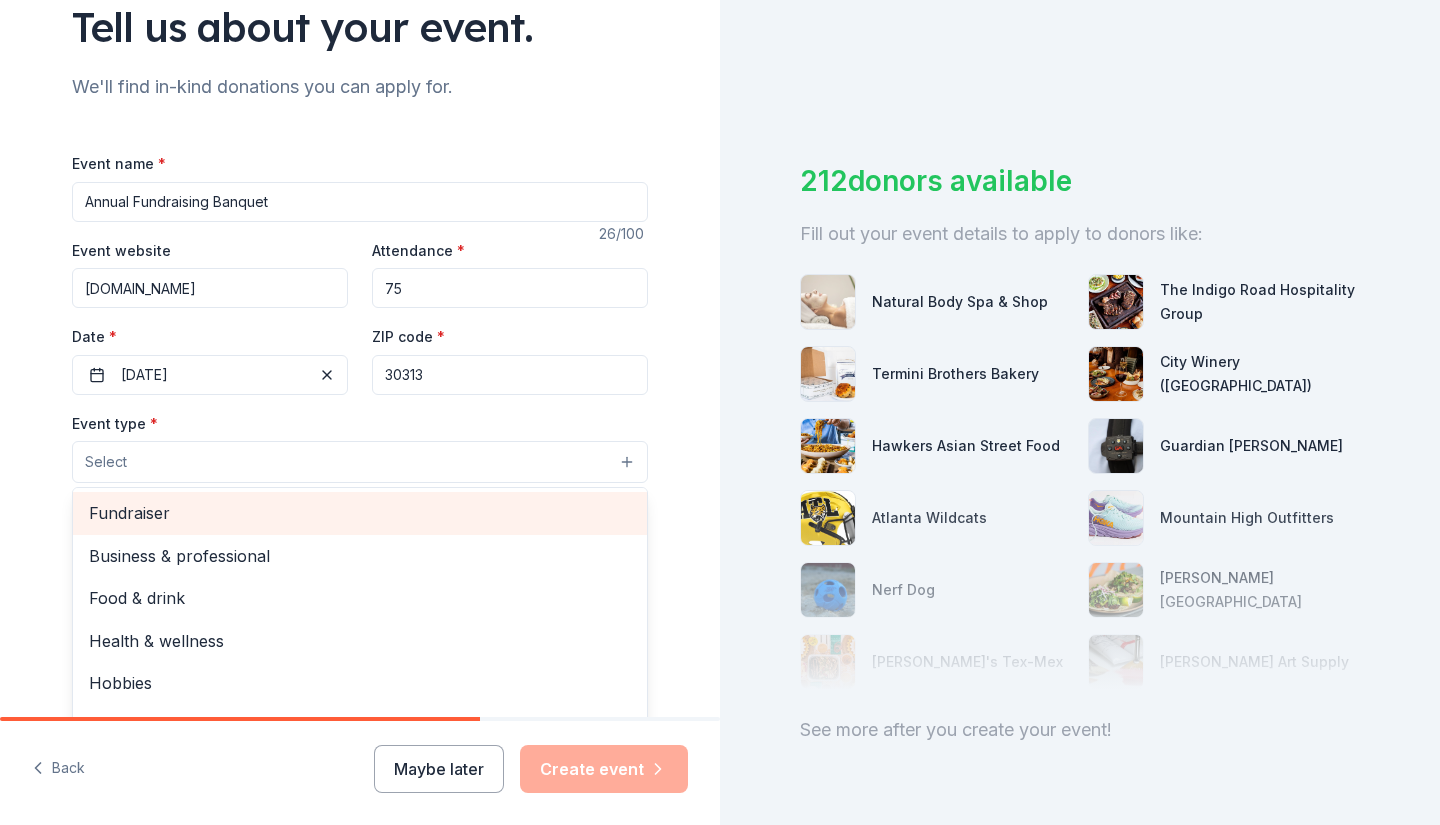 click on "Fundraiser" at bounding box center [360, 513] 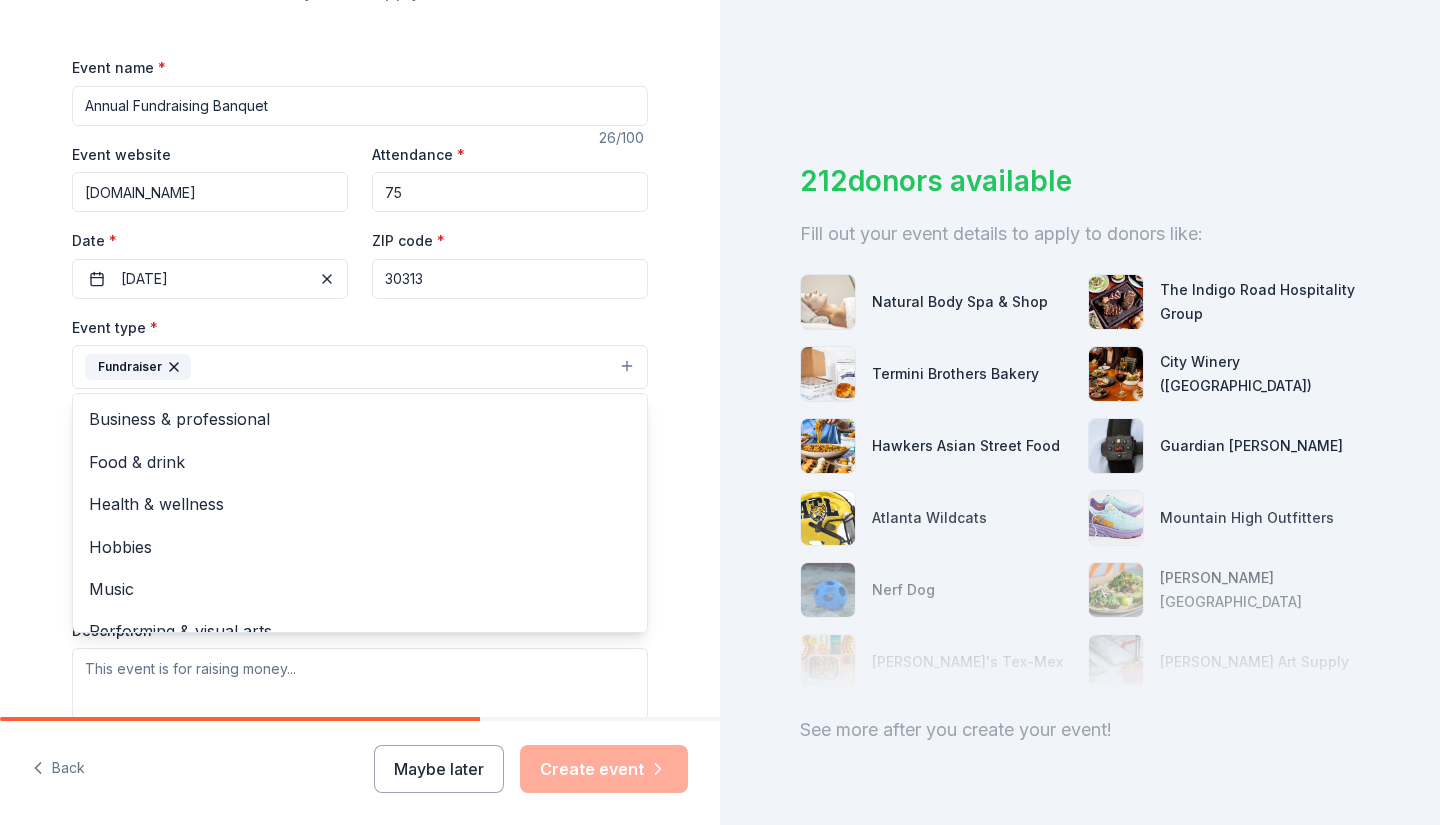 scroll, scrollTop: 261, scrollLeft: 0, axis: vertical 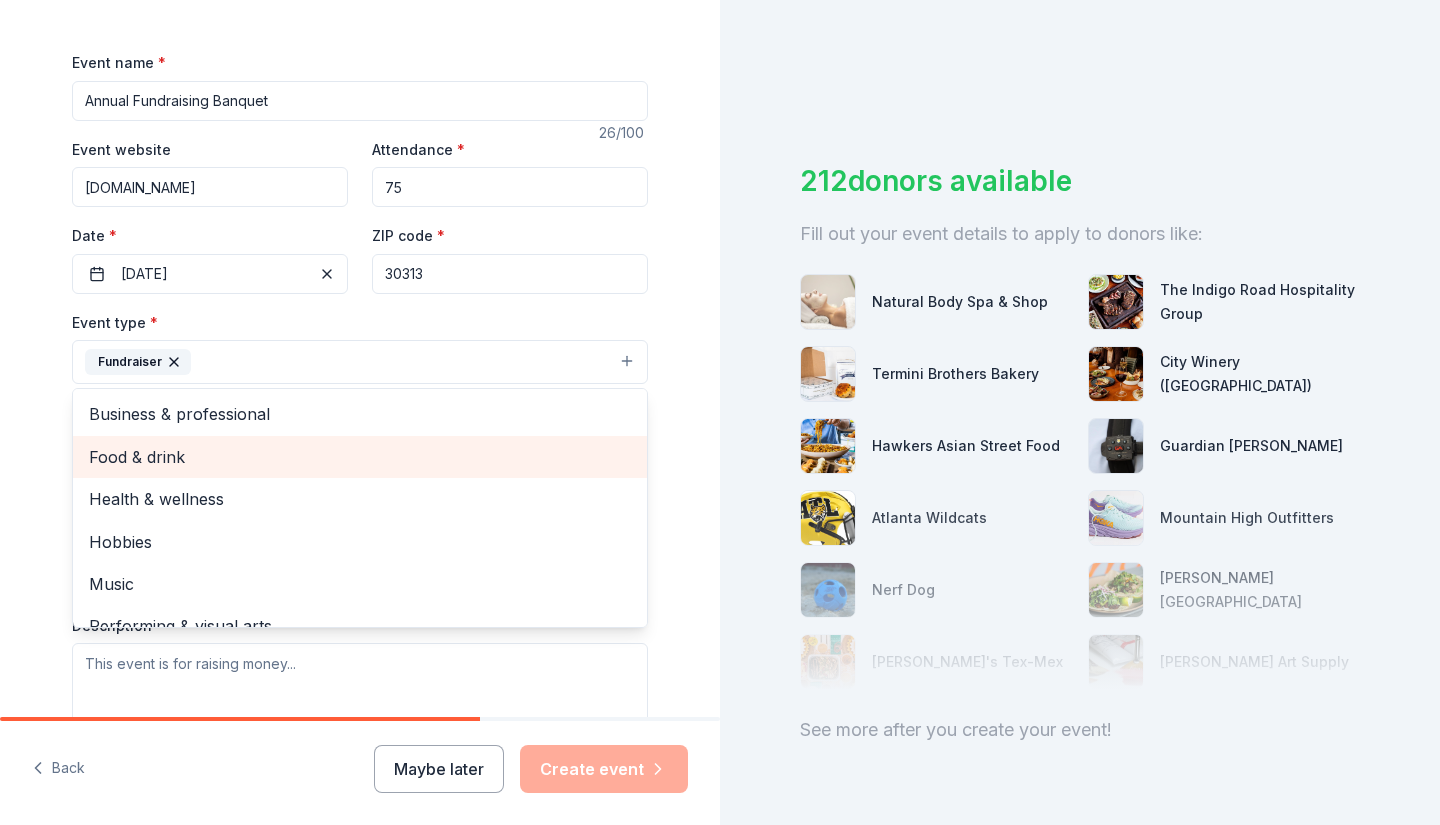 click on "Food & drink" at bounding box center [360, 457] 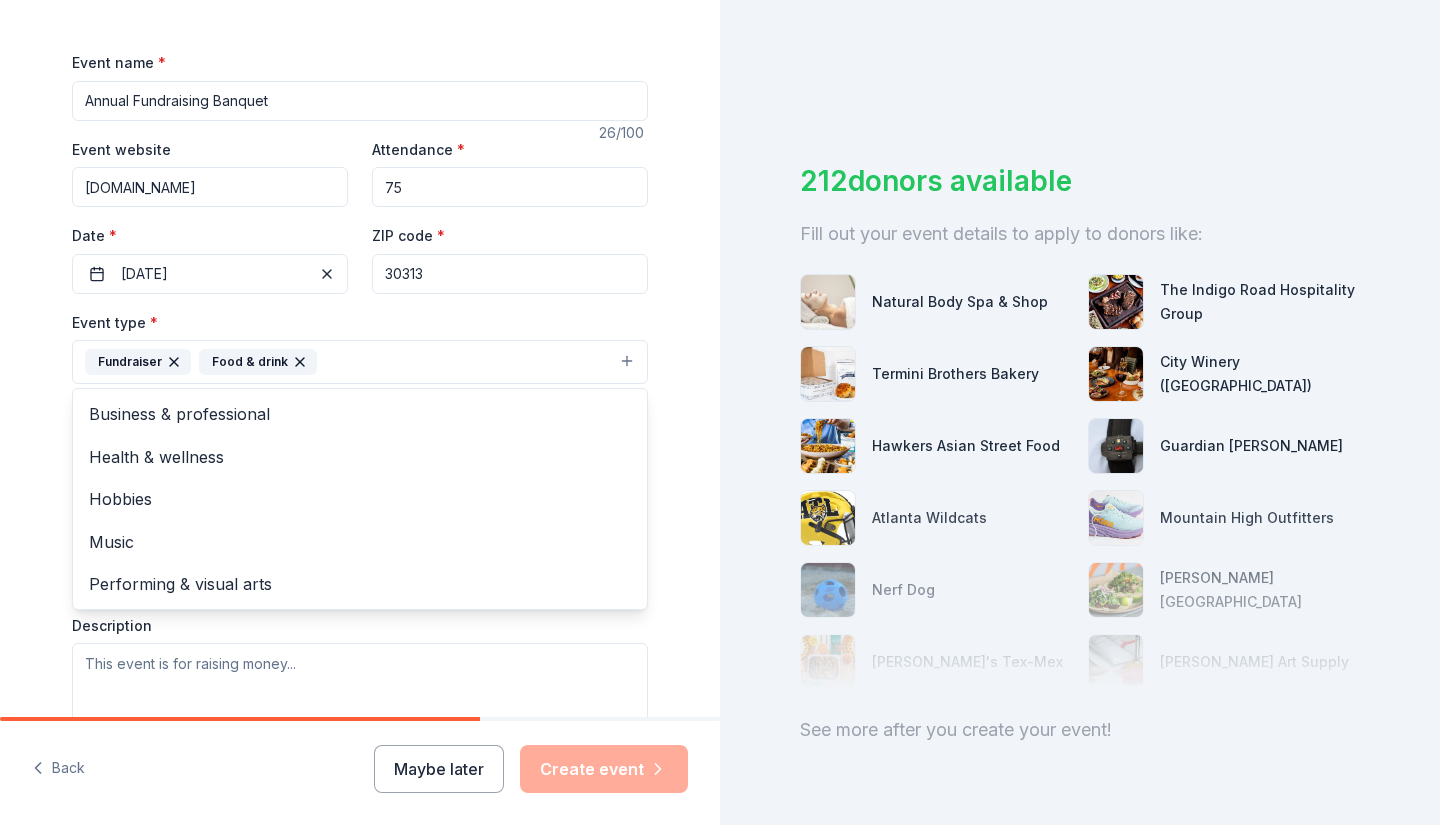 click on "Tell us about your event. We'll find in-kind donations you can apply for. Event name * Annual Fundraising Banquet 26 /100 Event website www.acgg.org Attendance * 75 Date * 02/07/2026 ZIP code * 30313 Event type * Fundraiser Food & drink Business & professional Health & wellness Hobbies Music Performing & visual arts Demographic Select We use this information to help brands find events with their target demographic to sponsor their products. Mailing address Apt/unit Description What are you looking for? * Auction & raffle Meals Snacks Desserts Alcohol Beverages Send me reminders Email me reminders of donor application deadlines Recurring event" at bounding box center [360, 405] 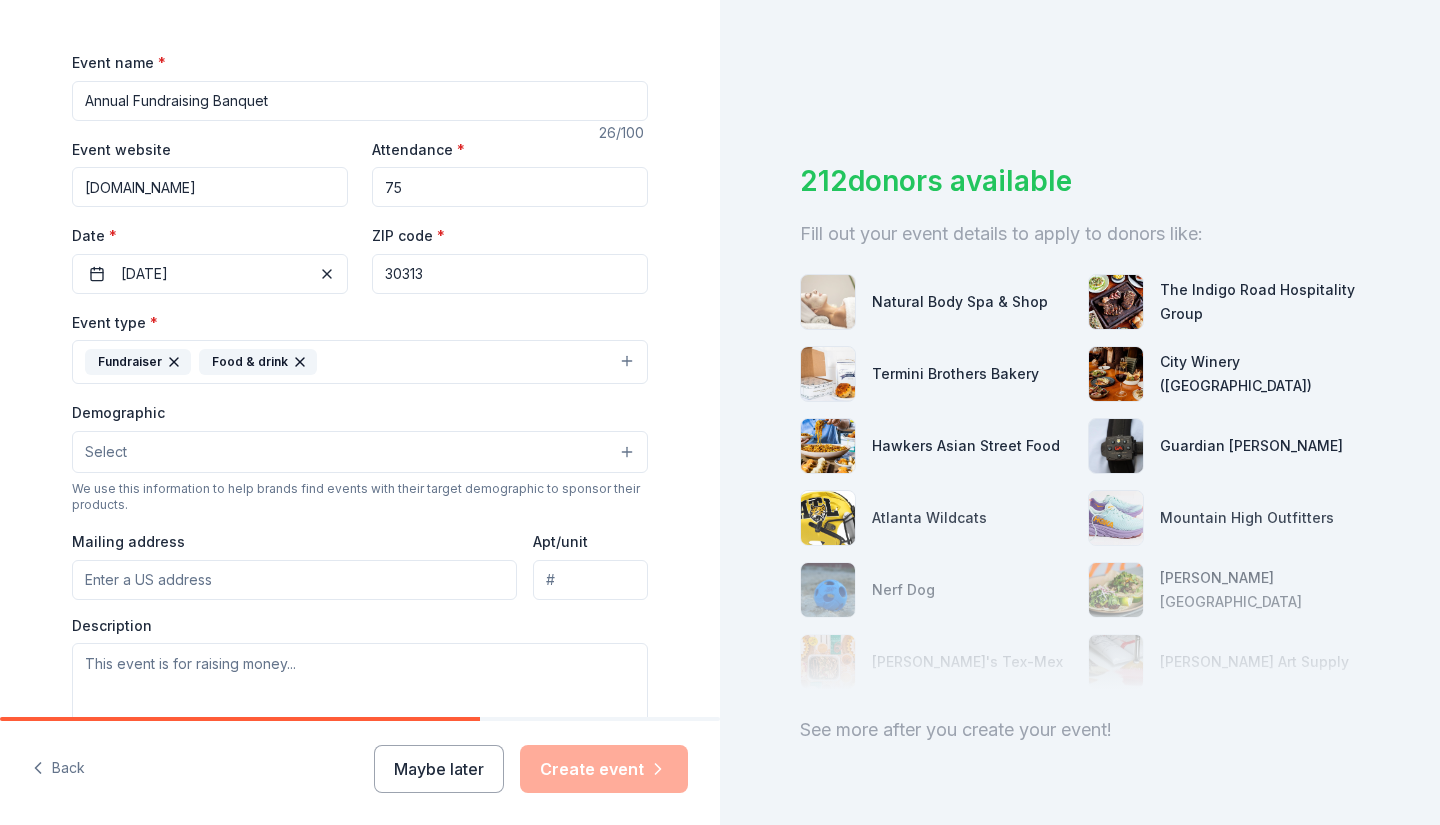 click on "Select" at bounding box center (360, 452) 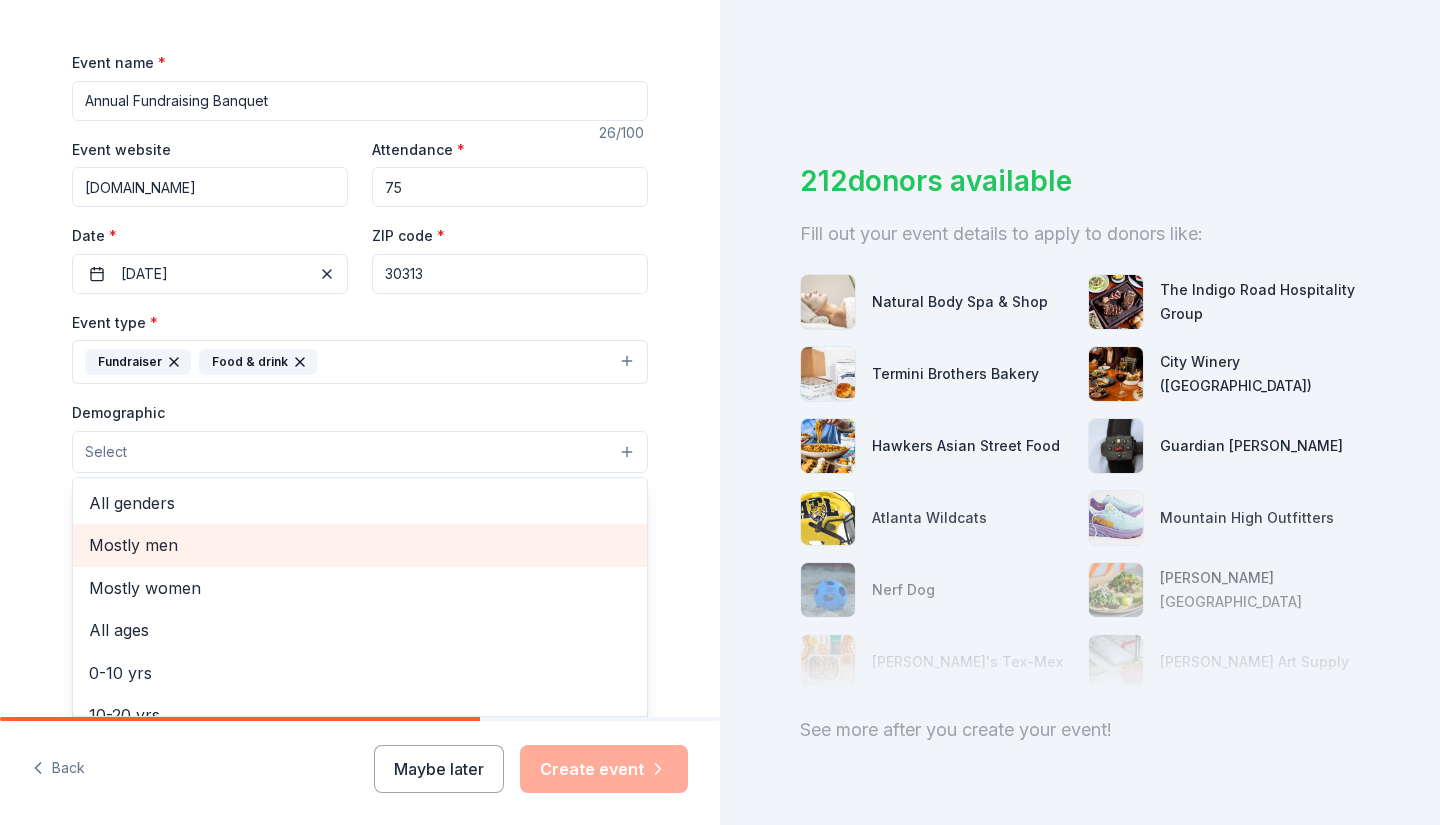 click on "Mostly men" at bounding box center (360, 545) 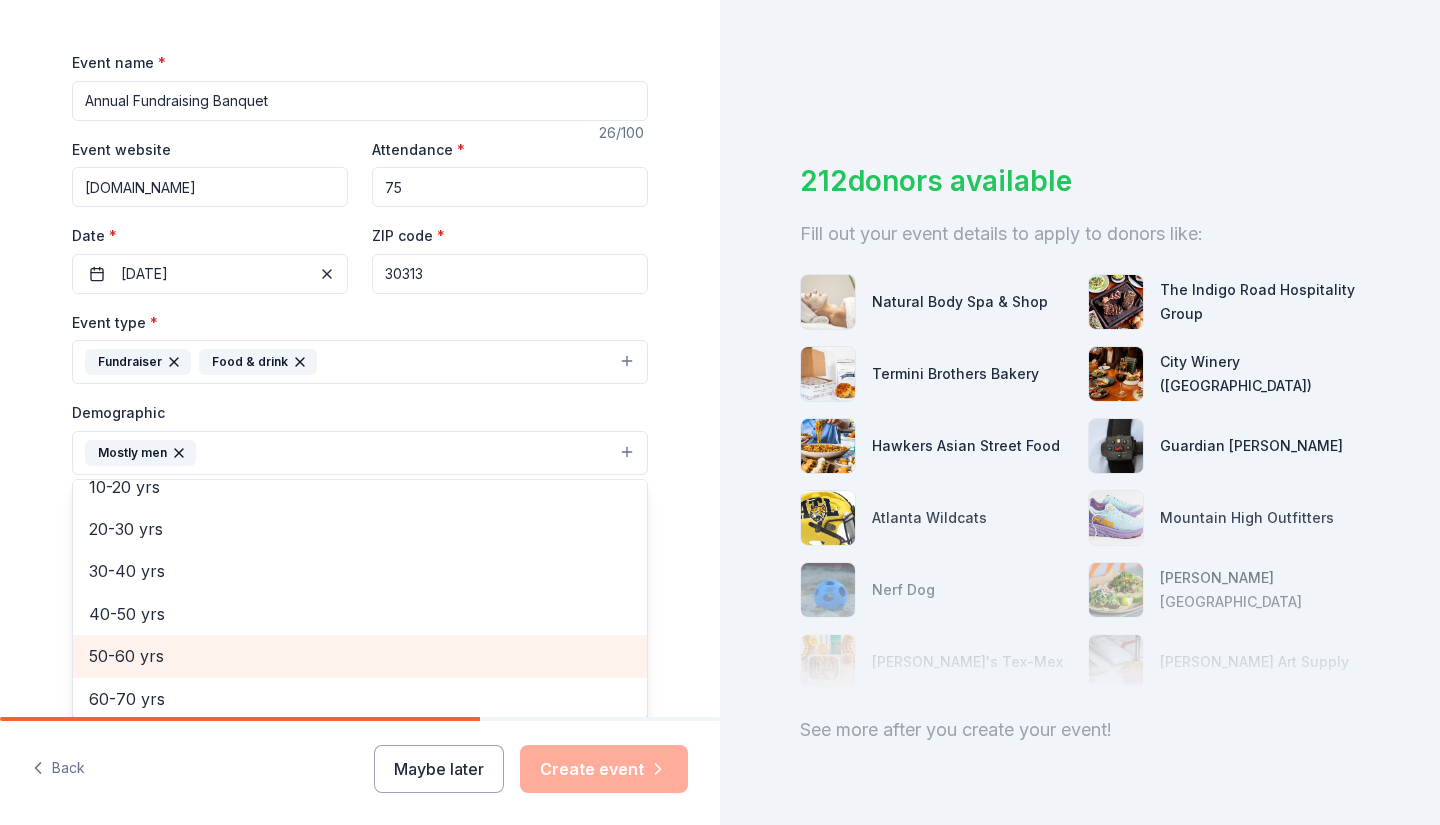 scroll, scrollTop: 189, scrollLeft: 0, axis: vertical 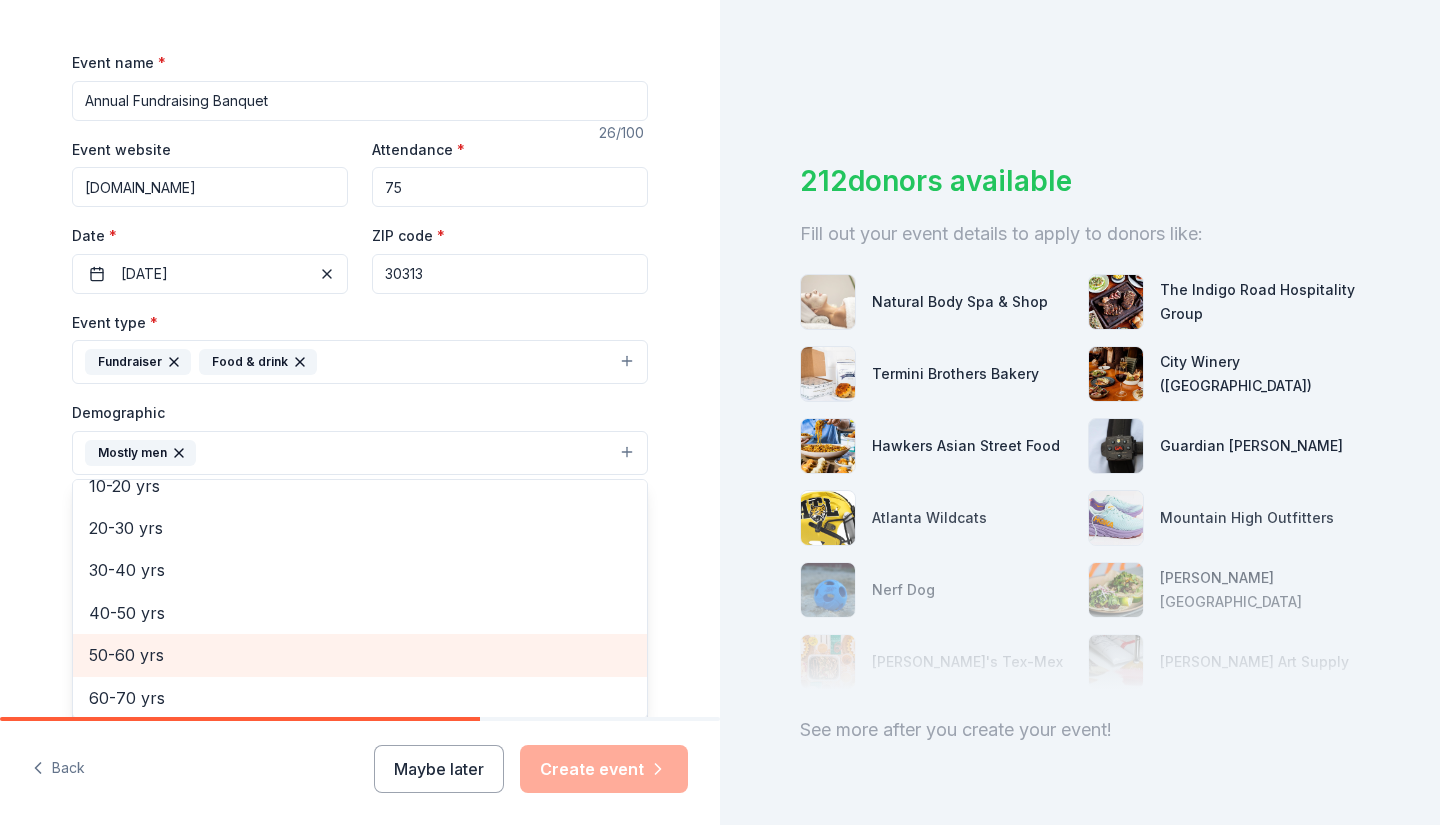 click on "50-60 yrs" at bounding box center (360, 655) 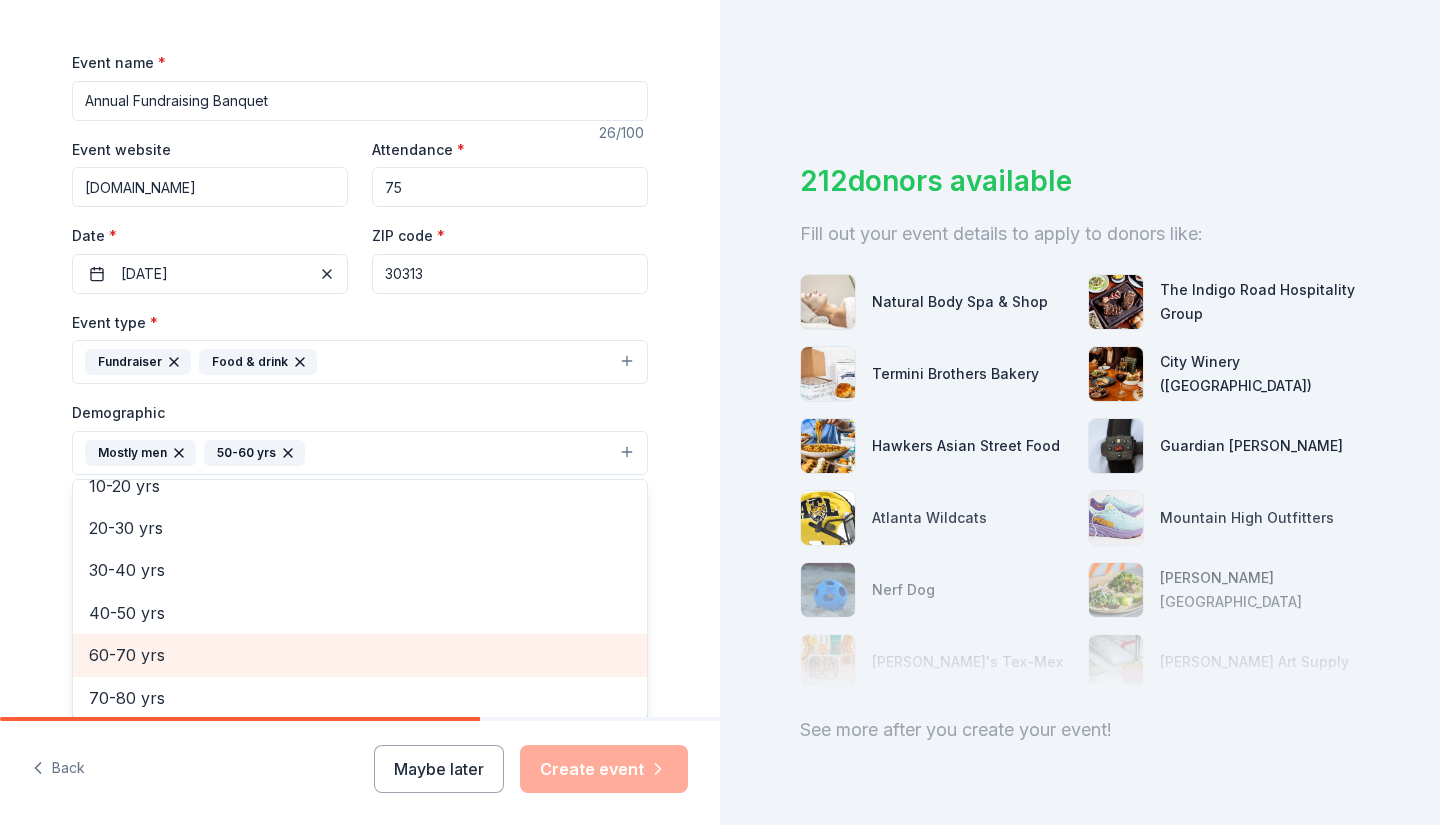 click on "60-70 yrs" at bounding box center (360, 655) 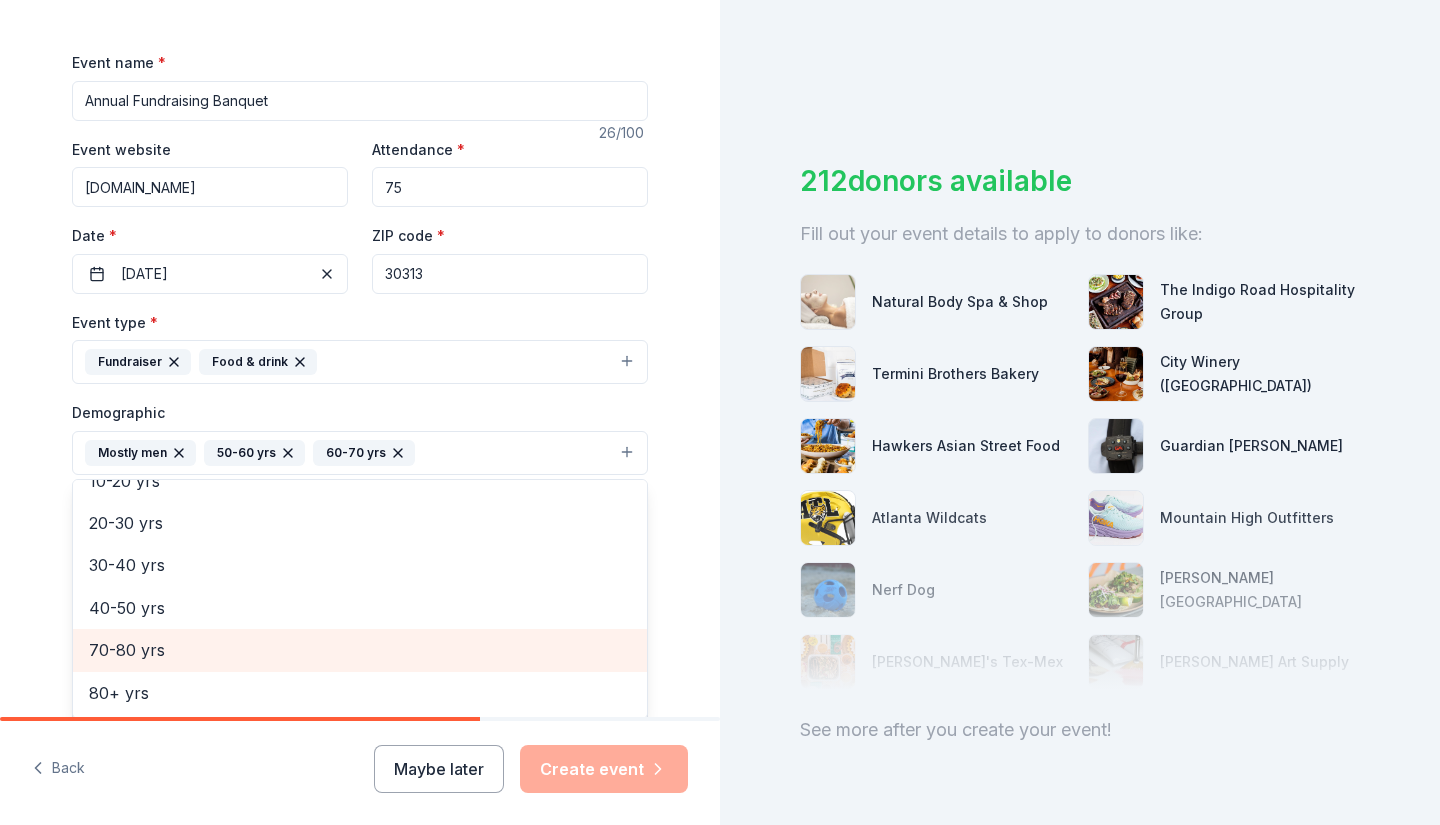 scroll, scrollTop: 193, scrollLeft: 0, axis: vertical 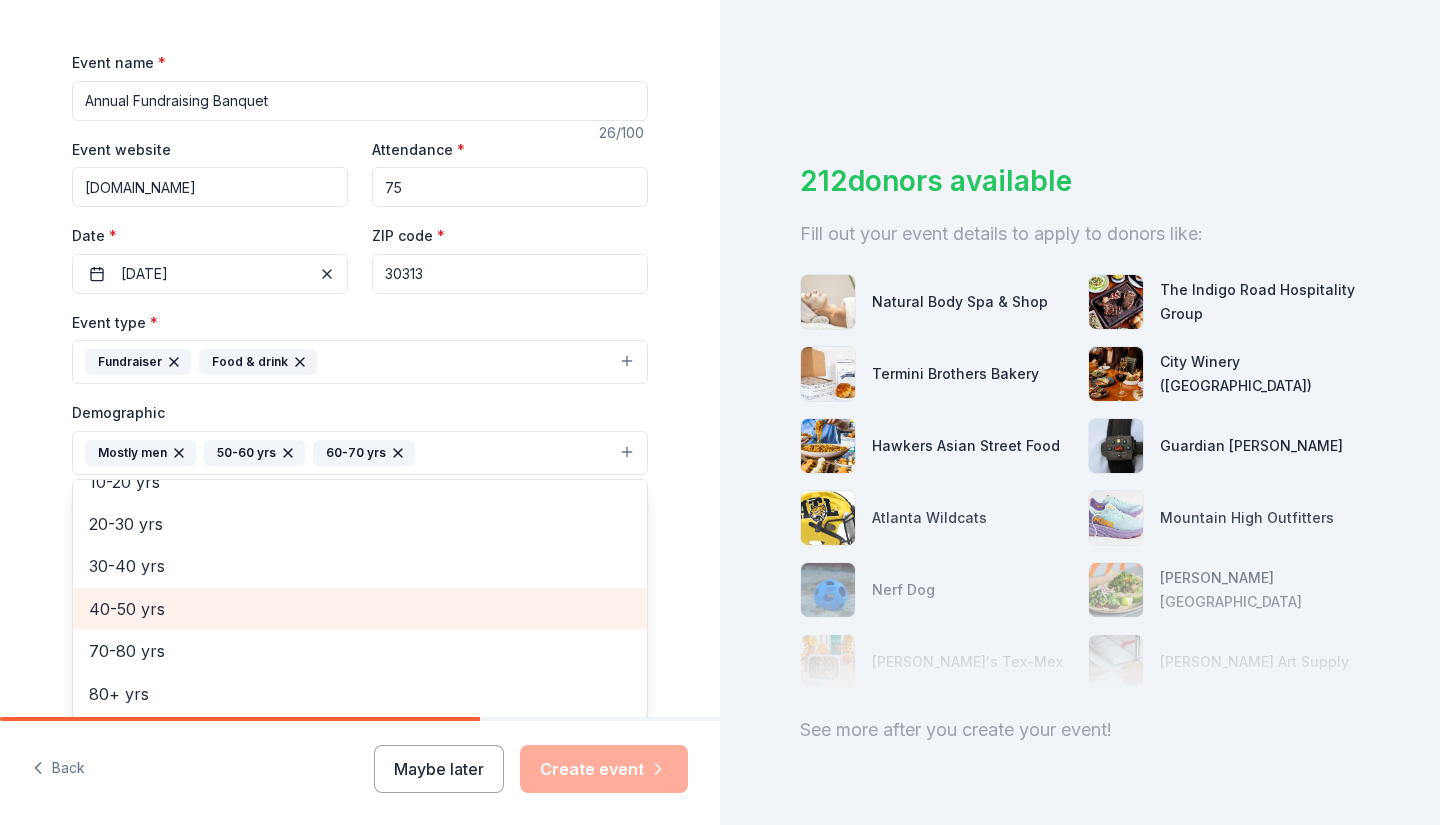 click on "40-50 yrs" at bounding box center [360, 609] 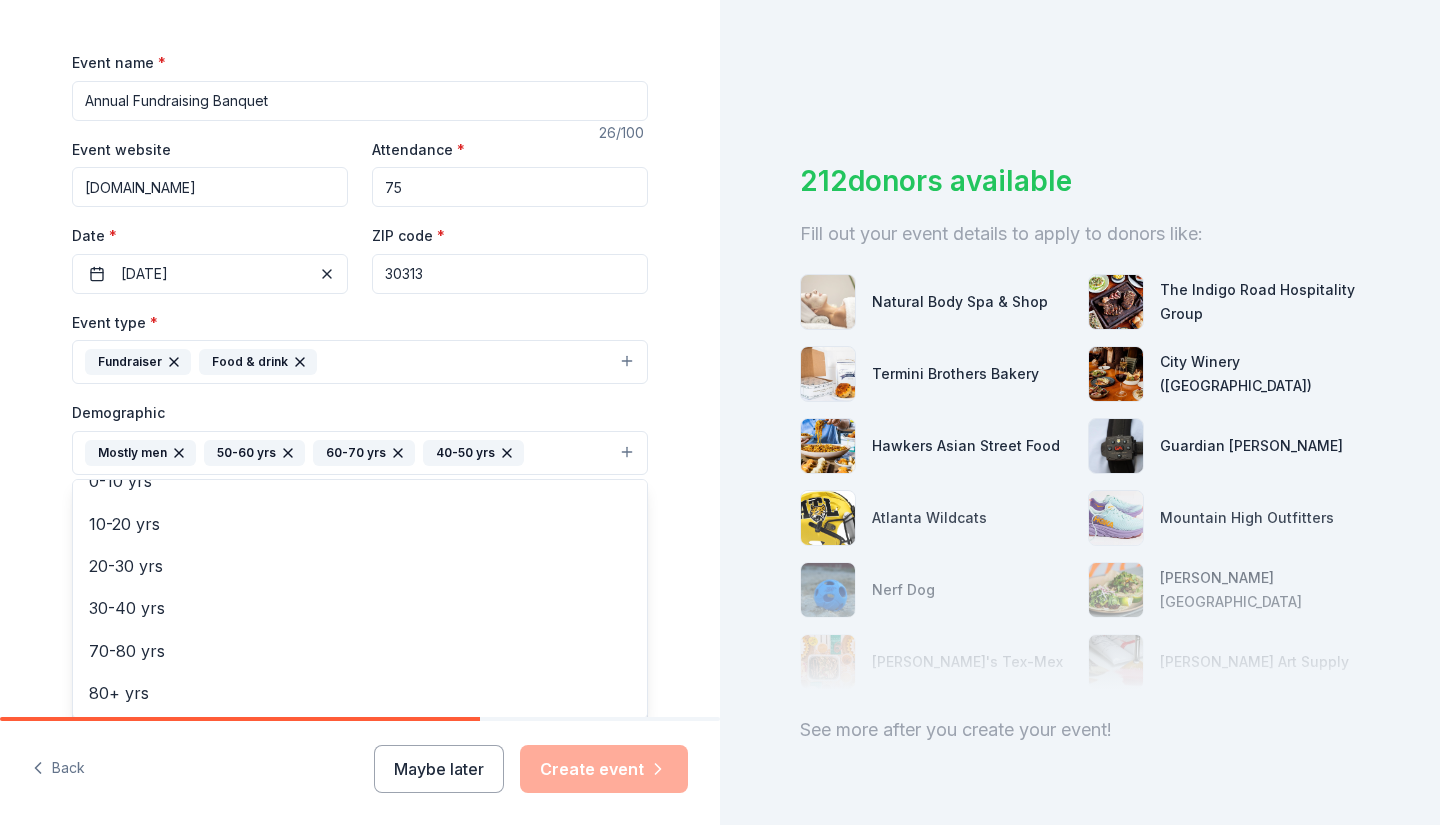 click on "Tell us about your event. We'll find in-kind donations you can apply for. Event name * Annual Fundraising Banquet 26 /100 Event website www.acgg.org Attendance * 75 Date * 02/07/2026 ZIP code * 30313 Event type * Fundraiser Food & drink Demographic Mostly men 50-60 yrs 60-70 yrs 40-50 yrs All genders Mostly women All ages 0-10 yrs 10-20 yrs 20-30 yrs 30-40 yrs 70-80 yrs 80+ yrs We use this information to help brands find events with their target demographic to sponsor their products. Mailing address Apt/unit Description What are you looking for? * Auction & raffle Meals Snacks Desserts Alcohol Beverages Send me reminders Email me reminders of donor application deadlines Recurring event" at bounding box center [360, 406] 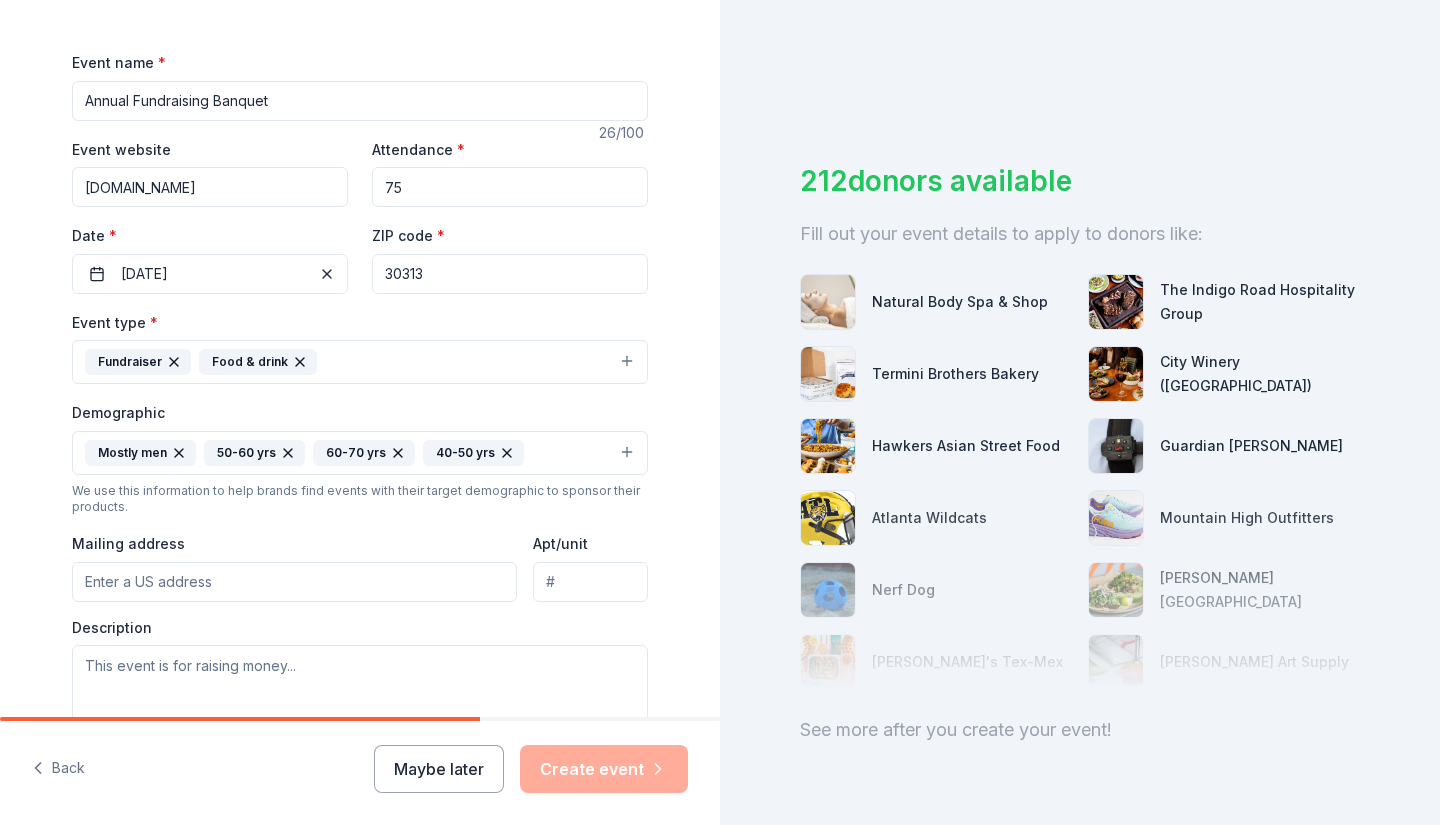 scroll, scrollTop: 294, scrollLeft: 0, axis: vertical 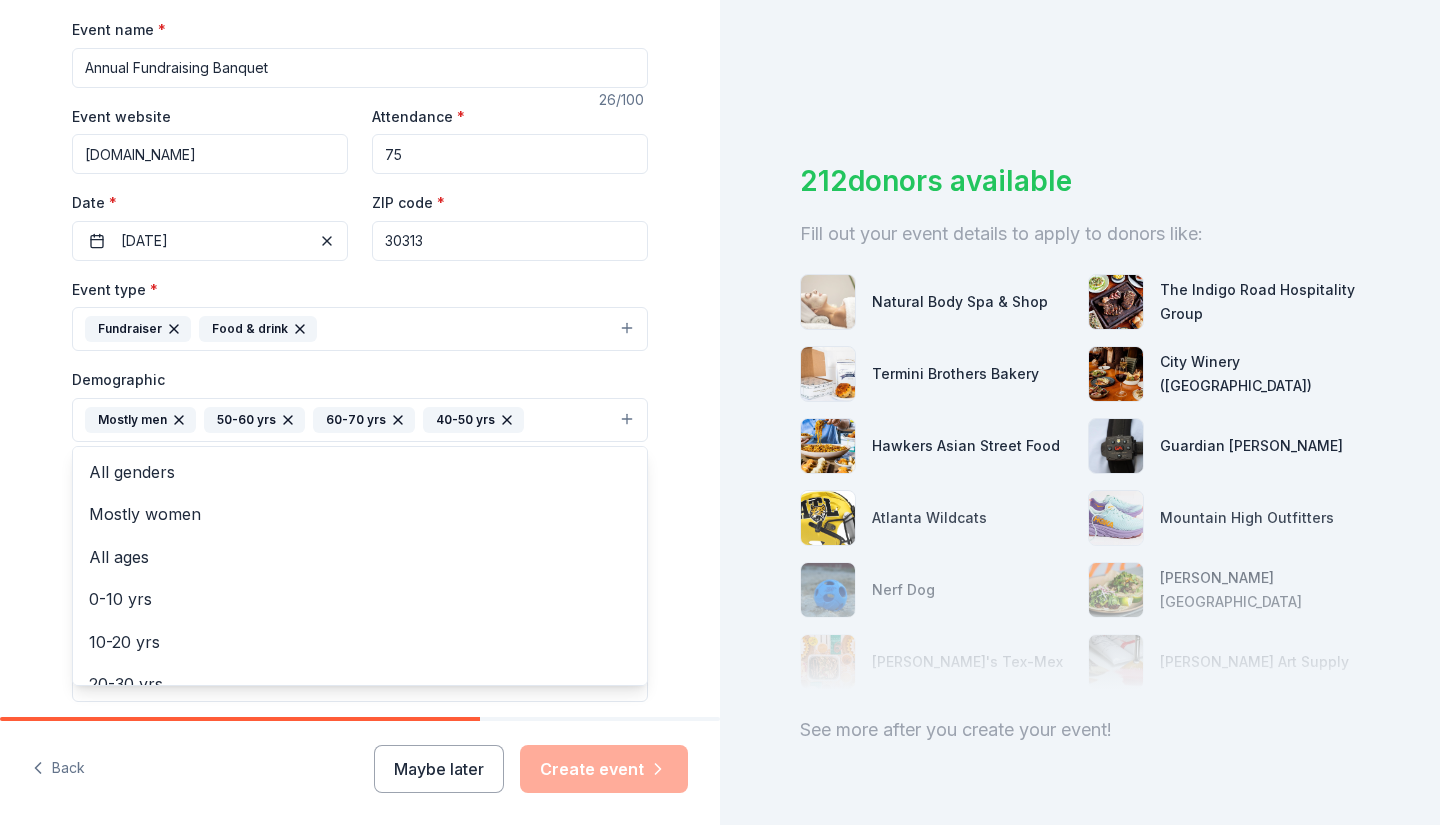 click on "Mostly men 50-60 yrs 60-70 yrs 40-50 yrs" at bounding box center [360, 420] 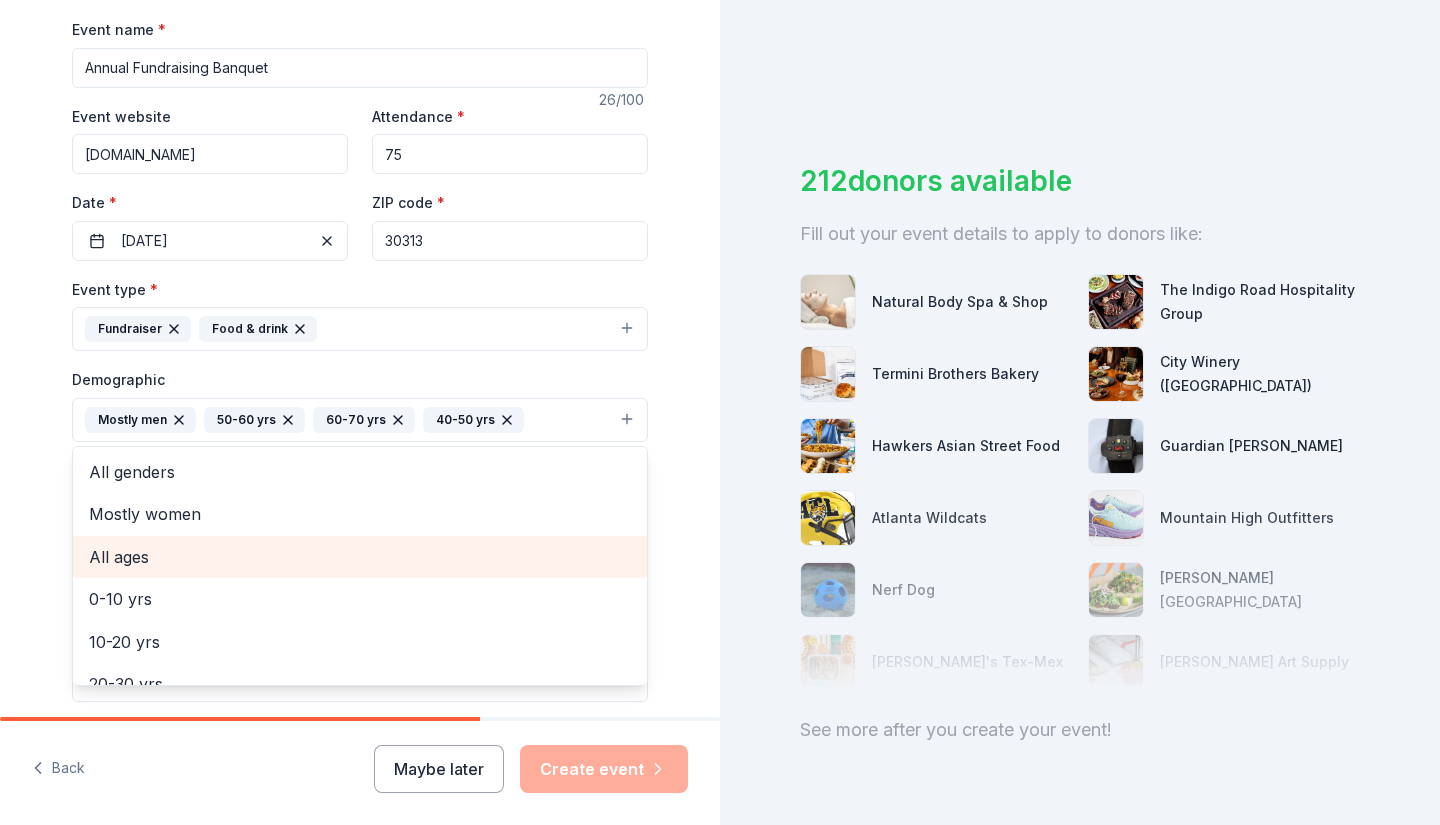 scroll, scrollTop: 151, scrollLeft: 0, axis: vertical 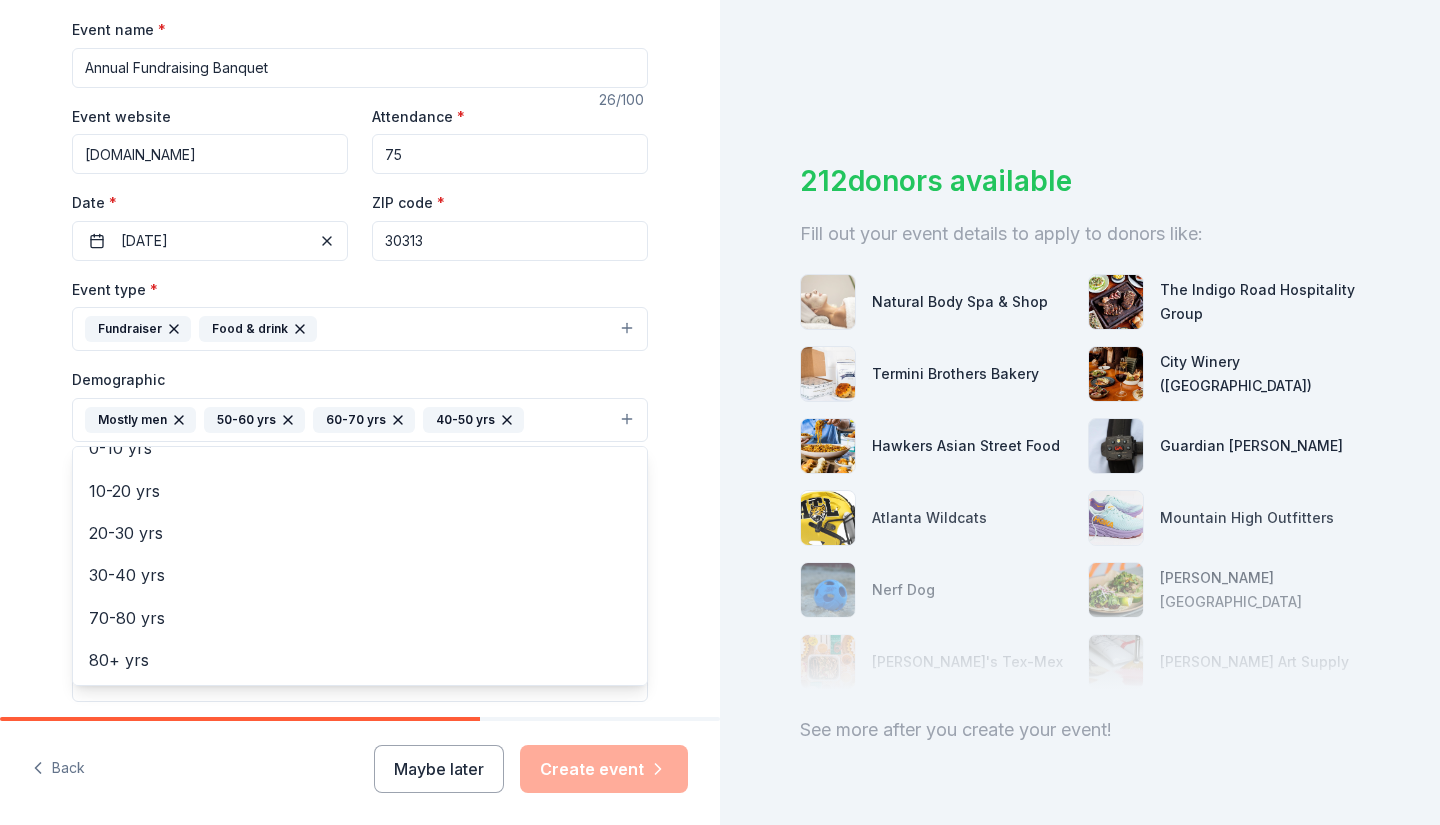 click on "Tell us about your event. We'll find in-kind donations you can apply for. Event name * Annual Fundraising Banquet 26 /100 Event website www.acgg.org Attendance * 75 Date * 02/07/2026 ZIP code * 30313 Event type * Fundraiser Food & drink Demographic Mostly men 50-60 yrs 60-70 yrs 40-50 yrs All genders Mostly women All ages 0-10 yrs 10-20 yrs 20-30 yrs 30-40 yrs 70-80 yrs 80+ yrs We use this information to help brands find events with their target demographic to sponsor their products. Mailing address Apt/unit Description What are you looking for? * Auction & raffle Meals Snacks Desserts Alcohol Beverages Send me reminders Email me reminders of donor application deadlines Recurring event" at bounding box center [360, 373] 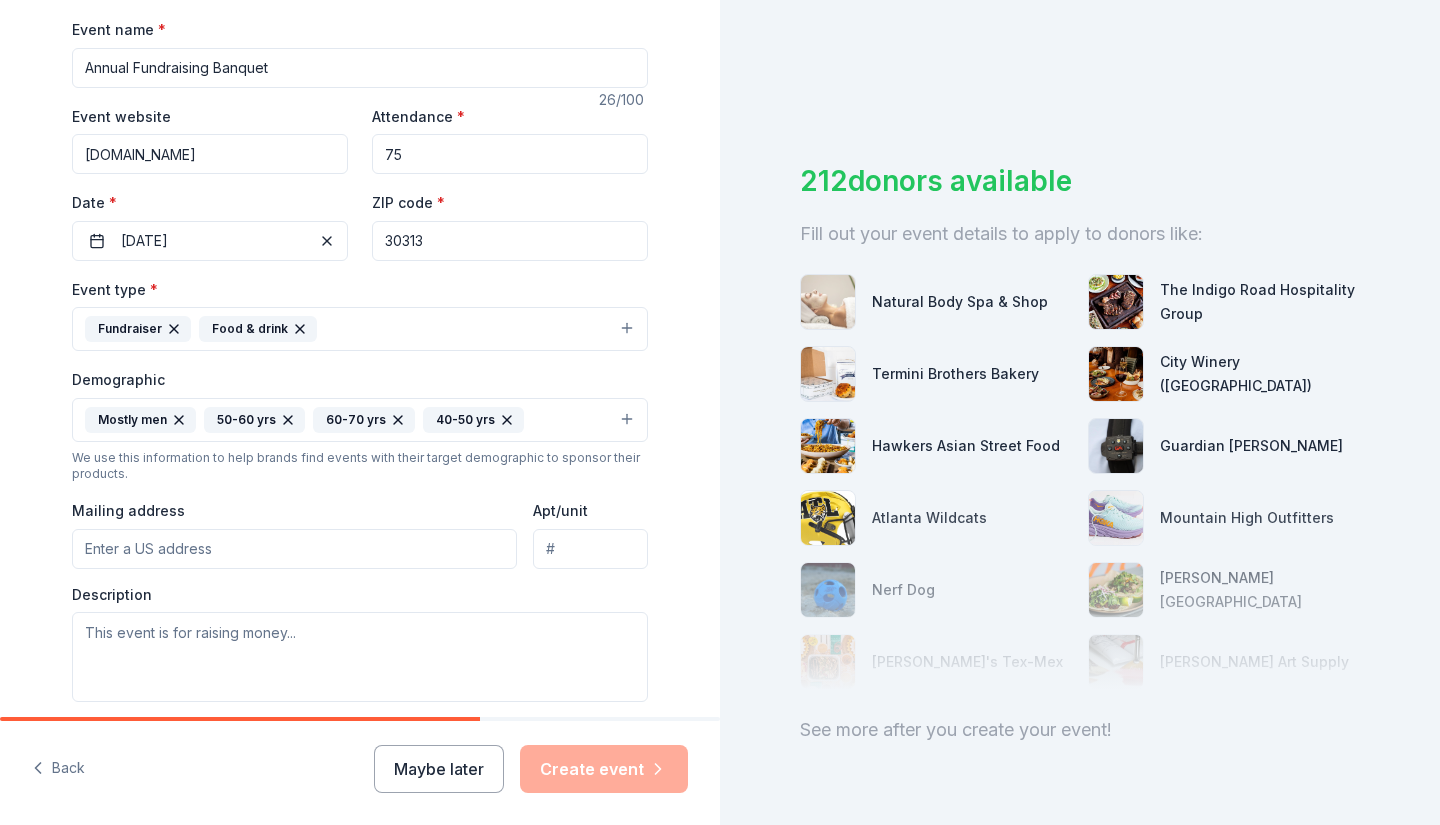 click on "Mailing address" at bounding box center [294, 549] 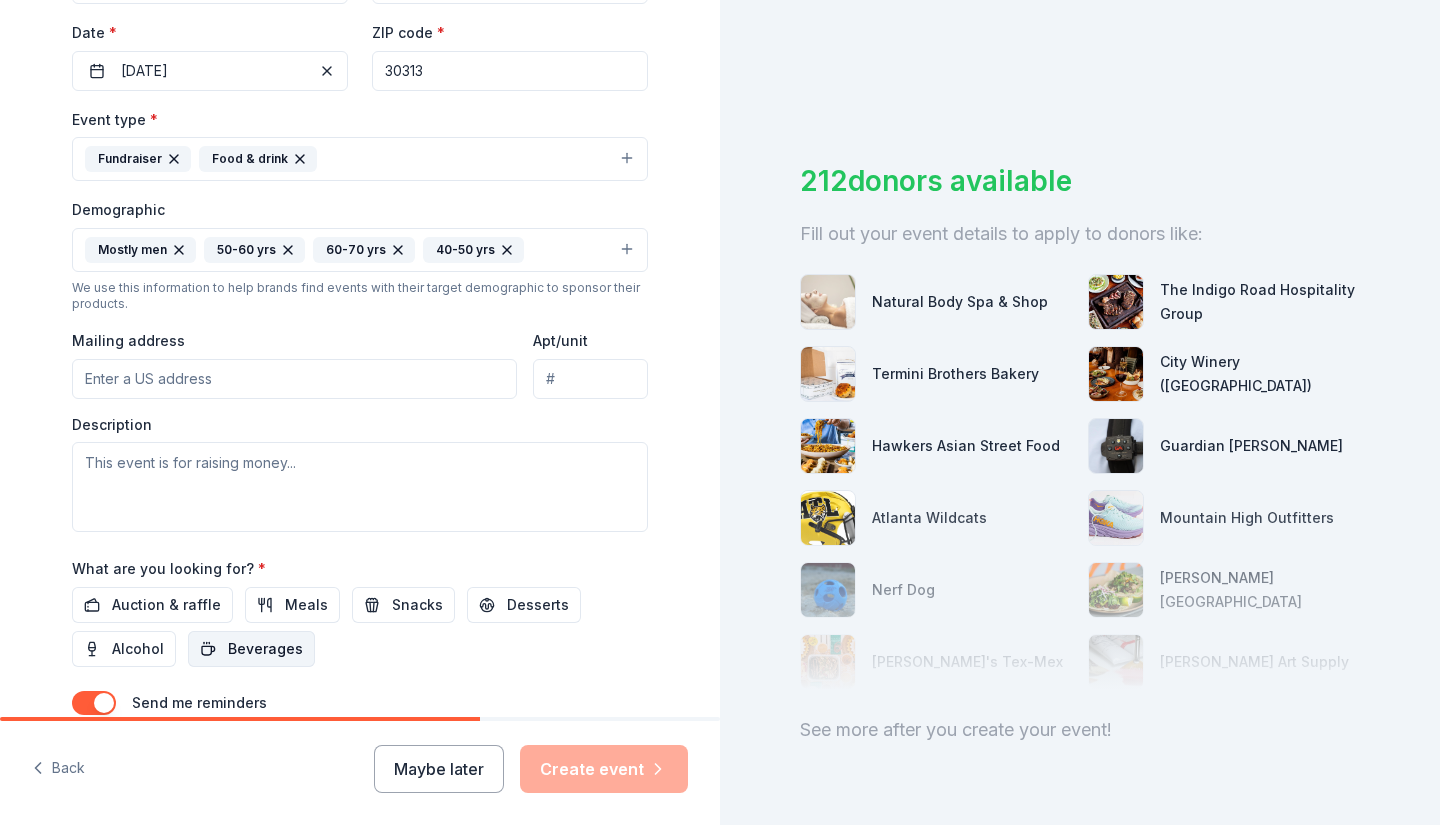 scroll, scrollTop: 361, scrollLeft: 0, axis: vertical 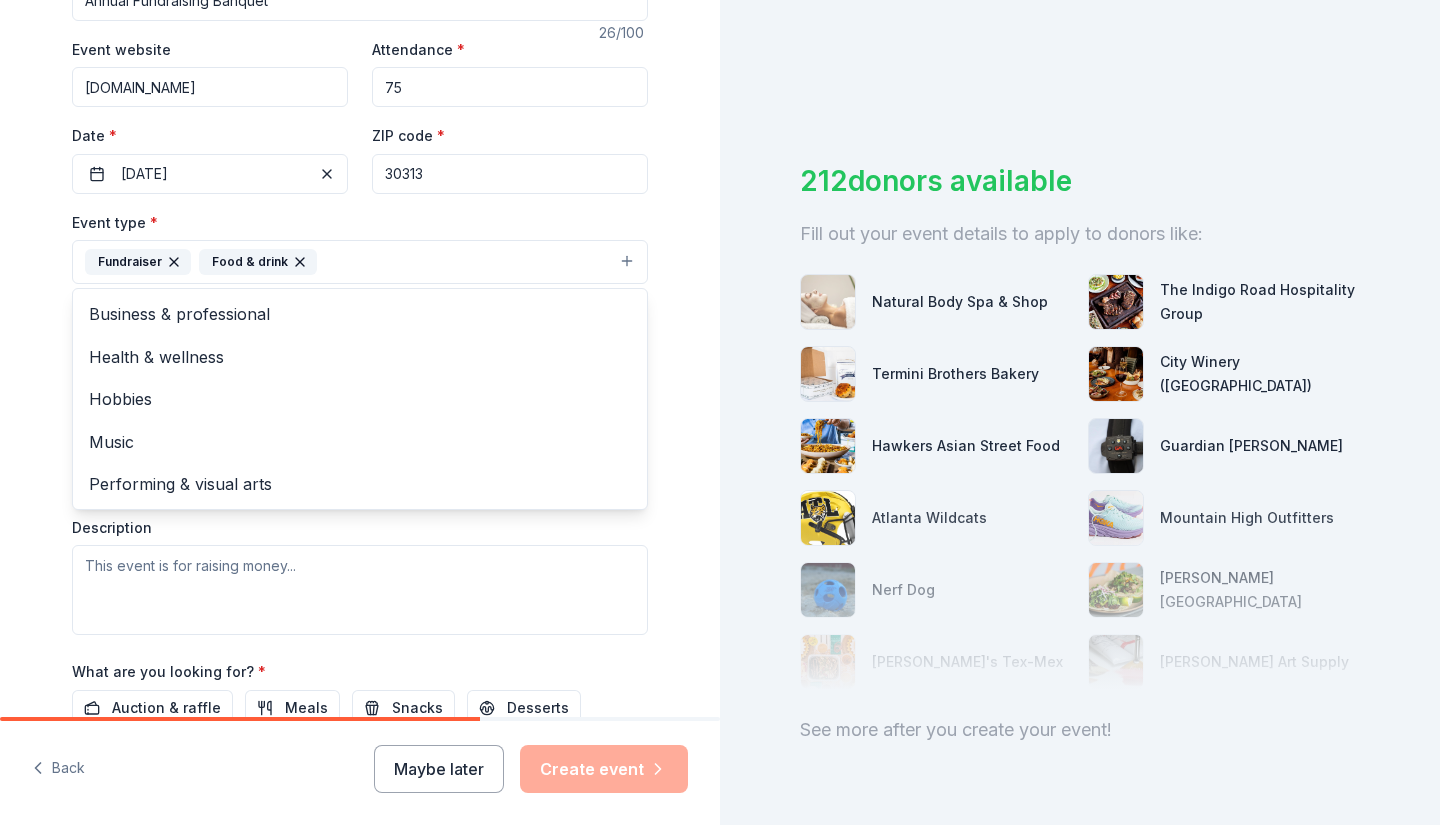click 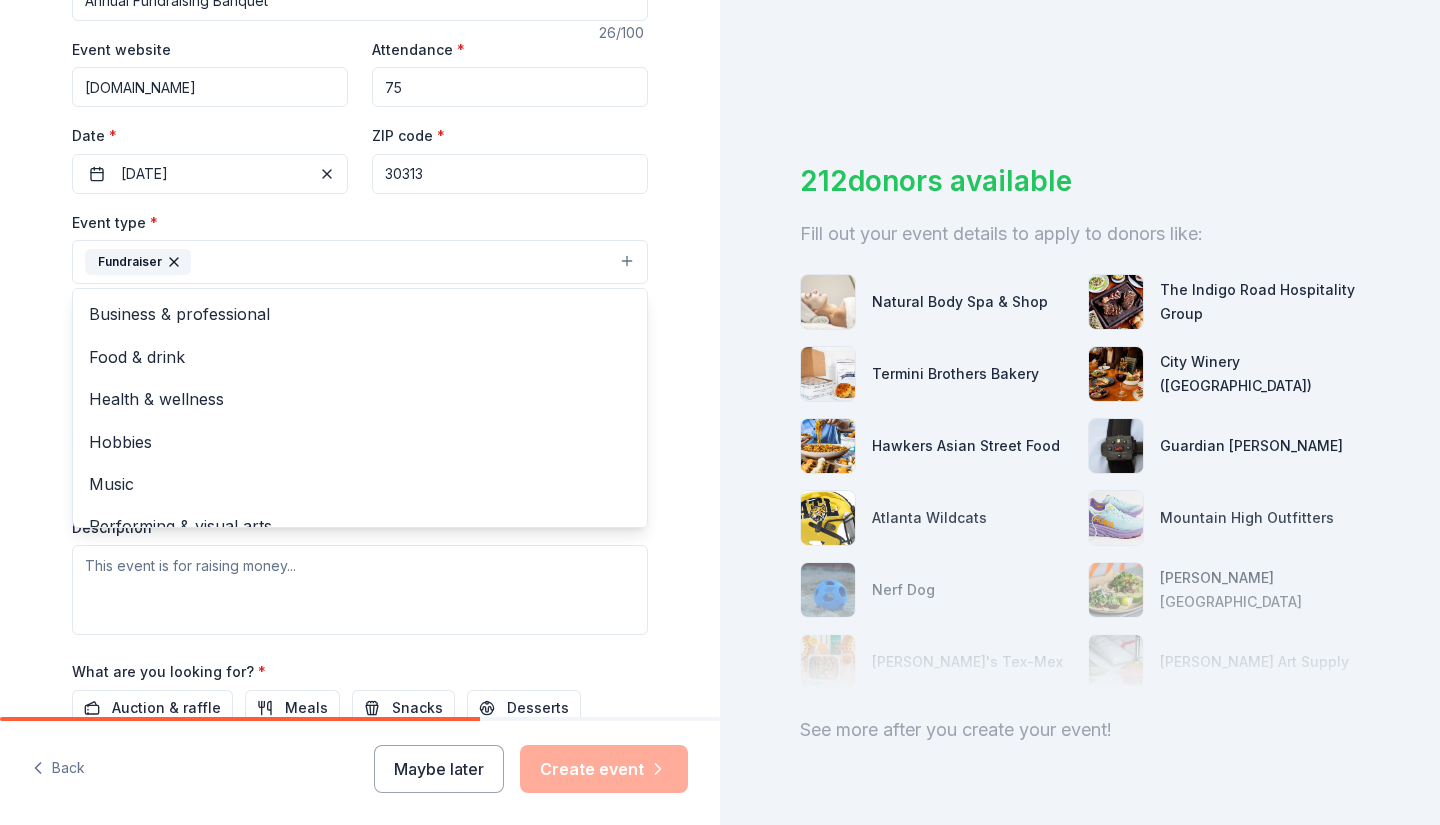 click on "Tell us about your event. We'll find in-kind donations you can apply for. Event name * Annual Fundraising Banquet 26 /100 Event website www.acgg.org Attendance * 75 Date * 02/07/2026 ZIP code * 30313 Event type * Fundraiser Business & professional Food & drink Health & wellness Hobbies Music Performing & visual arts Demographic Mostly men 50-60 yrs 60-70 yrs 40-50 yrs We use this information to help brands find events with their target demographic to sponsor their products. Mailing address Apt/unit Description What are you looking for? * Auction & raffle Meals Snacks Desserts Alcohol Beverages Send me reminders Email me reminders of donor application deadlines Recurring event" at bounding box center [360, 306] 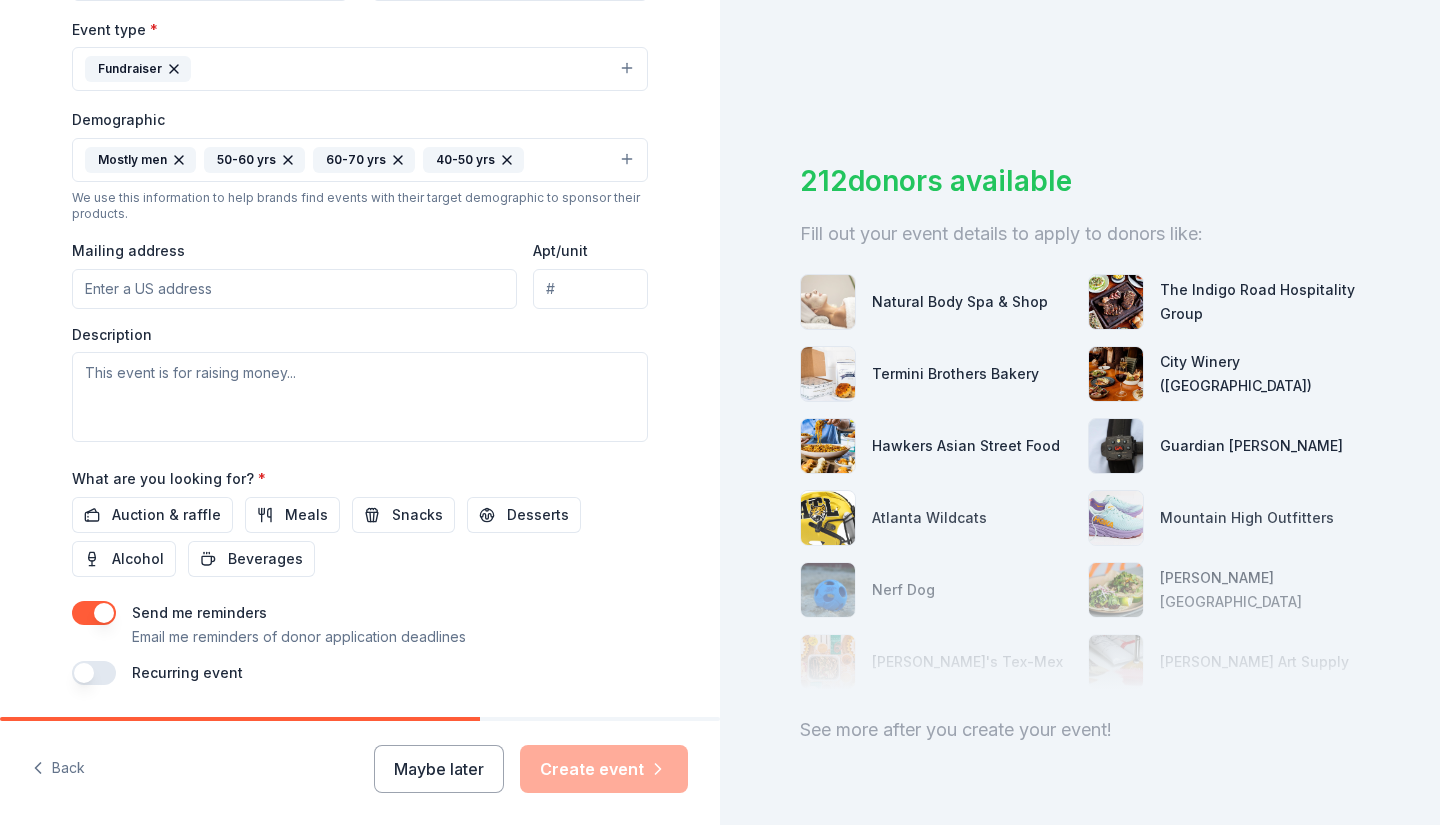 scroll, scrollTop: 618, scrollLeft: 0, axis: vertical 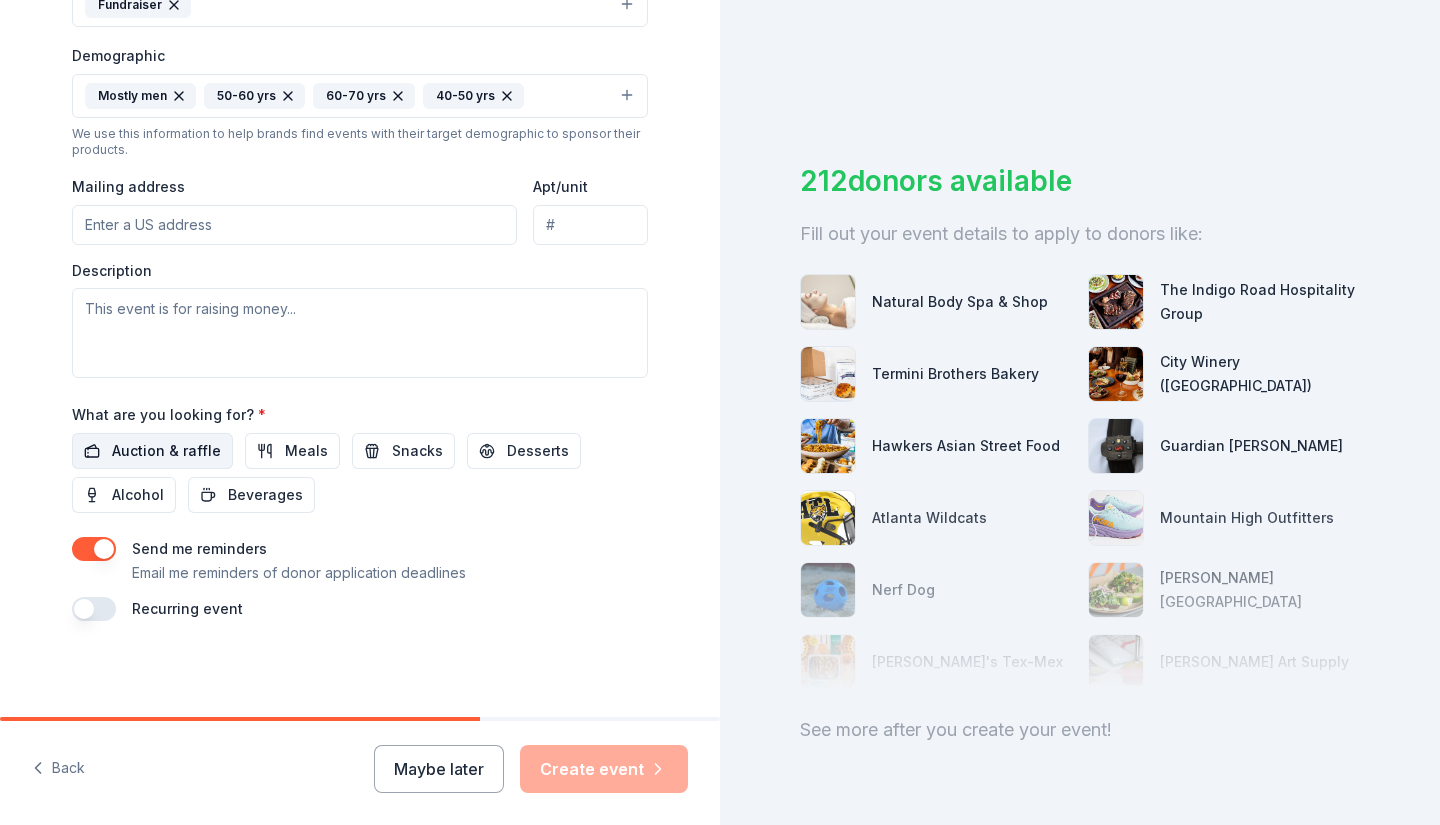 click on "Auction & raffle" at bounding box center (166, 451) 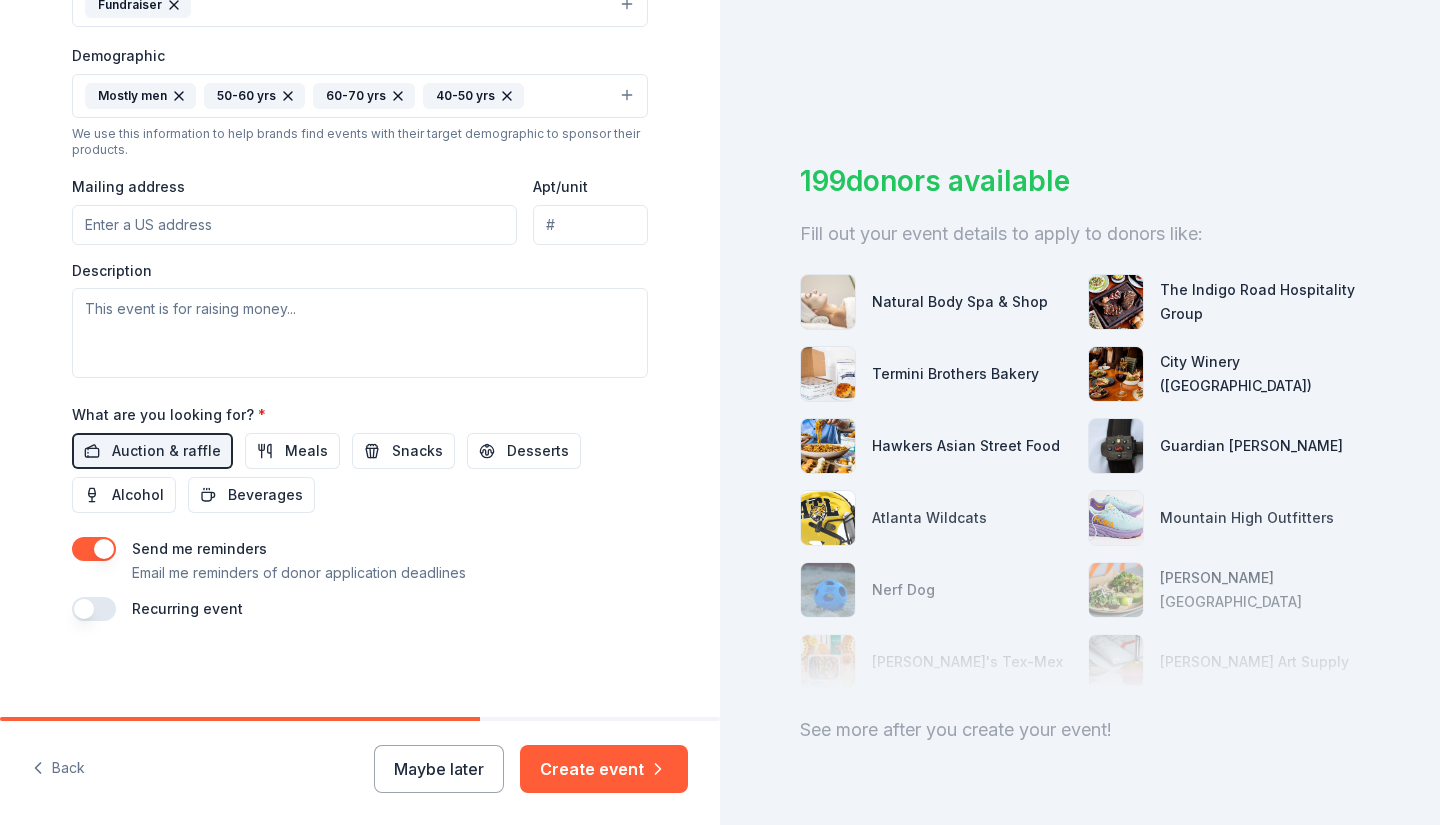 click at bounding box center [94, 549] 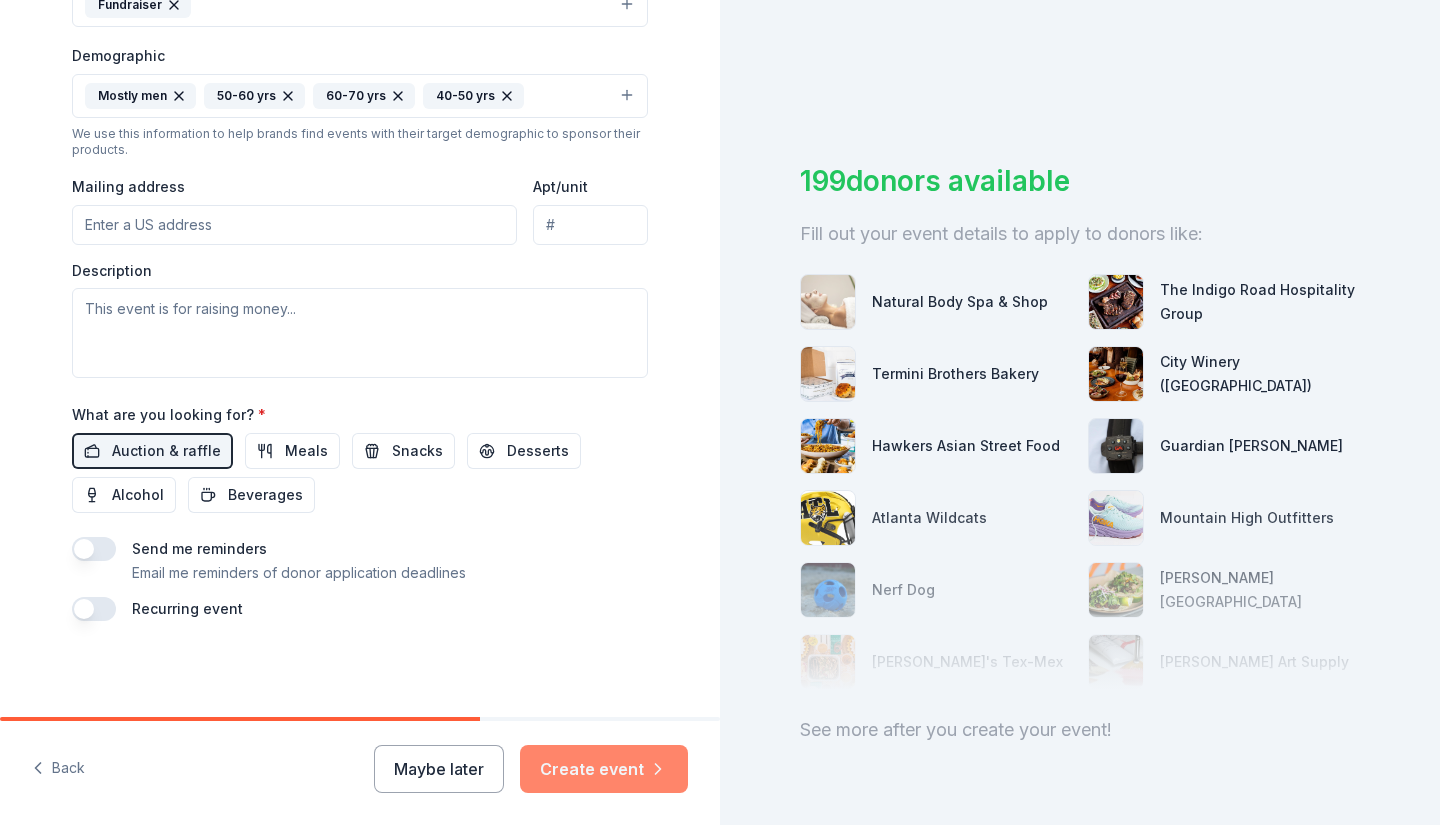 click on "Create event" at bounding box center [604, 769] 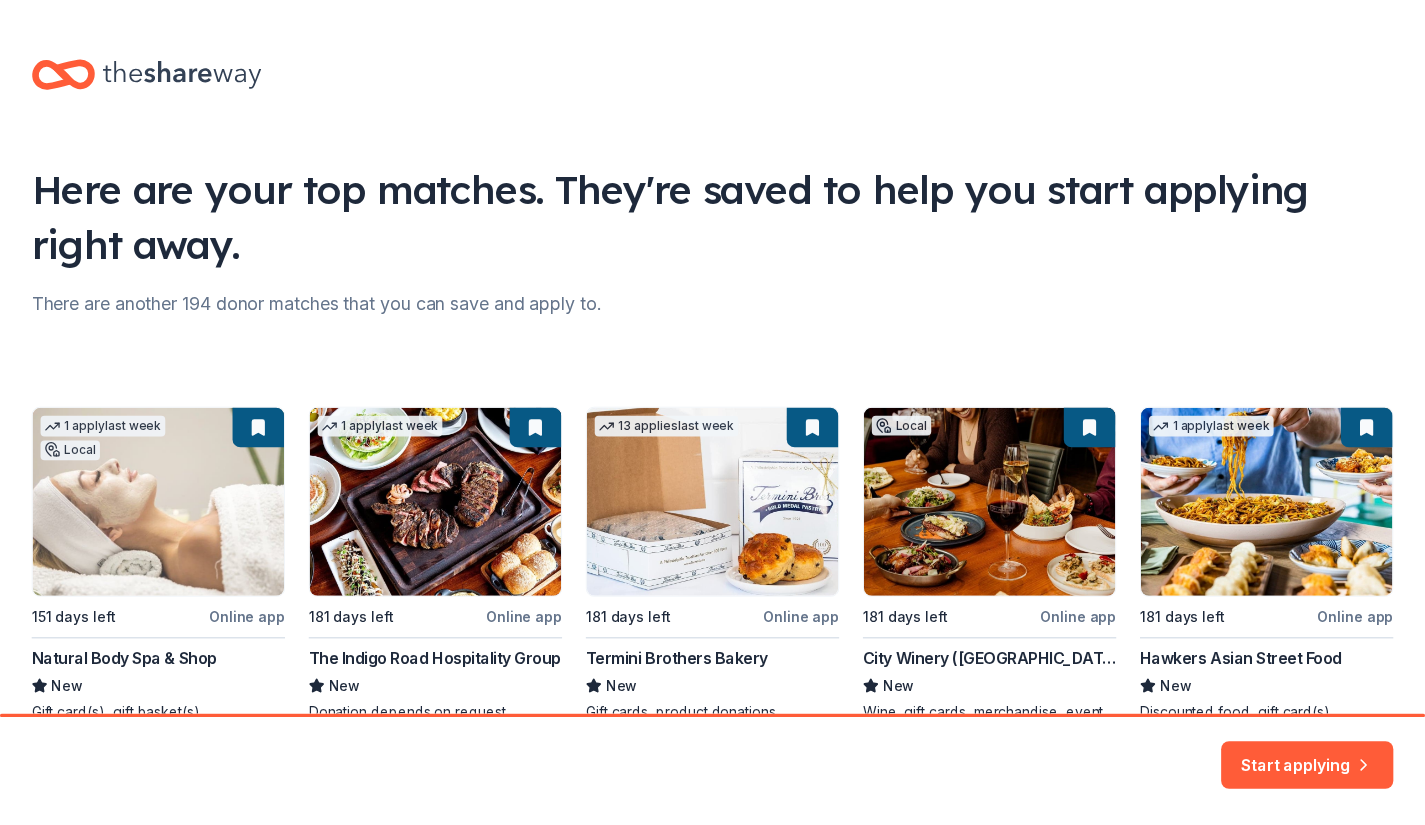 scroll, scrollTop: 124, scrollLeft: 0, axis: vertical 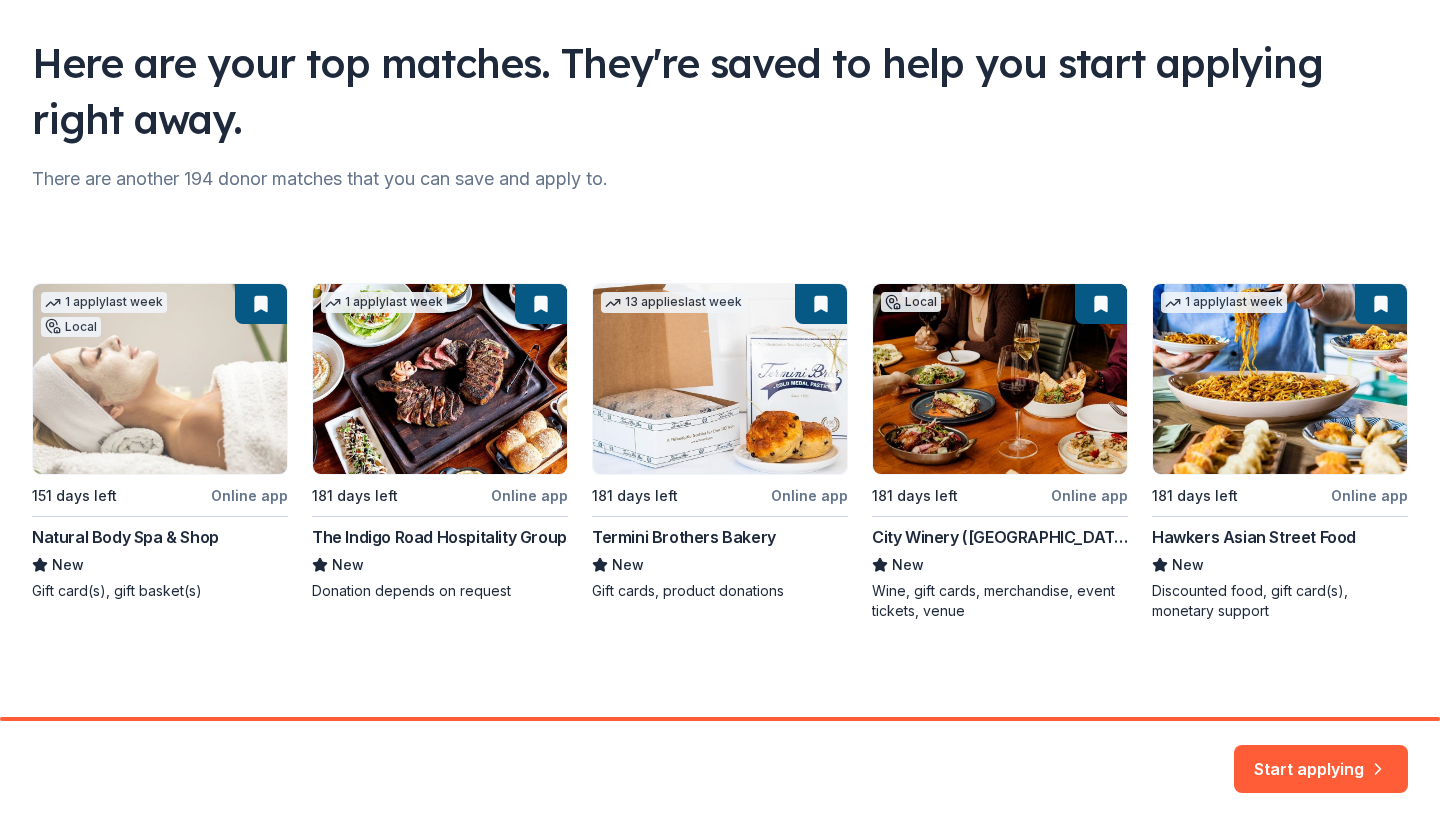 click on "1   apply  last week Local 151 days left Online app Natural Body Spa & Shop New Gift card(s), gift basket(s) 1   apply  last week 181 days left Online app The Indigo Road Hospitality Group New Donation depends on request 13   applies  last week 181 days left Online app Termini Brothers Bakery New Gift cards, product donations Local 181 days left Online app City Winery (Atlanta) New Wine, gift cards, merchandise, event tickets, venue 1   apply  last week 181 days left Online app Hawkers Asian Street Food New Discounted food, gift card(s), monetary support" at bounding box center [720, 452] 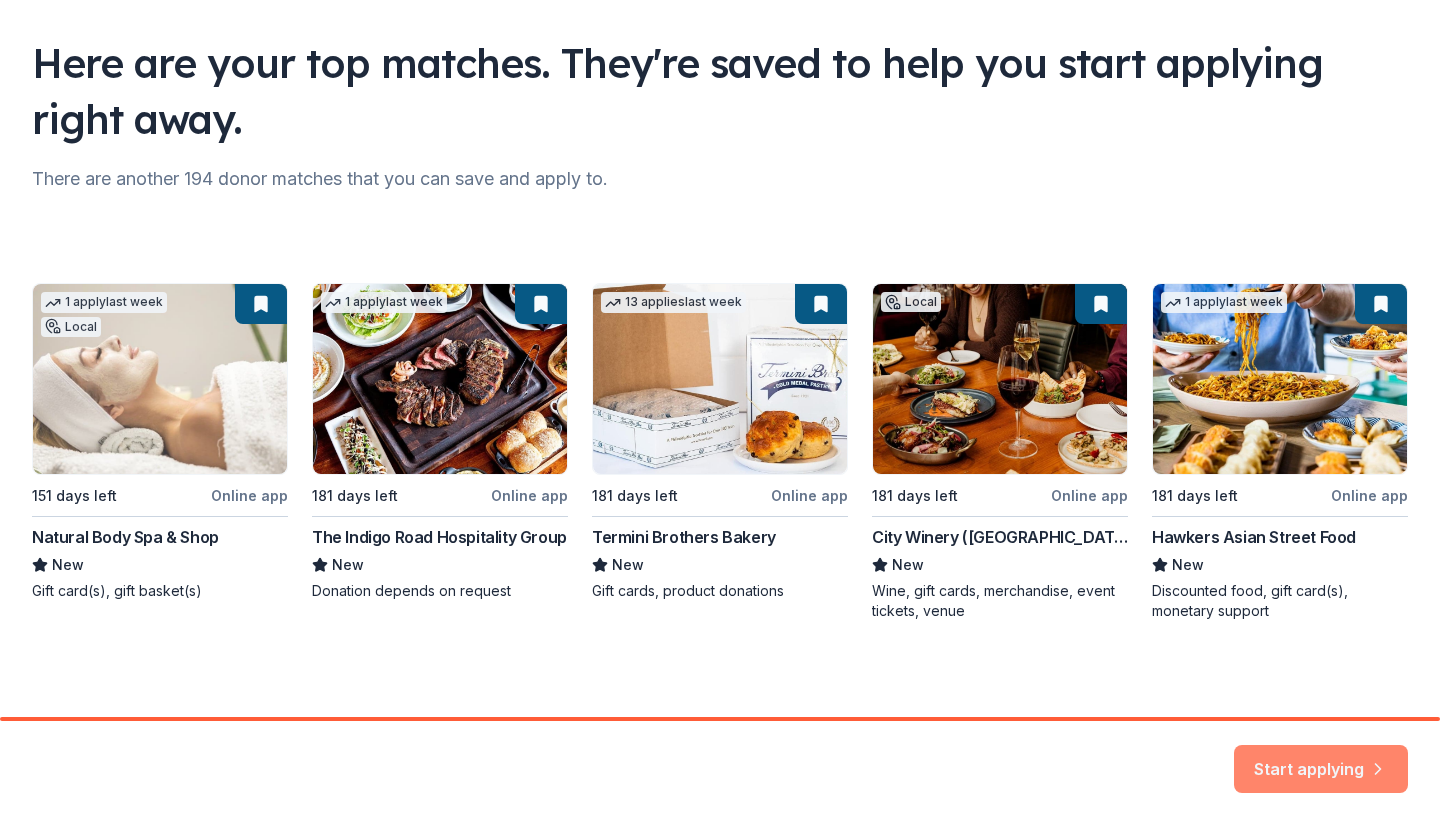 click on "Start applying" at bounding box center [1321, 758] 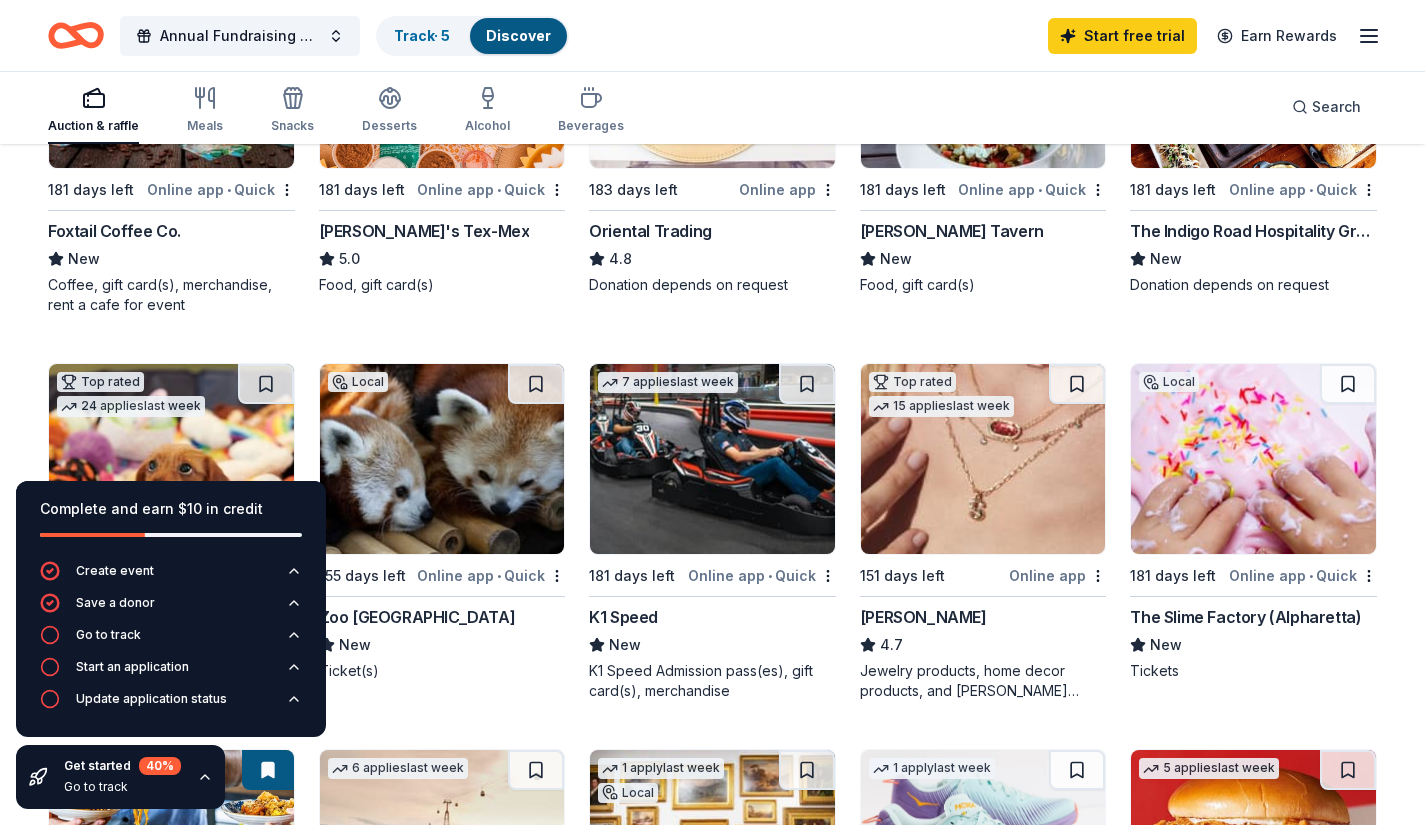 scroll, scrollTop: 400, scrollLeft: 0, axis: vertical 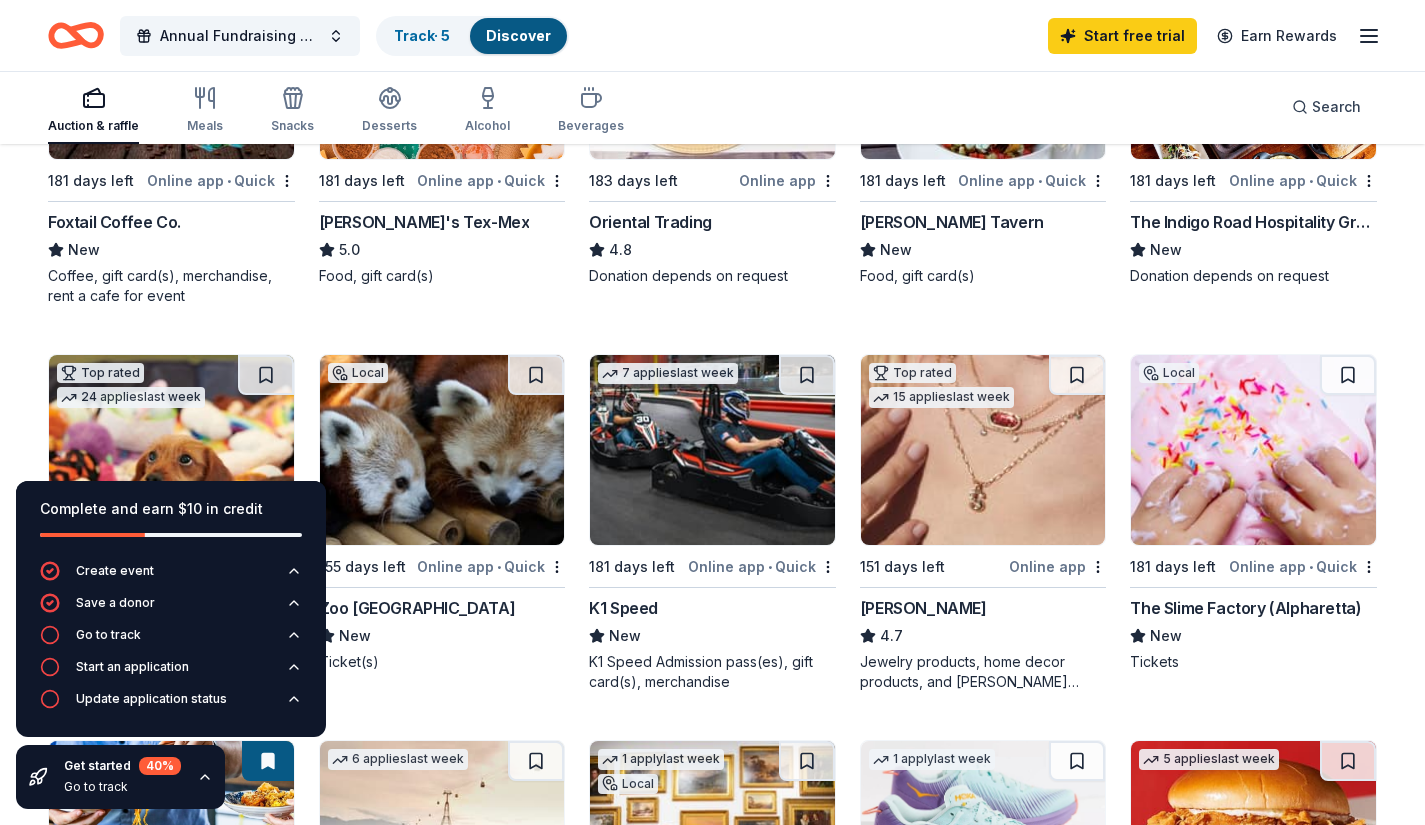 click at bounding box center (983, 450) 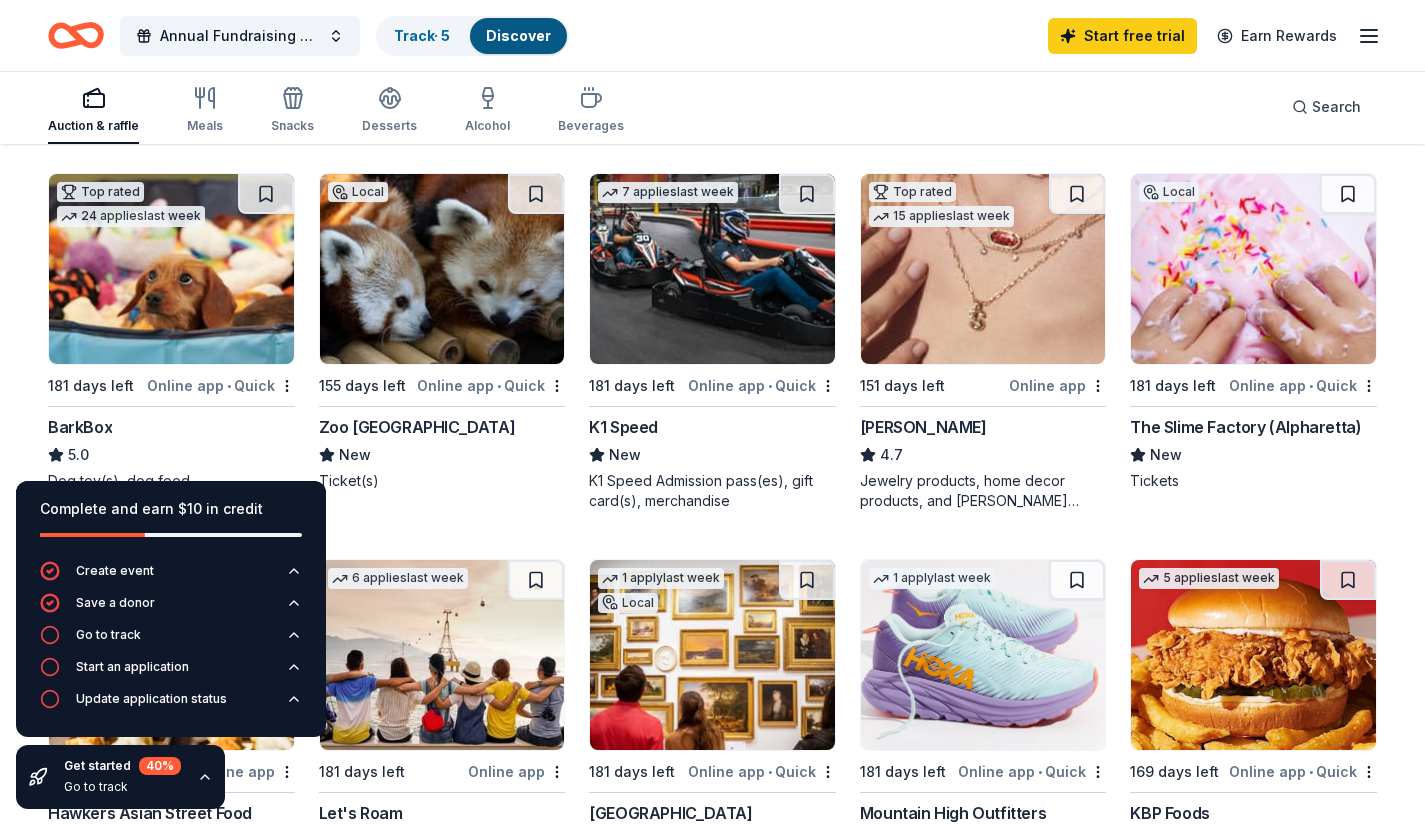 scroll, scrollTop: 590, scrollLeft: 0, axis: vertical 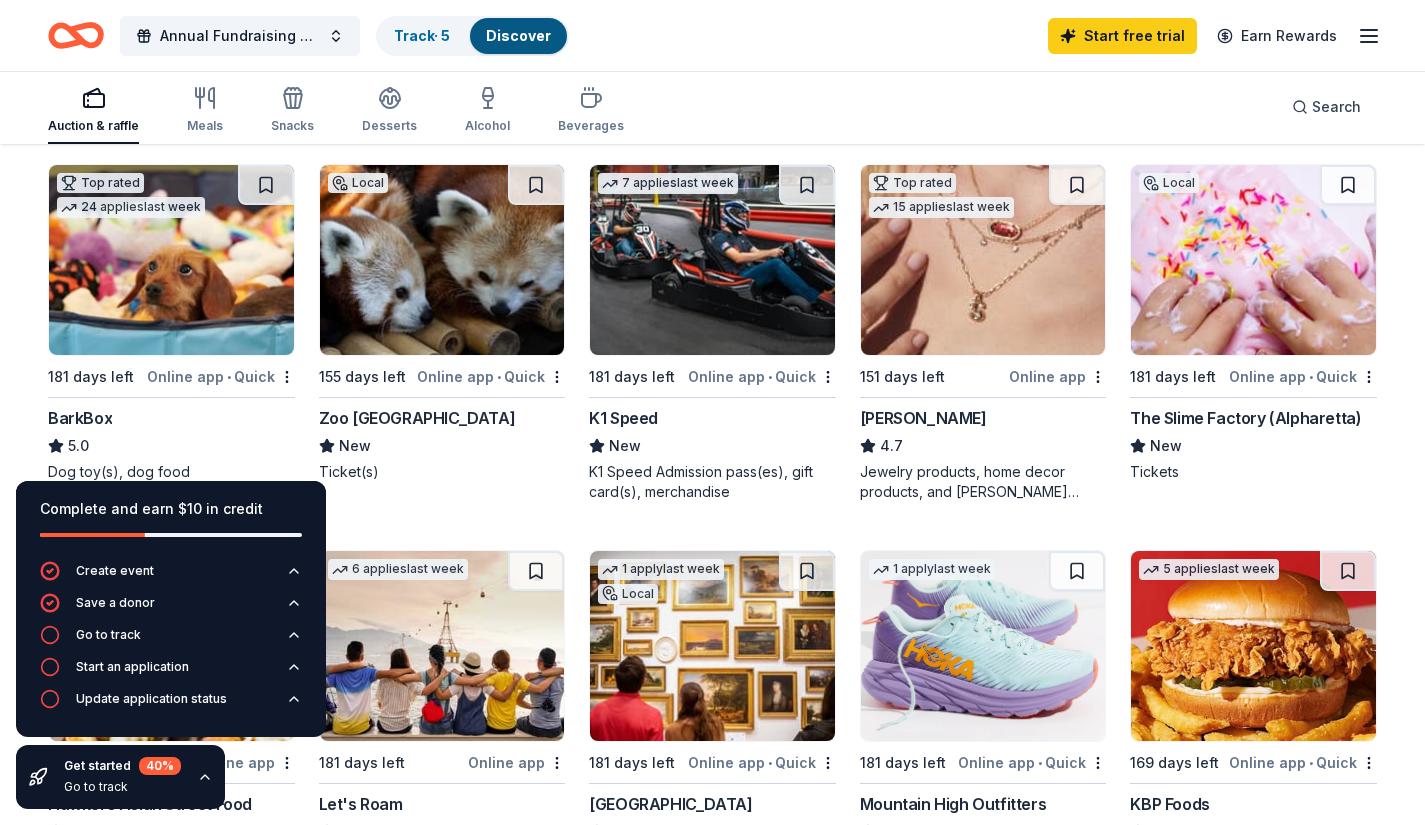 click on "[PERSON_NAME]" at bounding box center (923, 418) 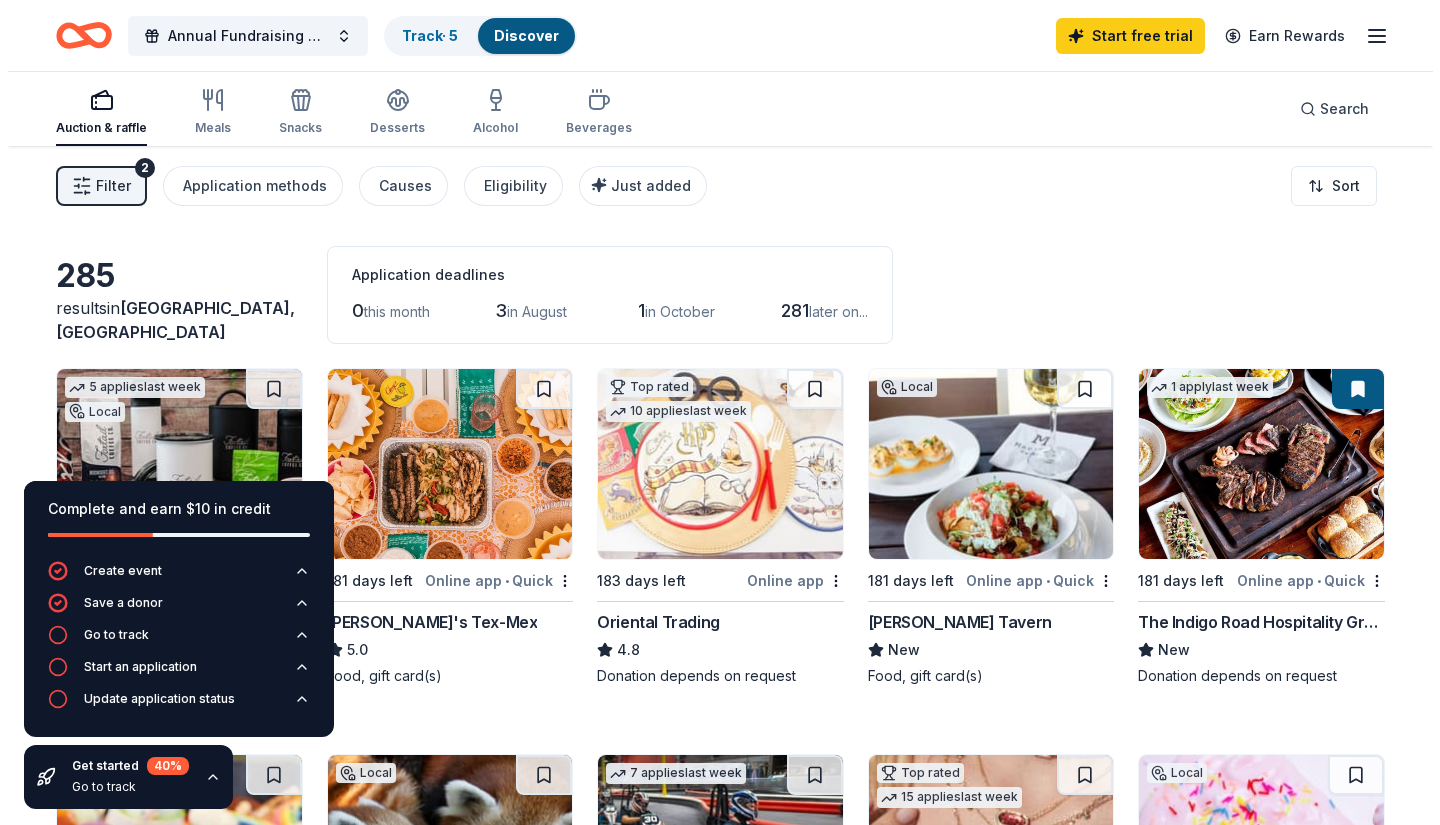 scroll, scrollTop: 0, scrollLeft: 0, axis: both 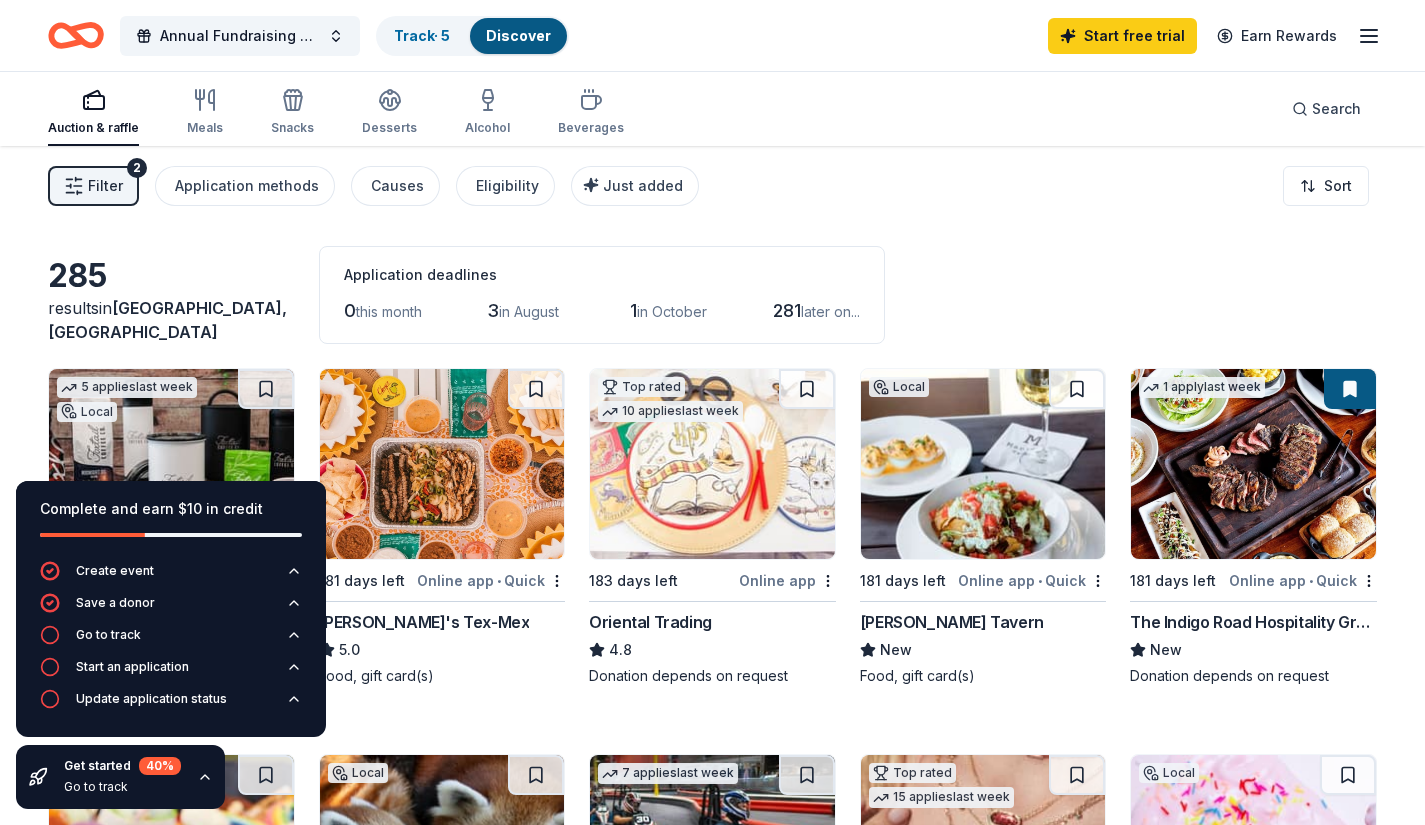 click on "Filter" at bounding box center (105, 186) 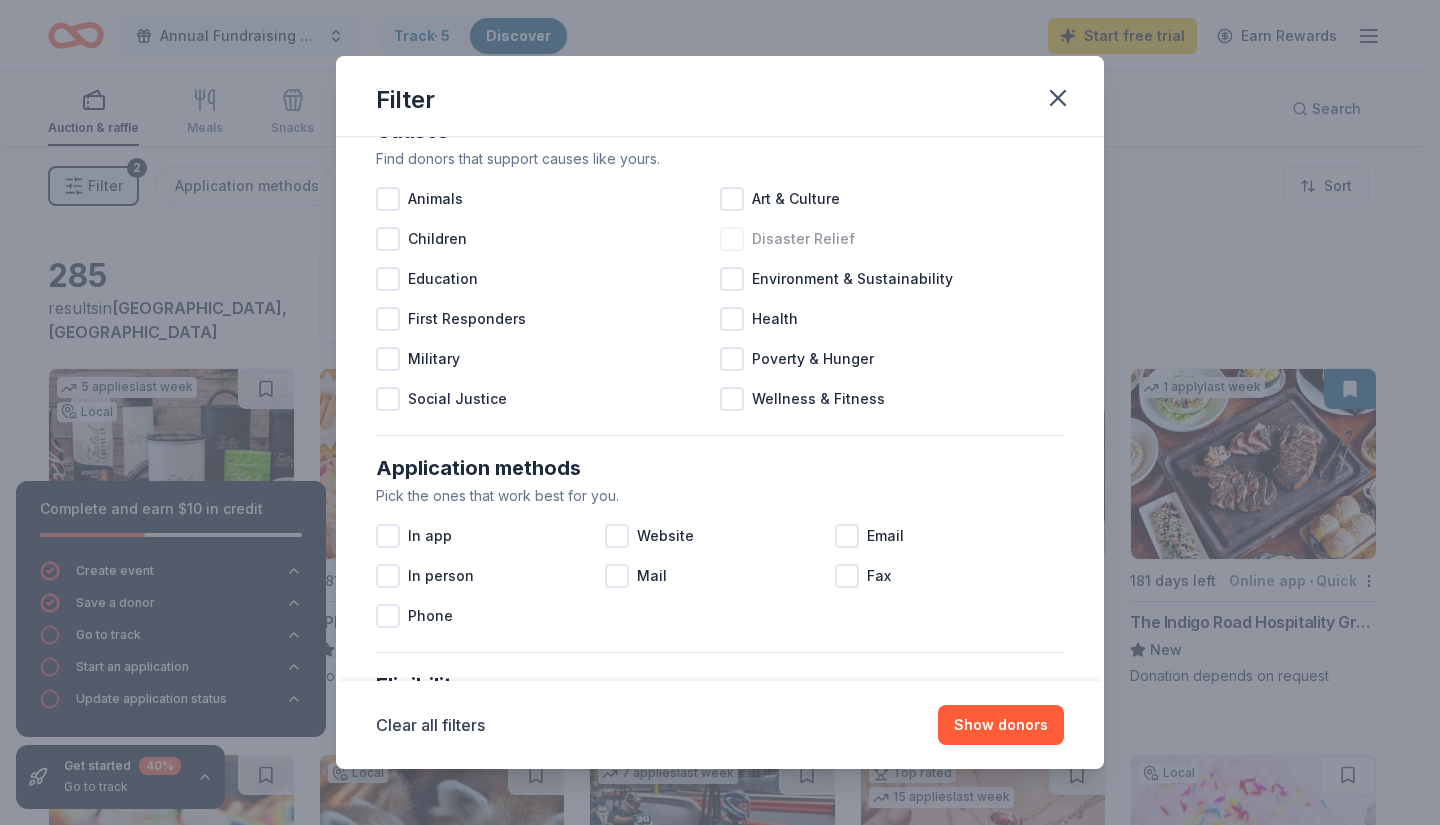 scroll, scrollTop: 53, scrollLeft: 0, axis: vertical 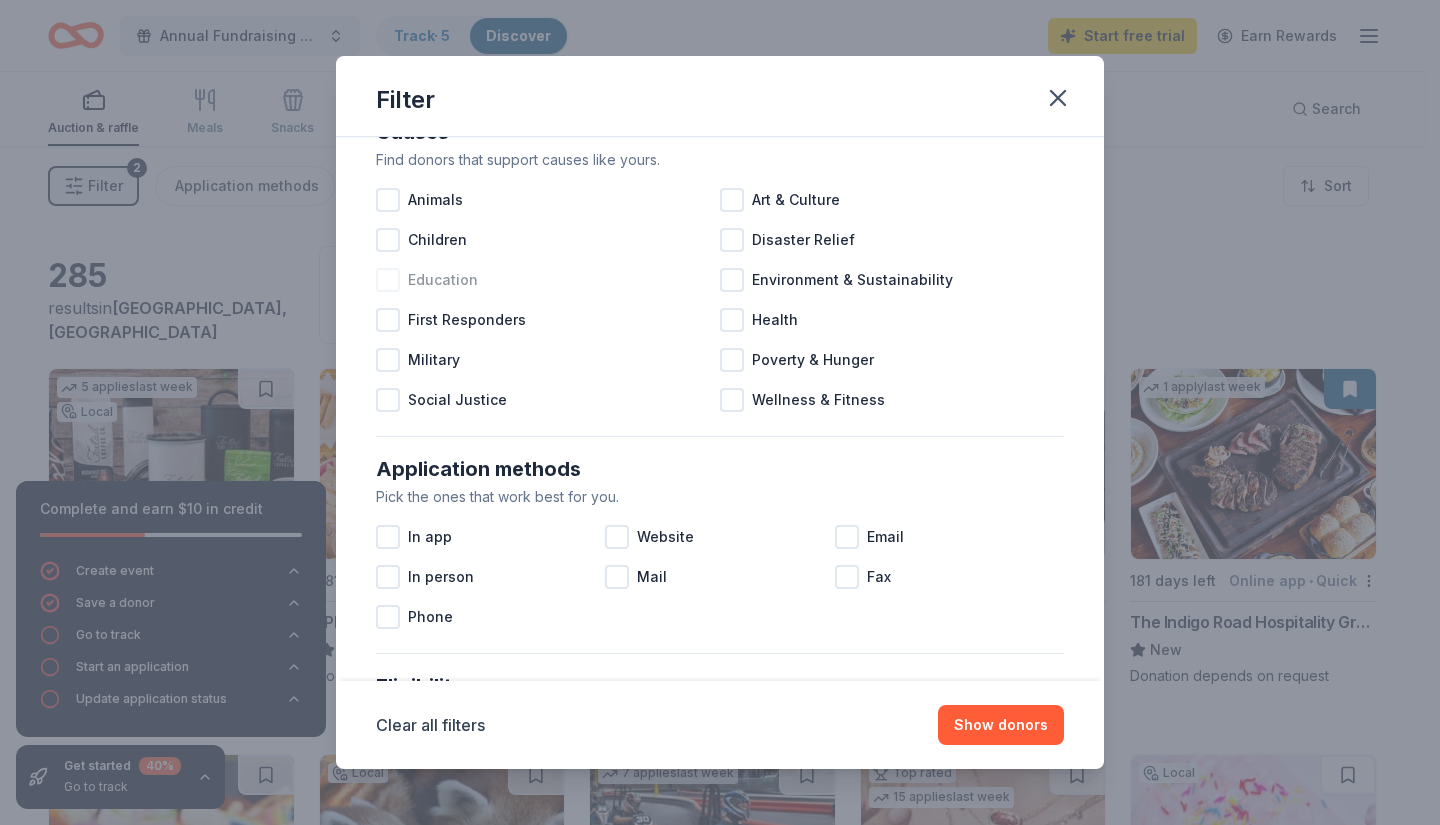 click at bounding box center [388, 280] 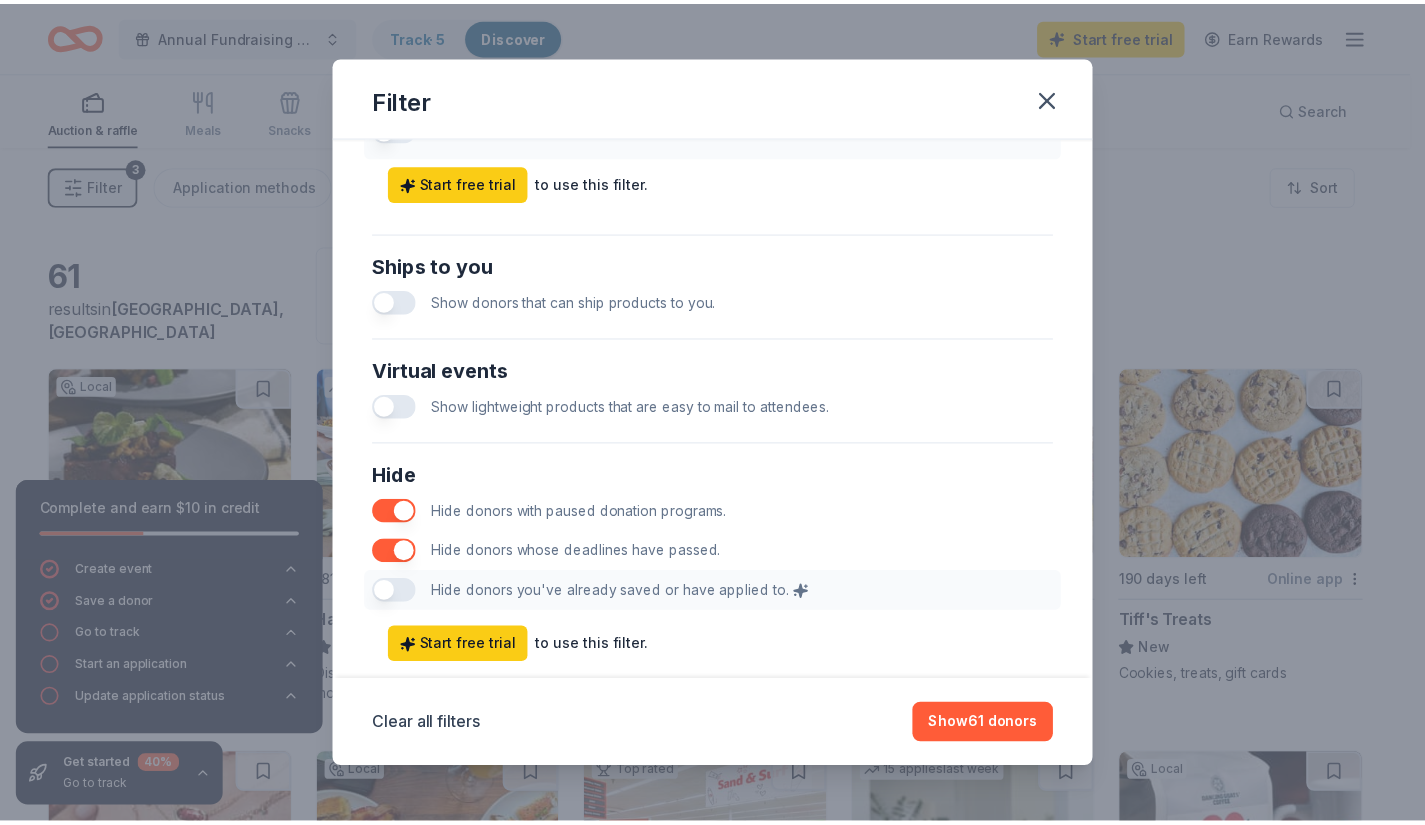 scroll, scrollTop: 909, scrollLeft: 0, axis: vertical 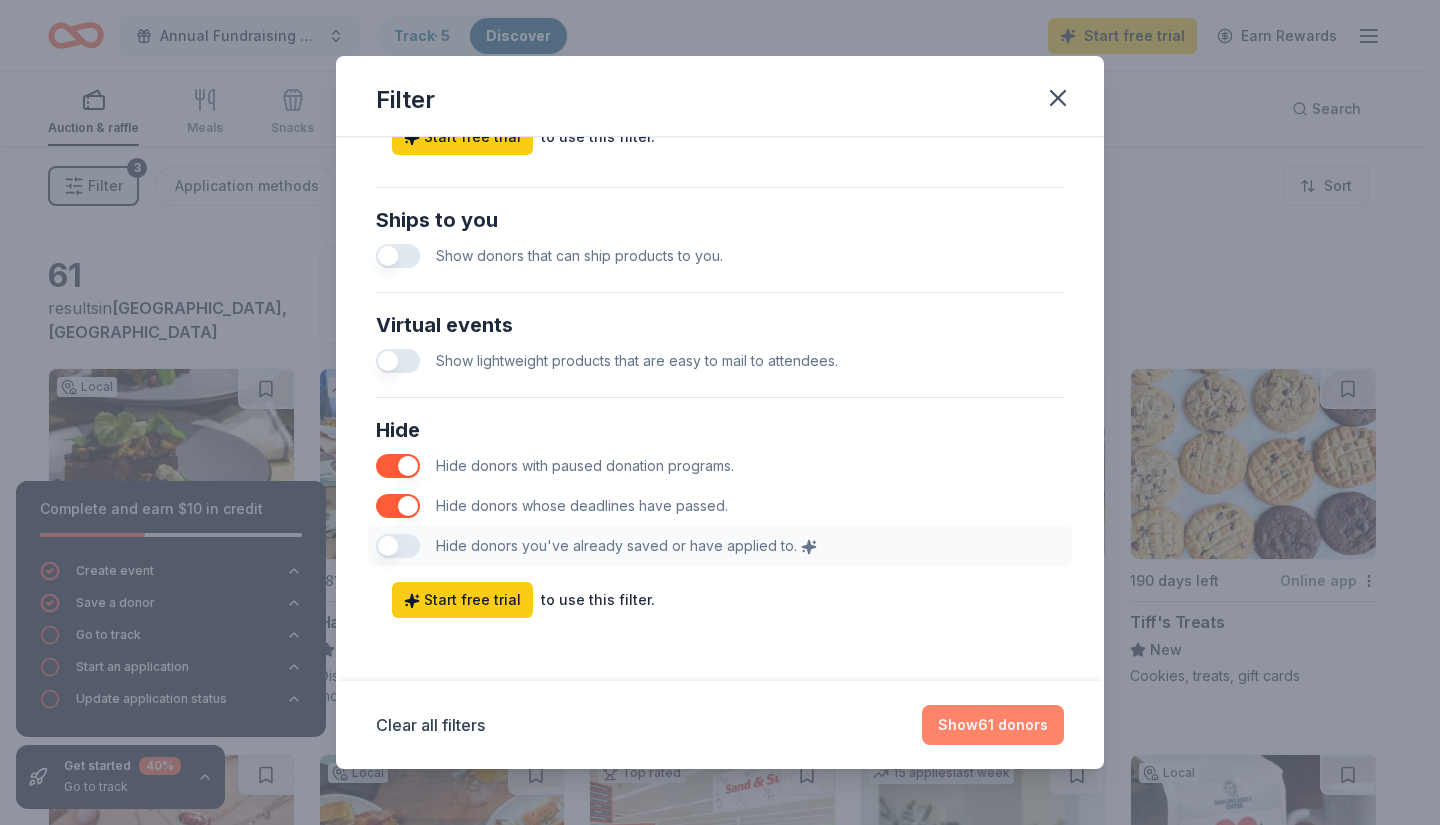 click on "Show  61   donors" at bounding box center [993, 725] 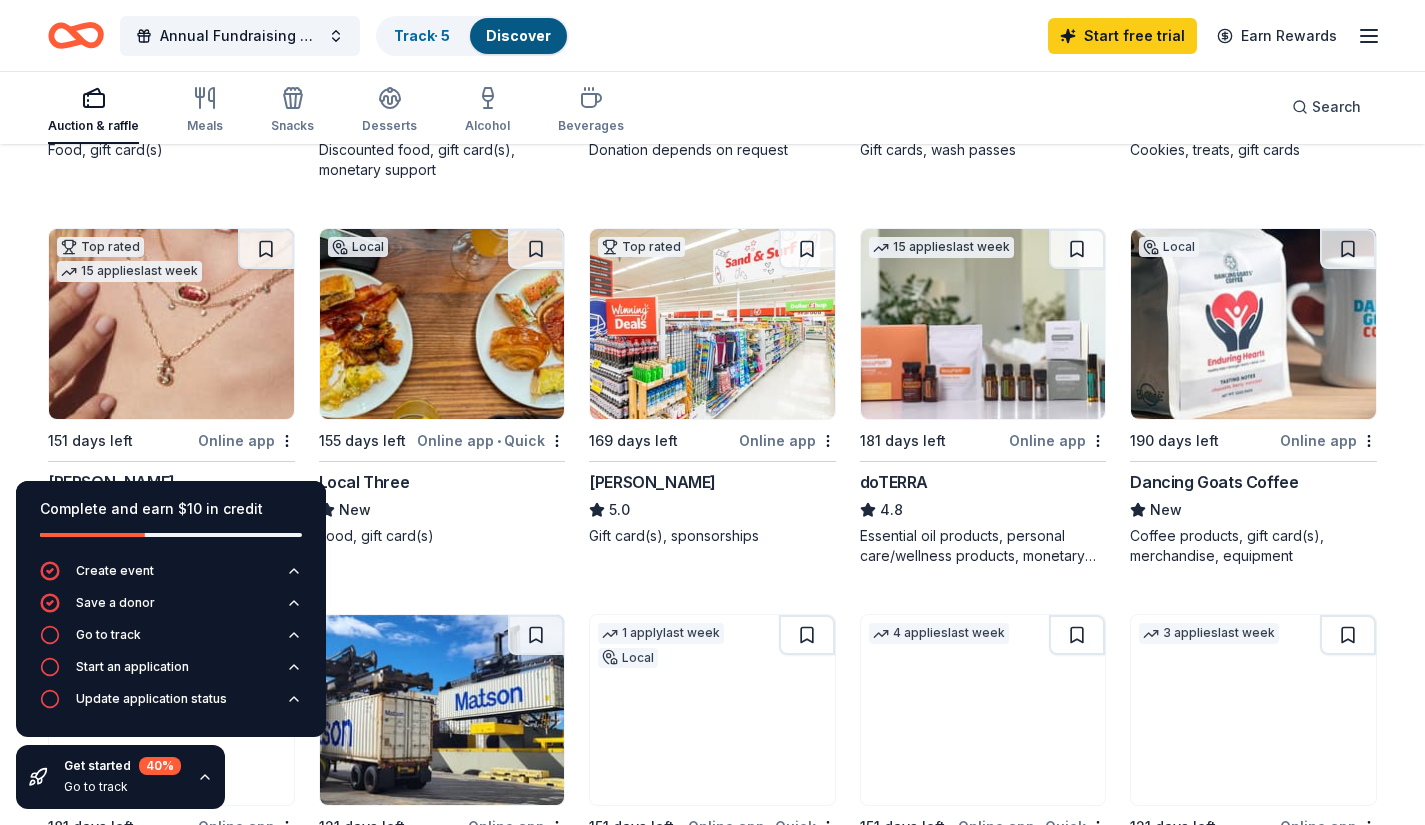 scroll, scrollTop: 0, scrollLeft: 0, axis: both 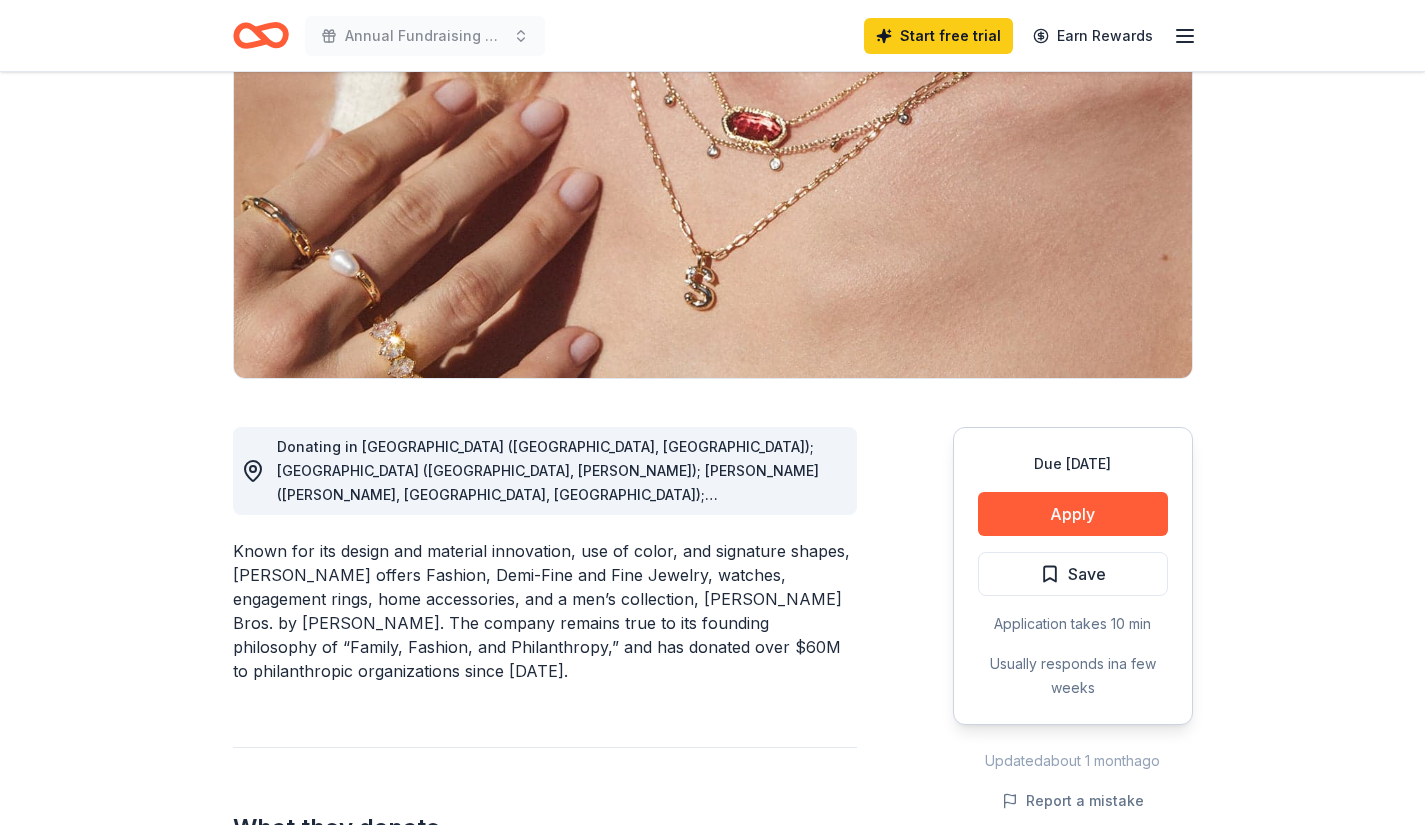 click on "Apply" at bounding box center [1073, 514] 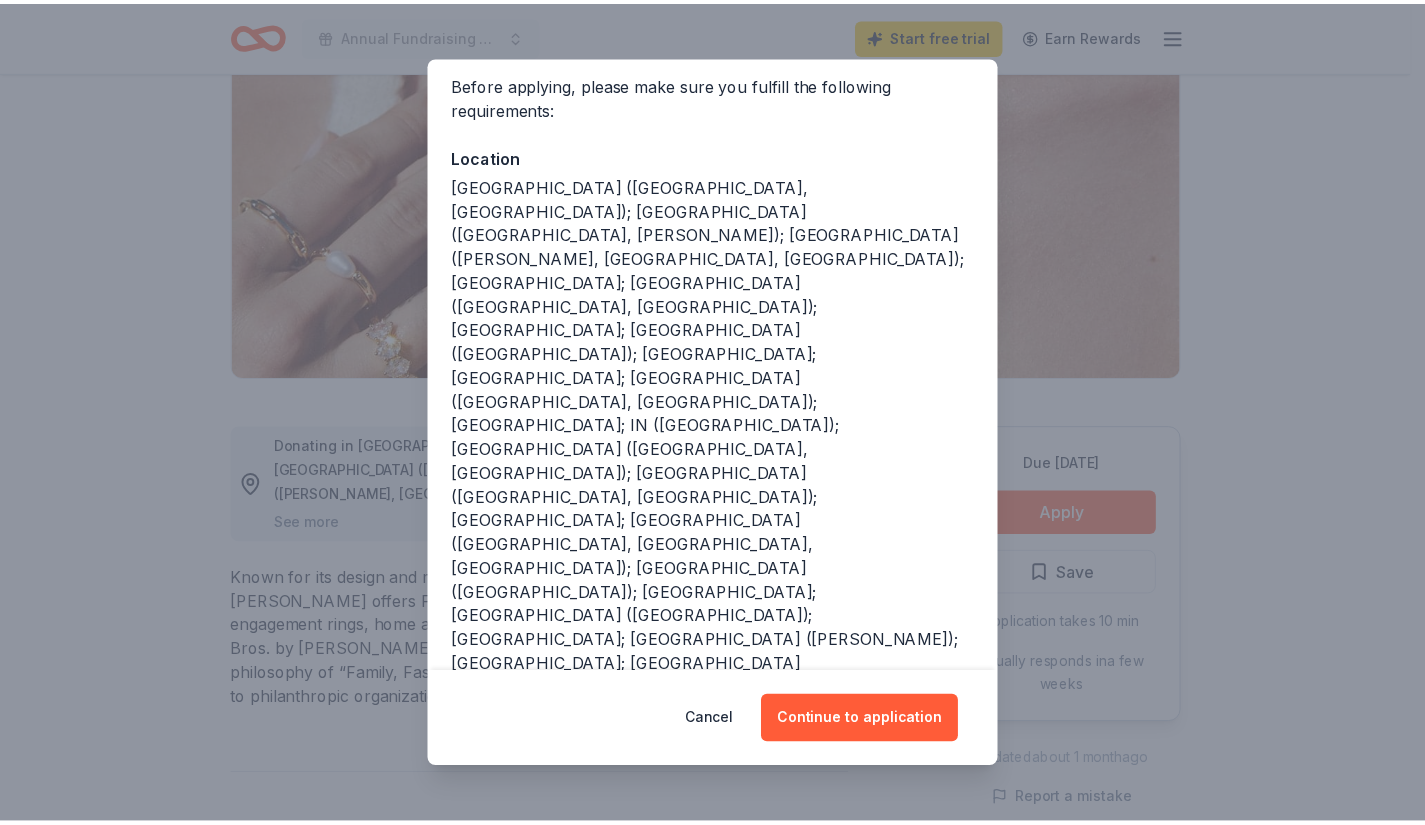 scroll, scrollTop: 161, scrollLeft: 0, axis: vertical 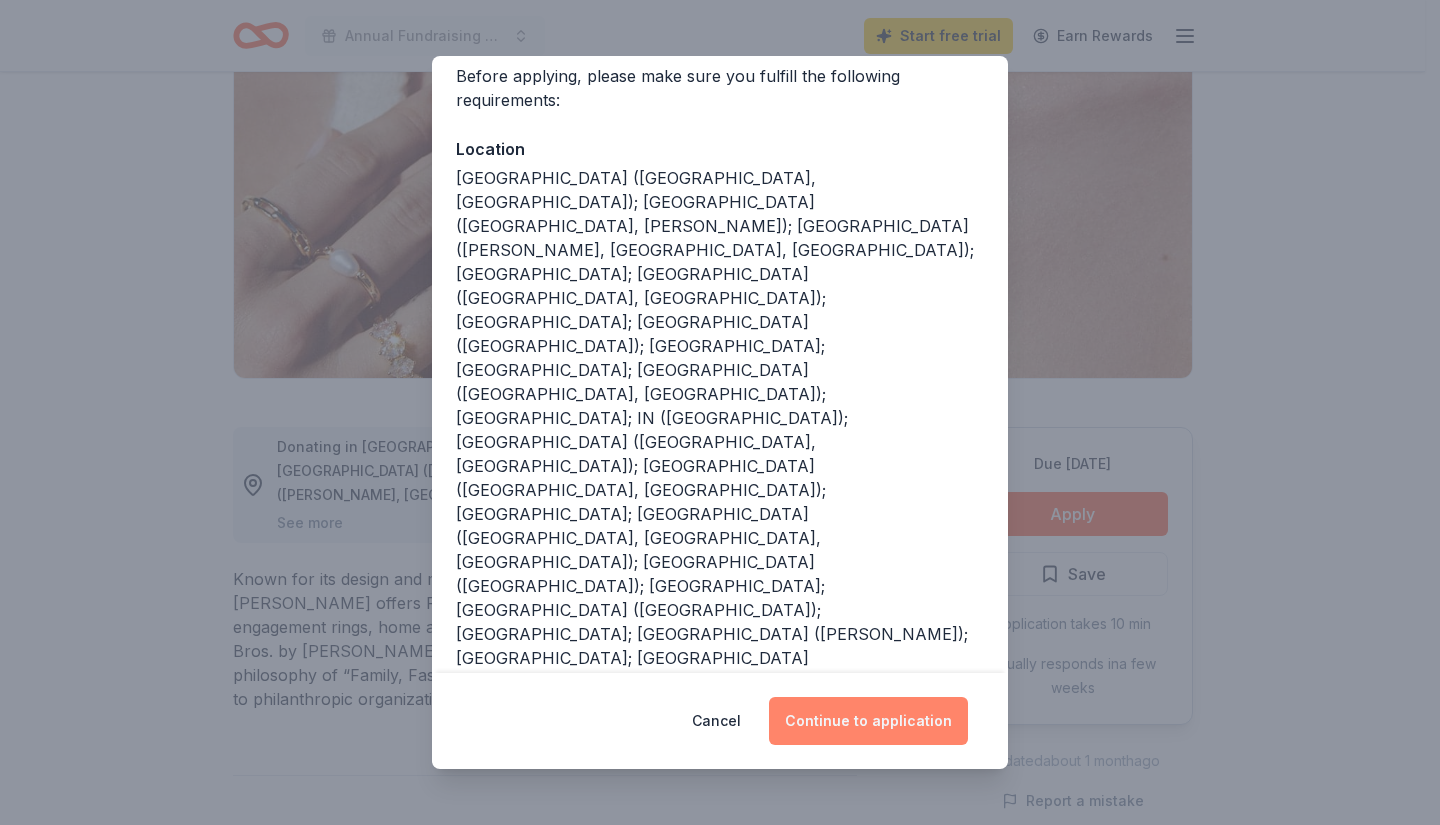 click on "Continue to application" at bounding box center [868, 721] 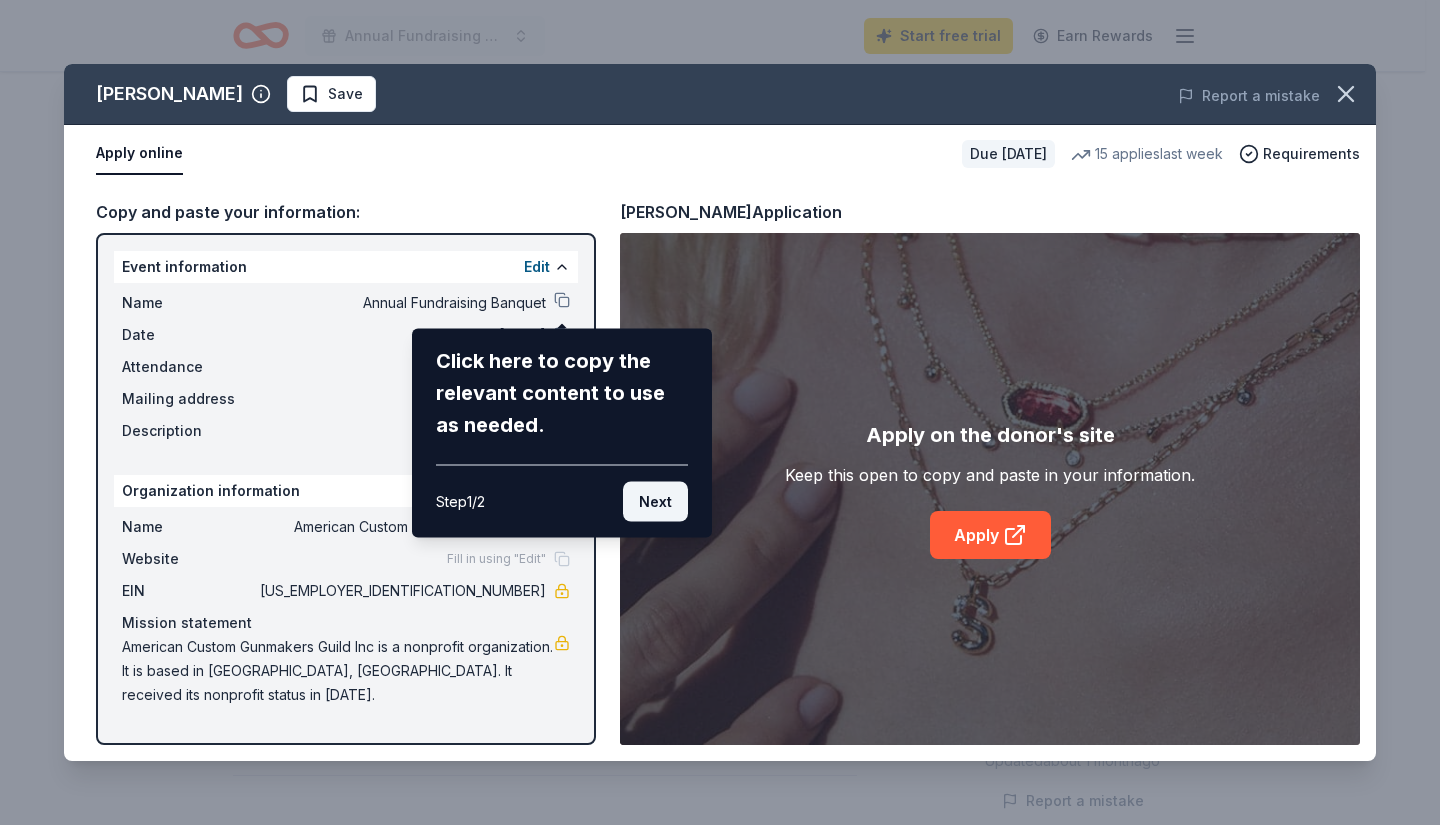 click on "Next" at bounding box center (655, 502) 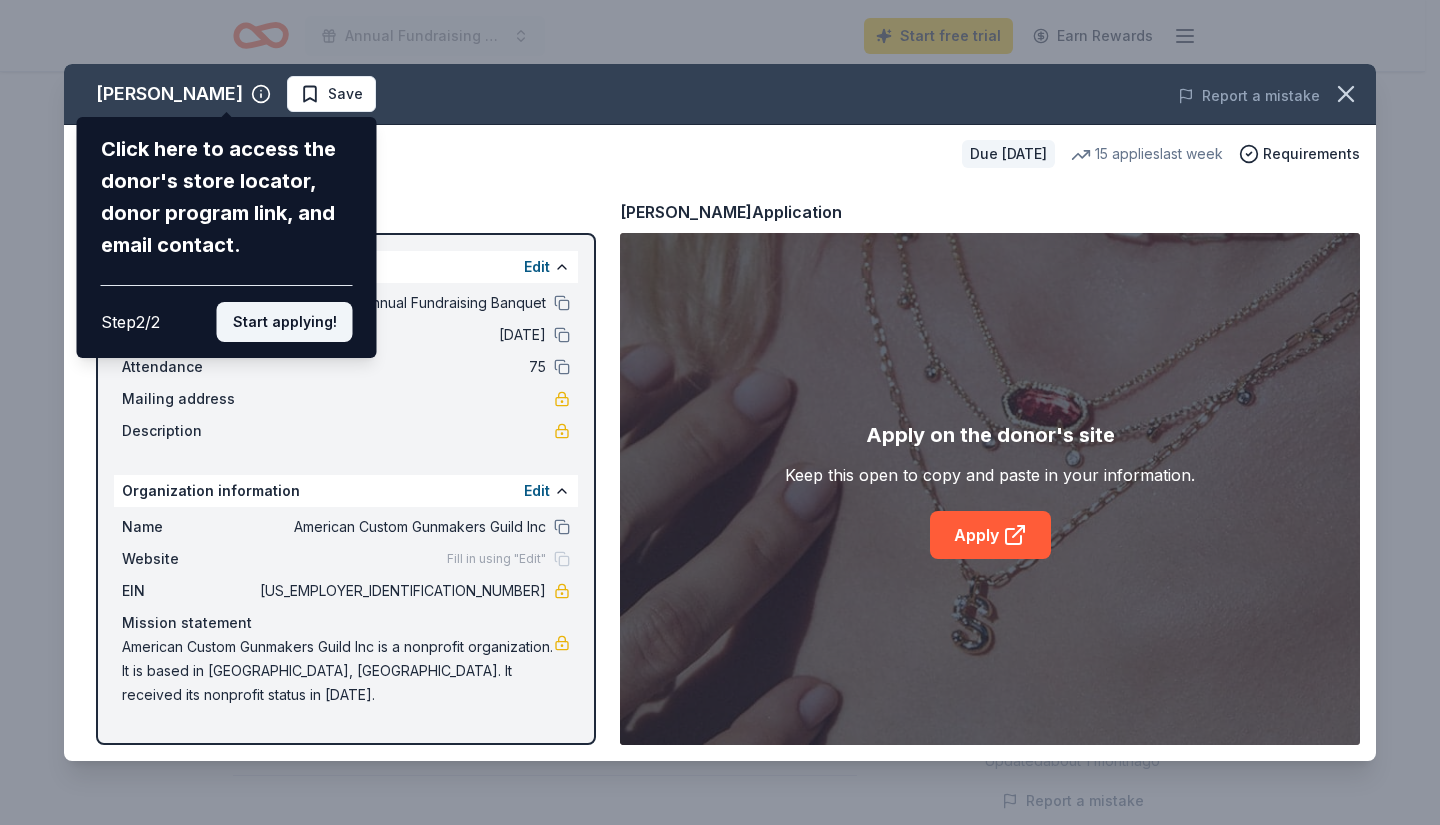 click on "Start applying!" at bounding box center [285, 322] 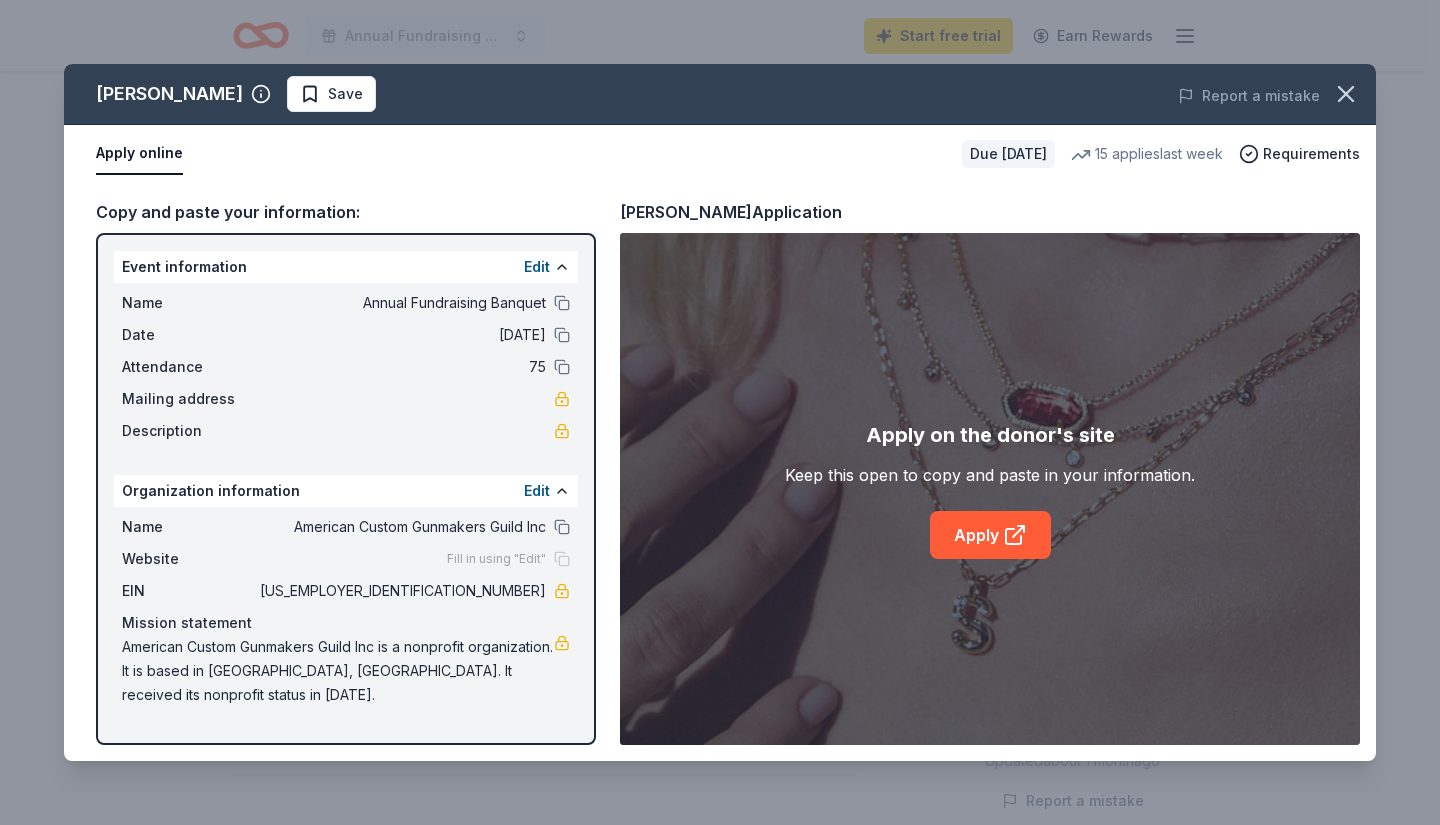 click on "Mailing address" at bounding box center (346, 399) 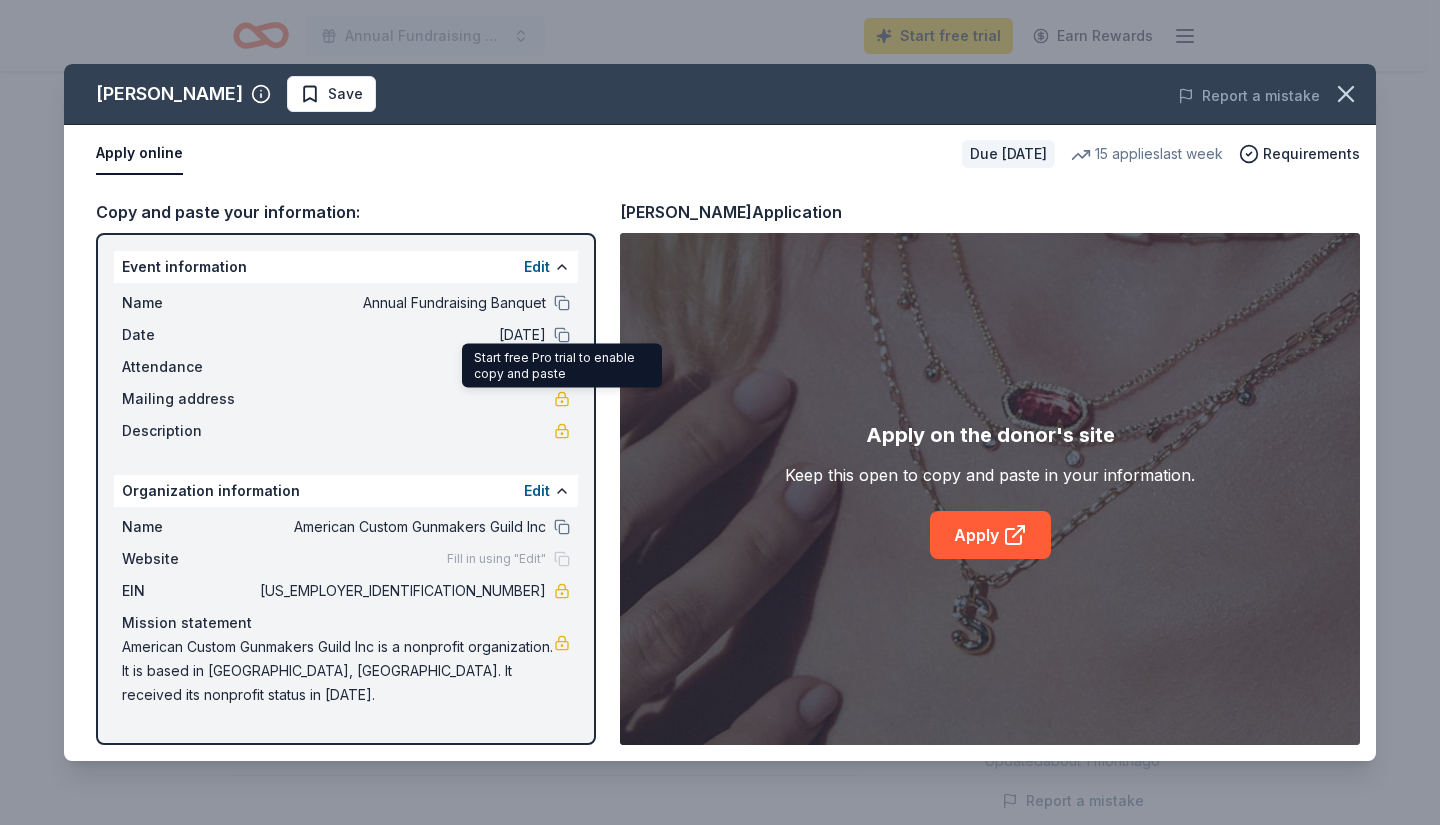 click at bounding box center [562, 399] 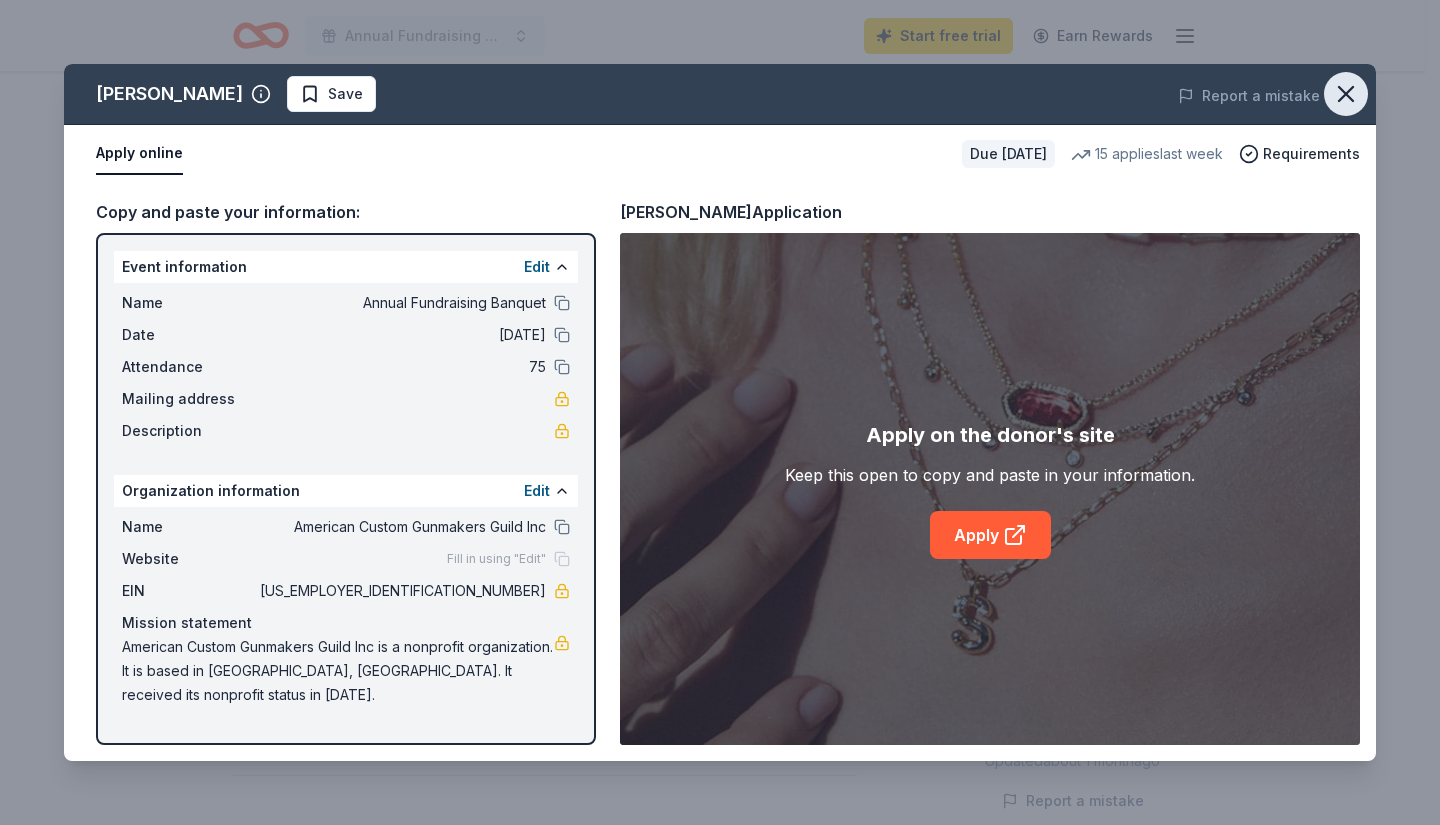 click at bounding box center [1346, 94] 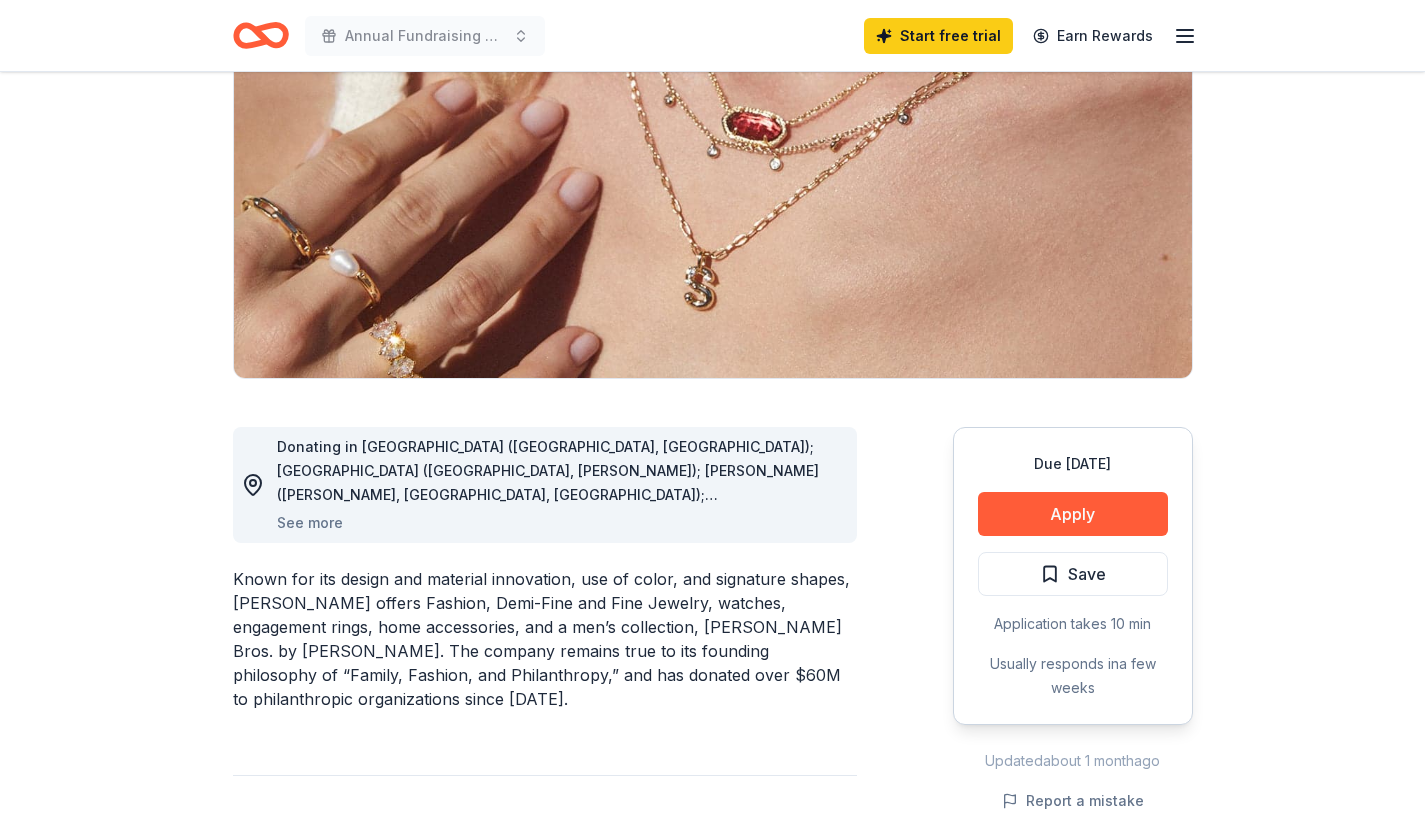 click 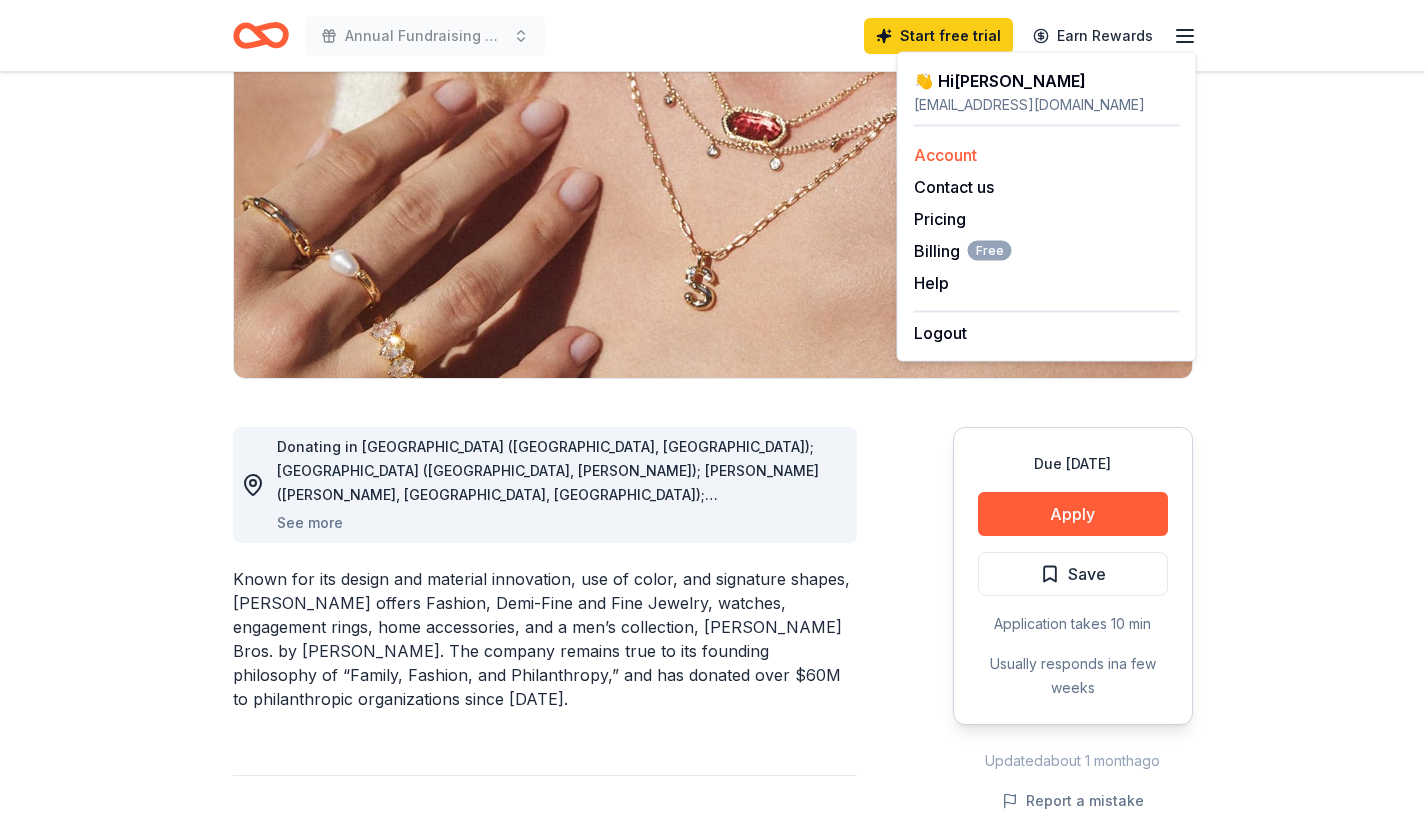 click on "Account" at bounding box center (945, 155) 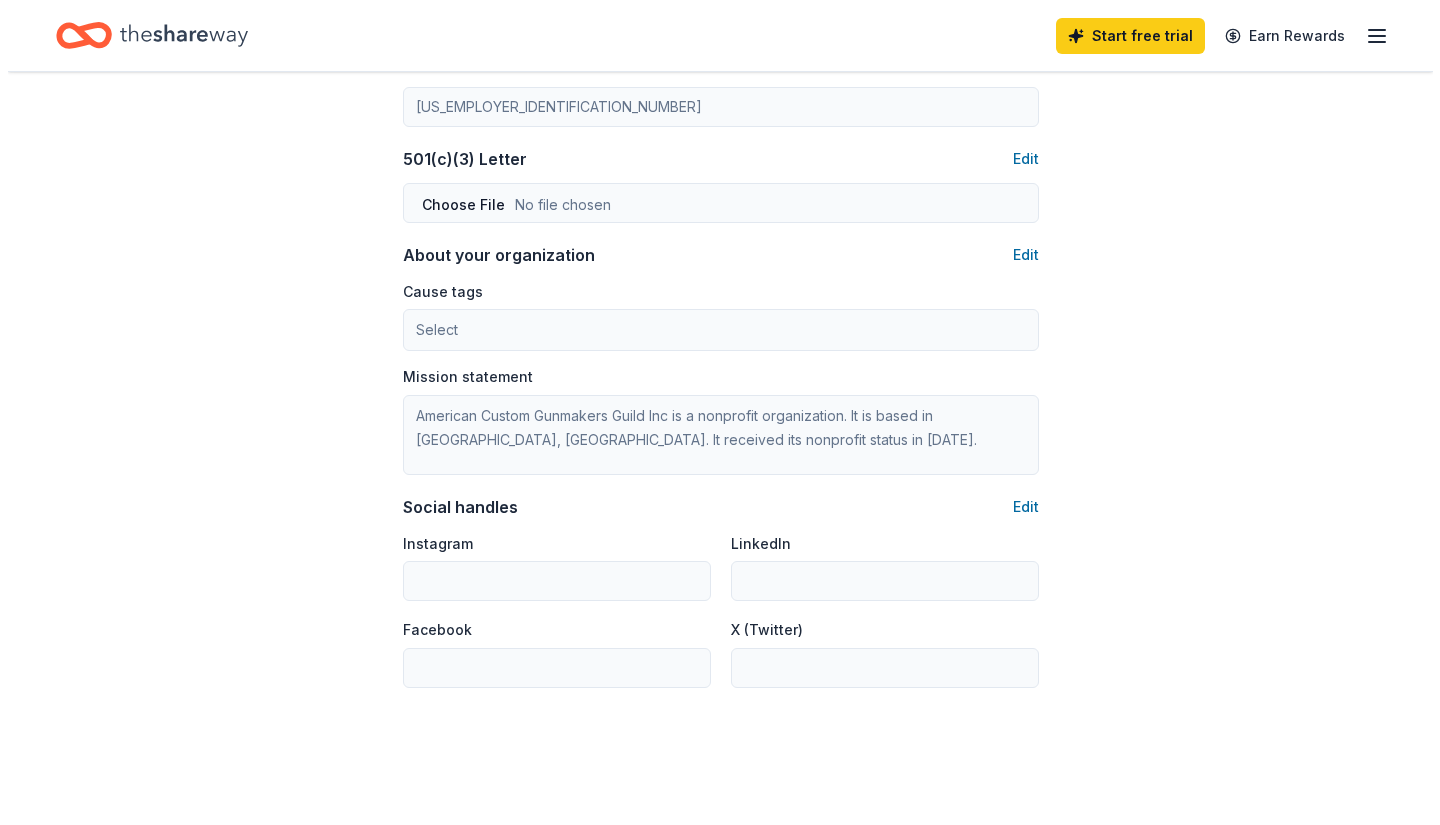 scroll, scrollTop: 1026, scrollLeft: 0, axis: vertical 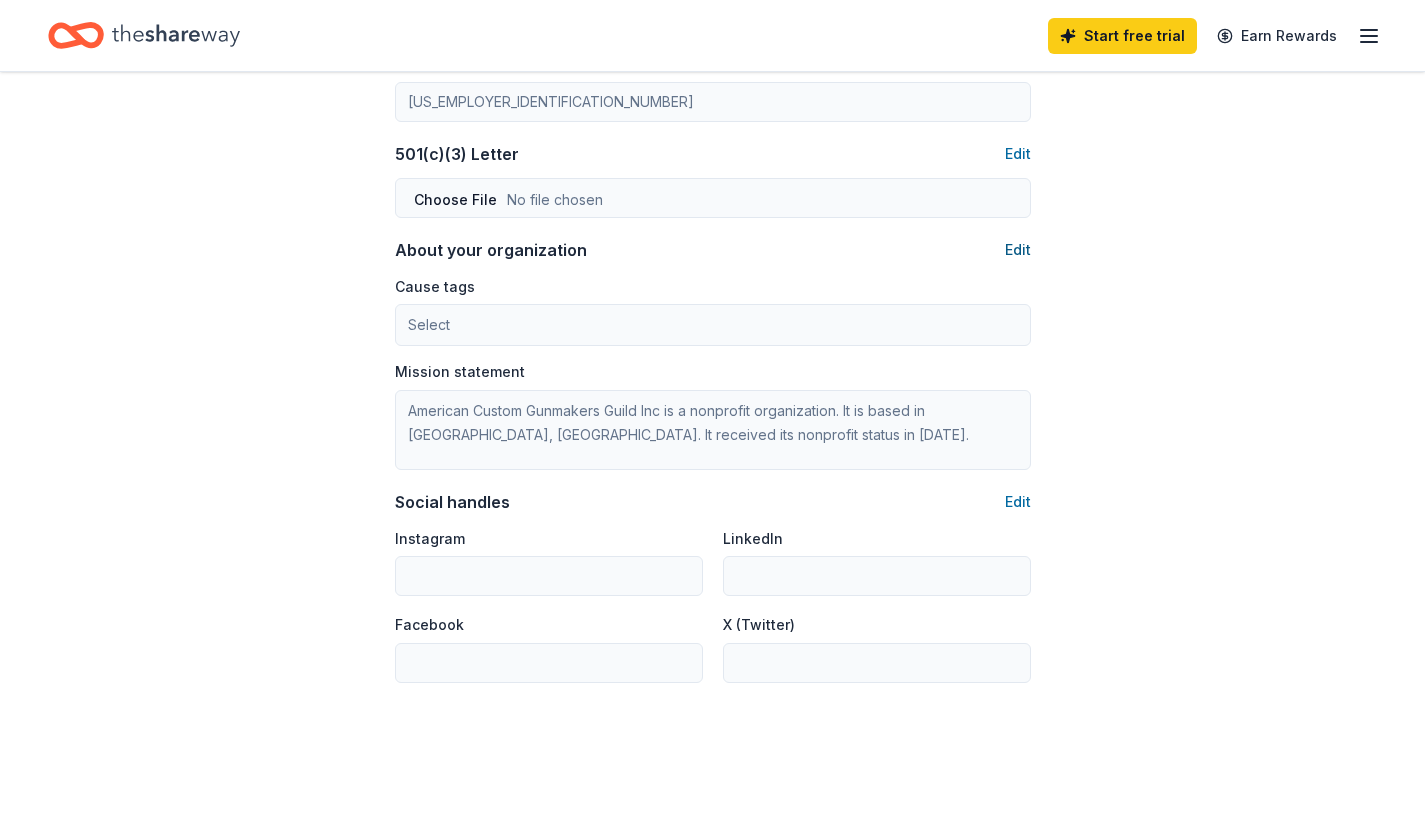 click on "Edit" at bounding box center [1018, 250] 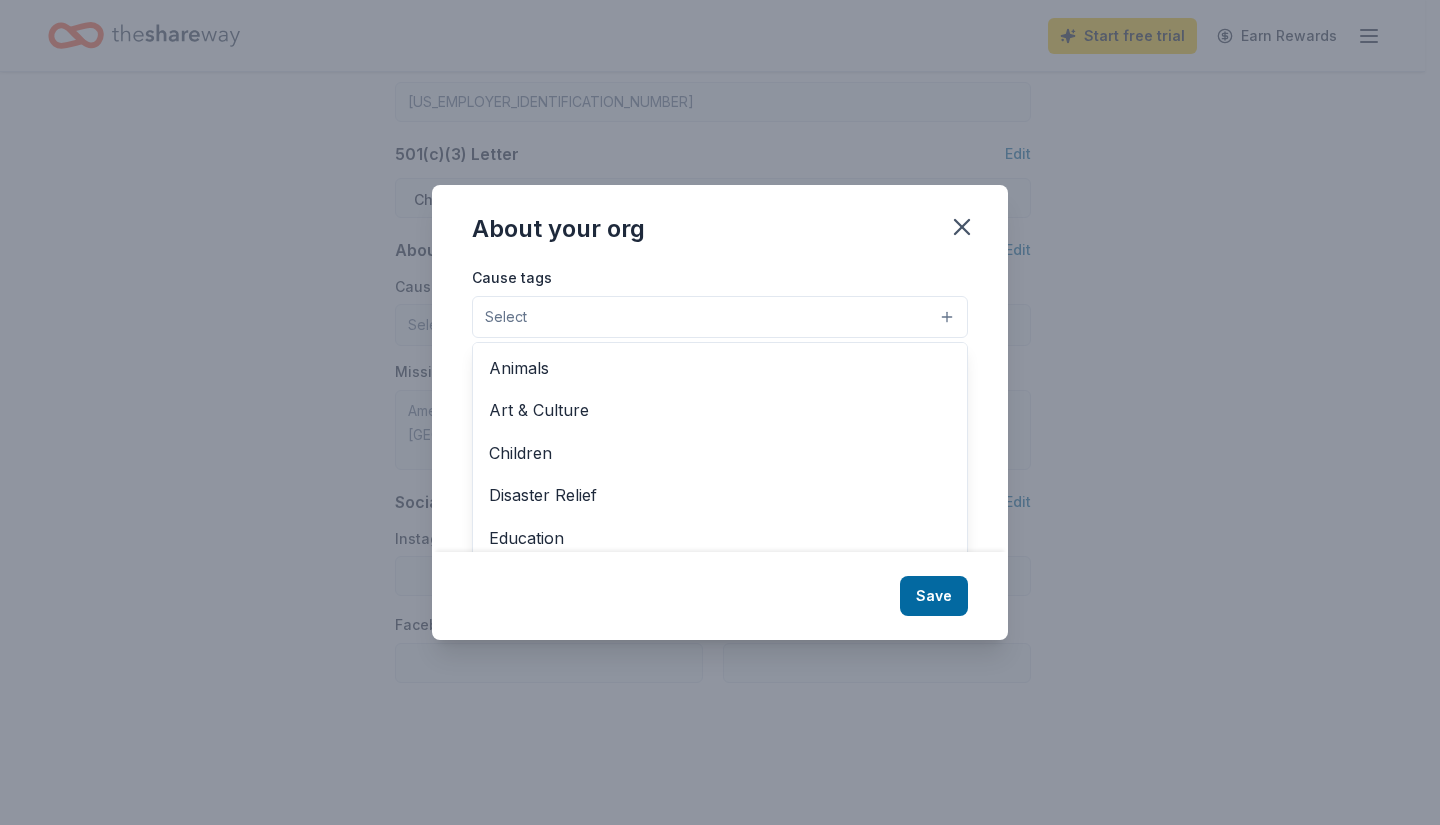 click on "Select" at bounding box center [720, 317] 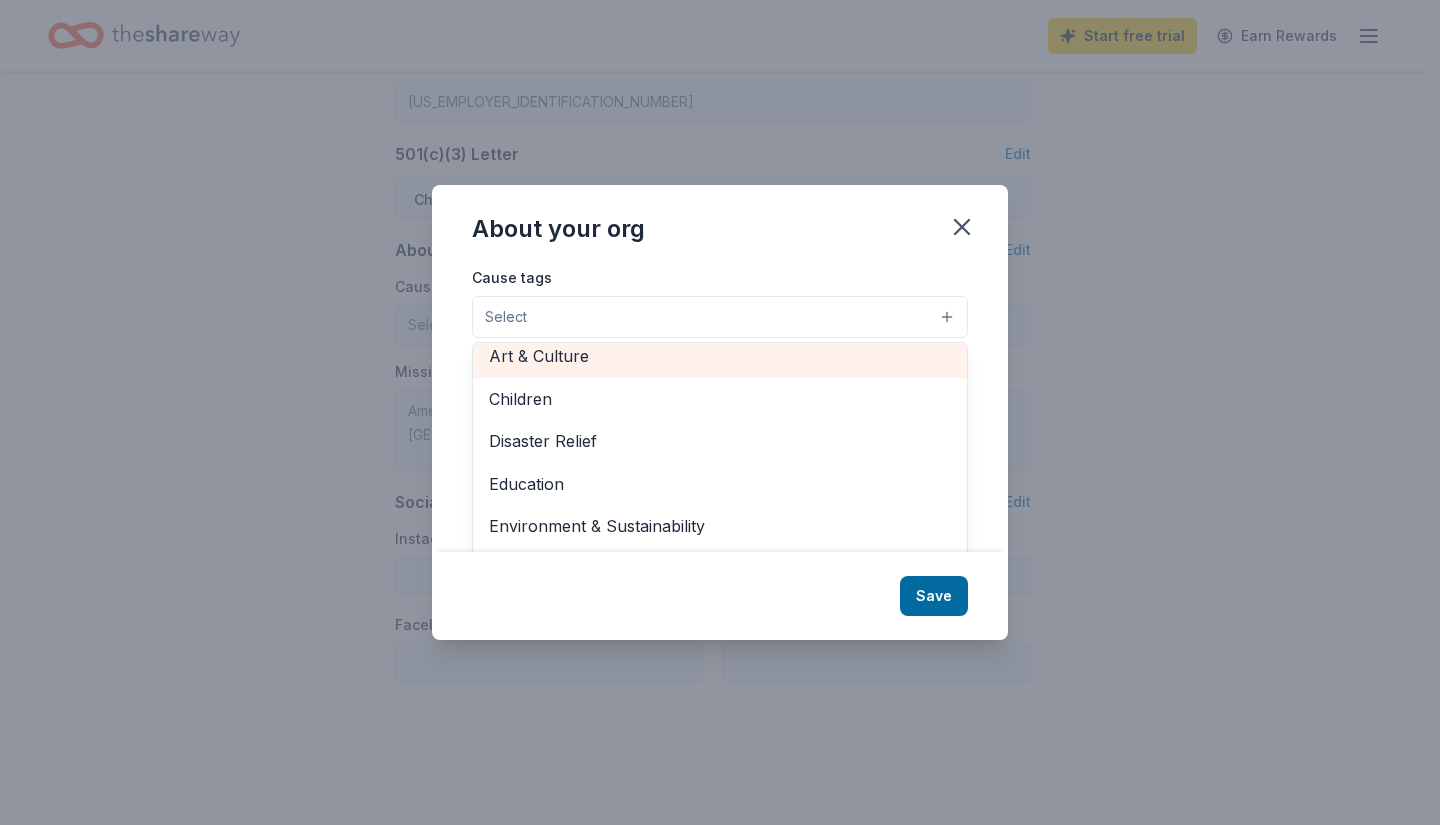 scroll, scrollTop: 50, scrollLeft: 0, axis: vertical 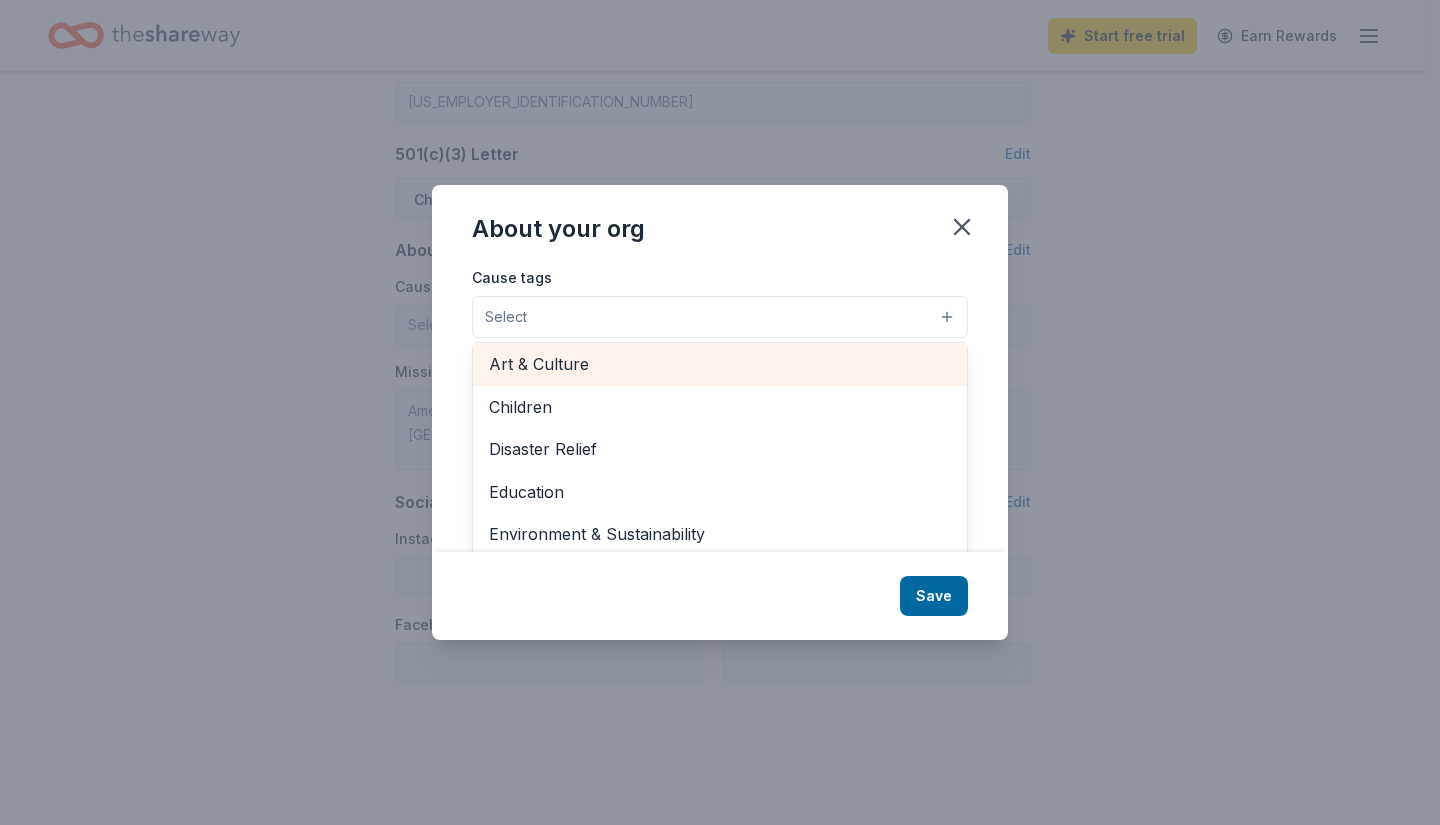 click on "Art & Culture" at bounding box center [720, 364] 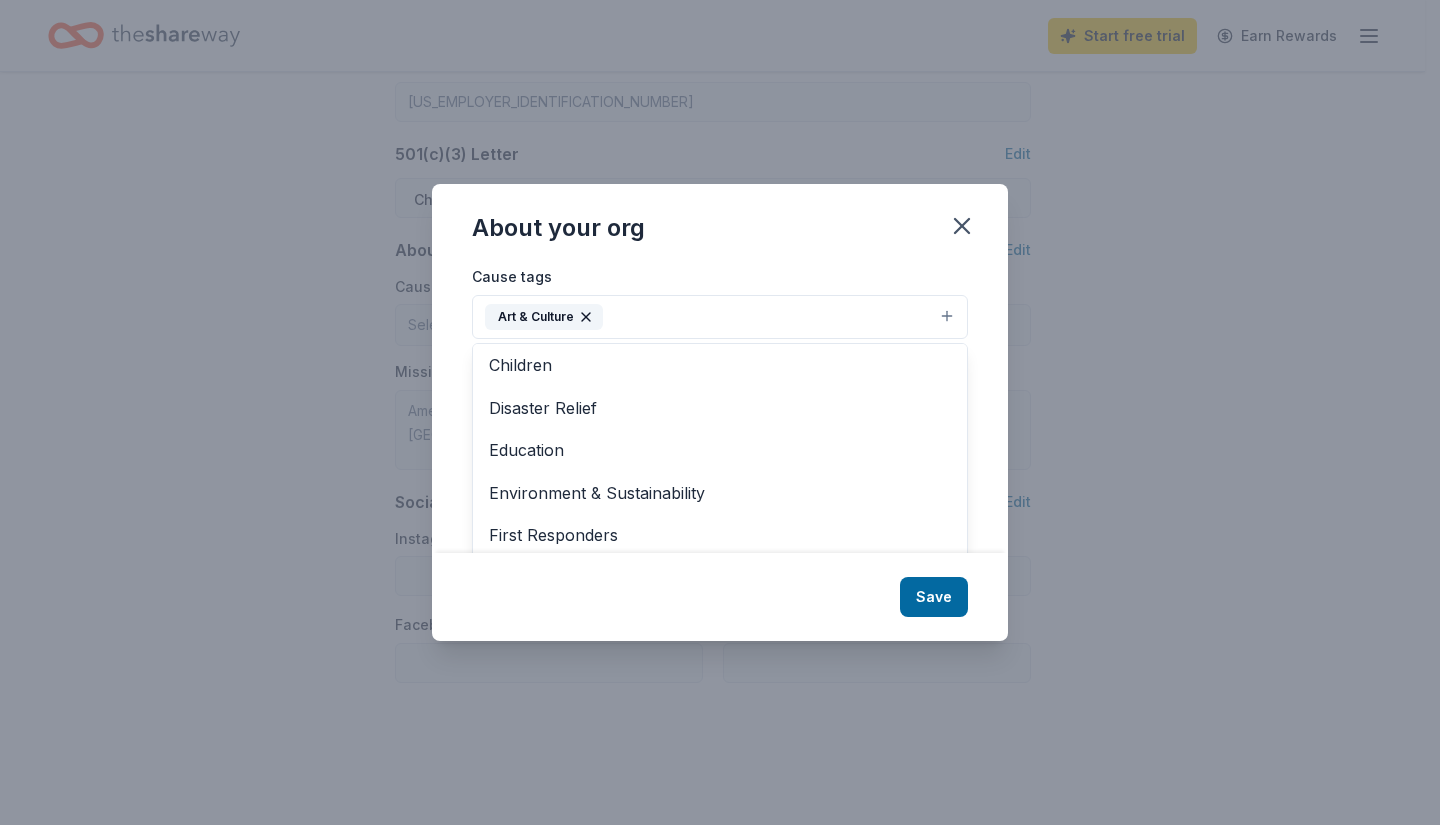 click on "About your org Cause tags Art & Culture Animals Children Disaster Relief Education Environment & Sustainability First Responders Health Military Poverty & Hunger Social Justice Wellness & Fitness Mission statement American Custom Gunmakers Guild Inc is a nonprofit organization. It is based in Fayetteville, GA. It received its nonprofit status in 1988. Save" at bounding box center [720, 412] 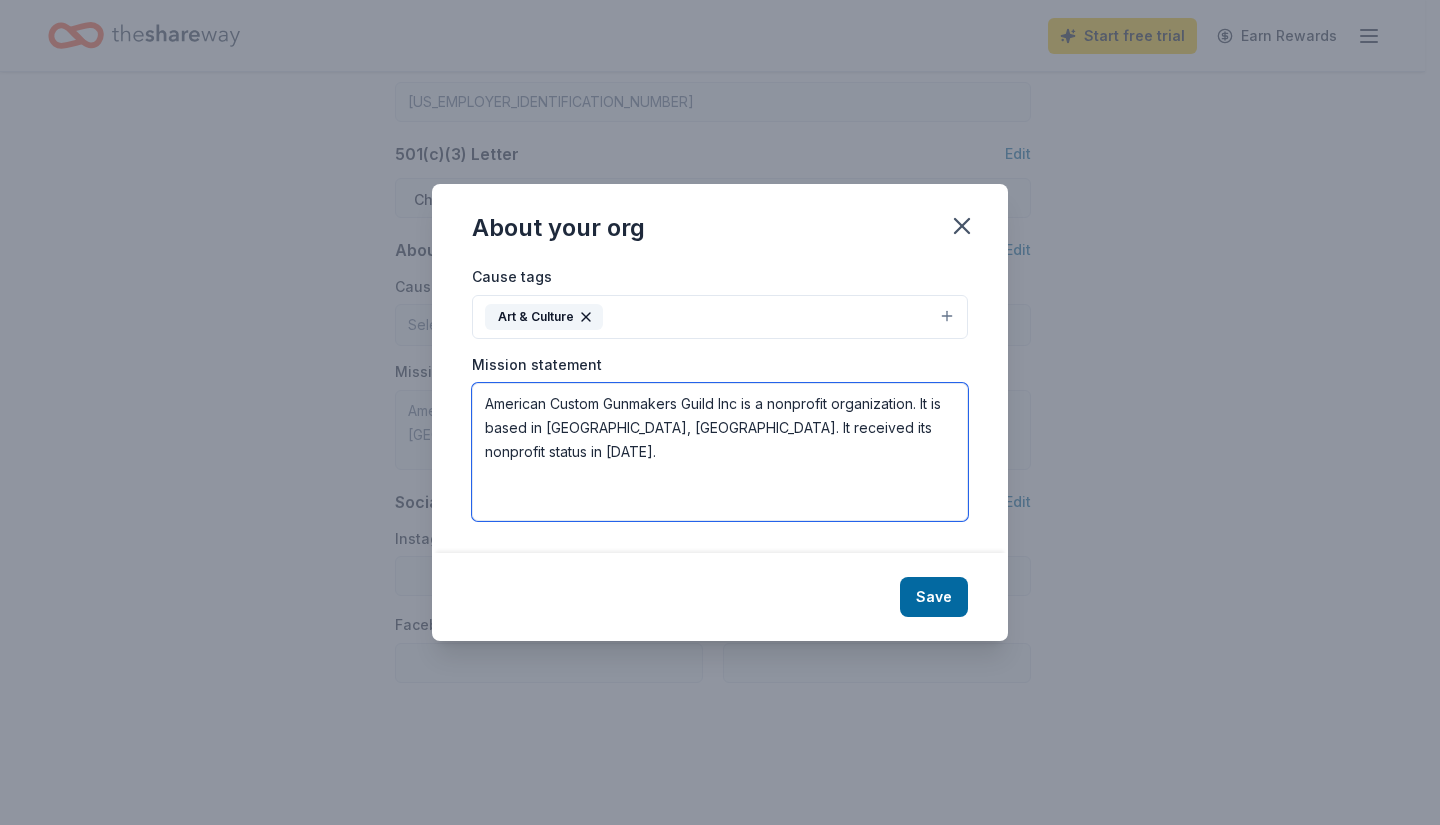 click on "American Custom Gunmakers Guild Inc is a nonprofit organization. It is based in Fayetteville, GA. It received its nonprofit status in 1988." at bounding box center (720, 452) 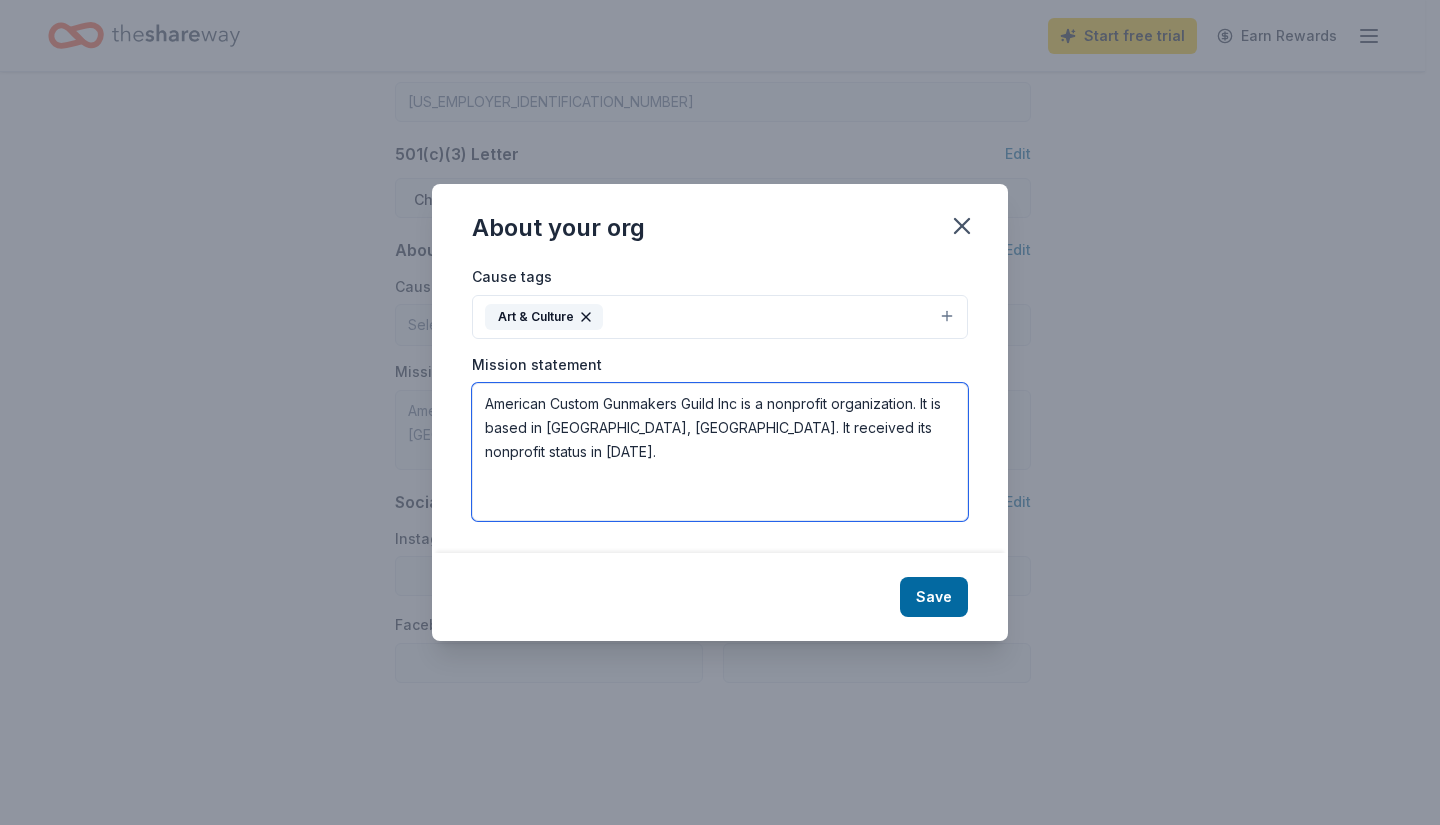 paste on "Our mission is to promote and preserve, through education, the skills, knowledge, understanding and appreciation of the art of fine gunmaking and its related crafts." 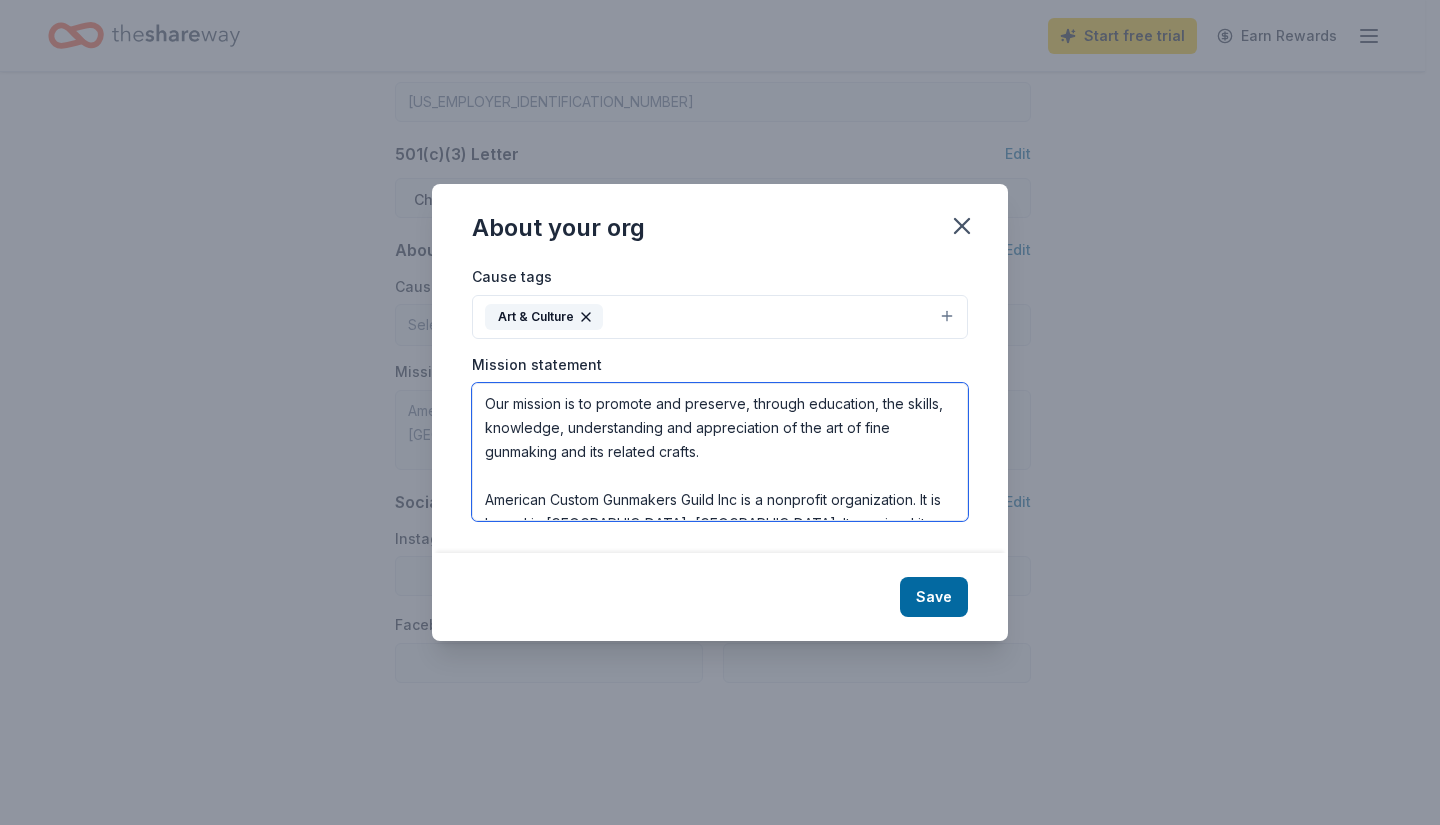 scroll, scrollTop: 24, scrollLeft: 0, axis: vertical 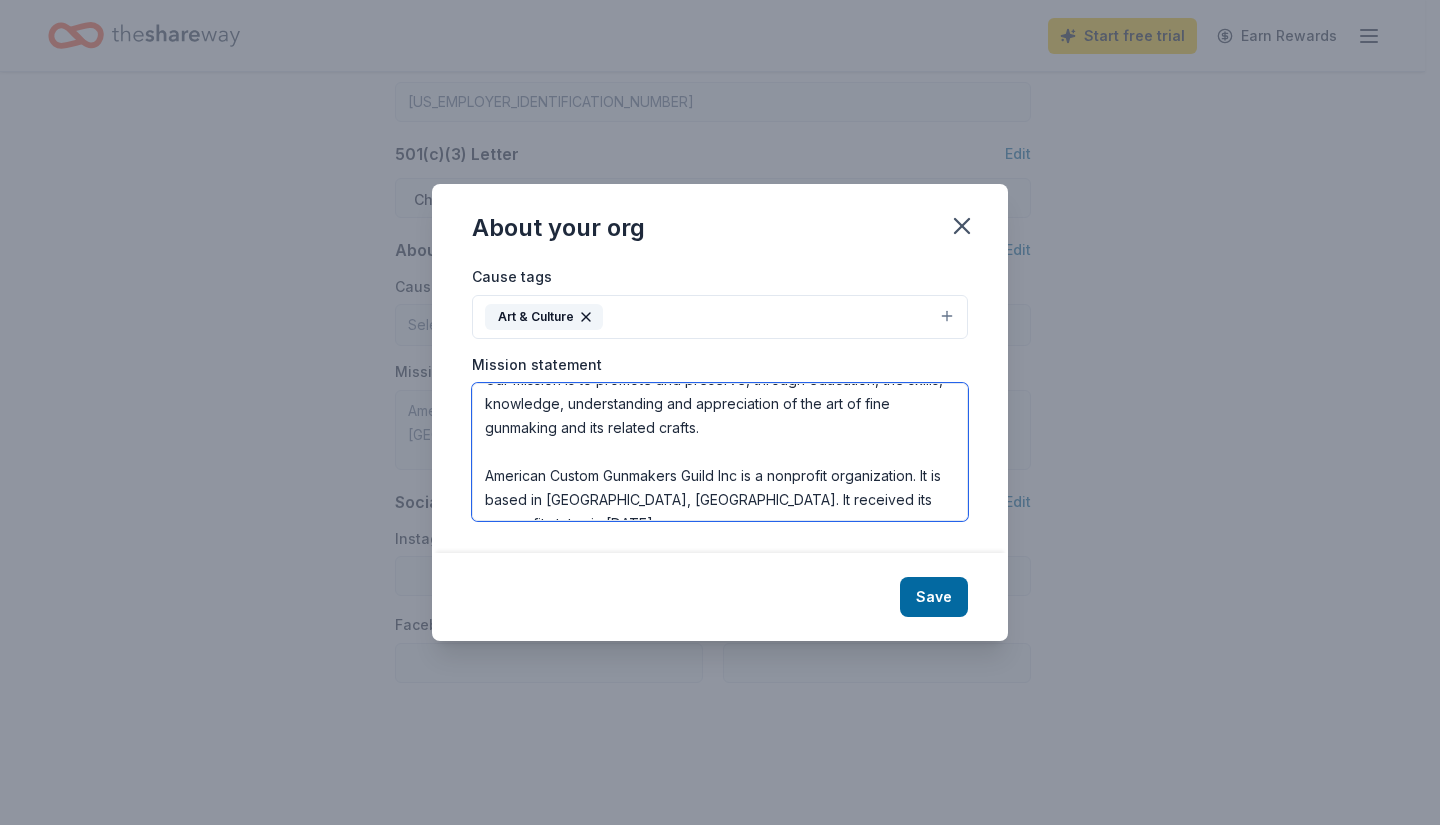drag, startPoint x: 935, startPoint y: 498, endPoint x: 929, endPoint y: 476, distance: 22.803509 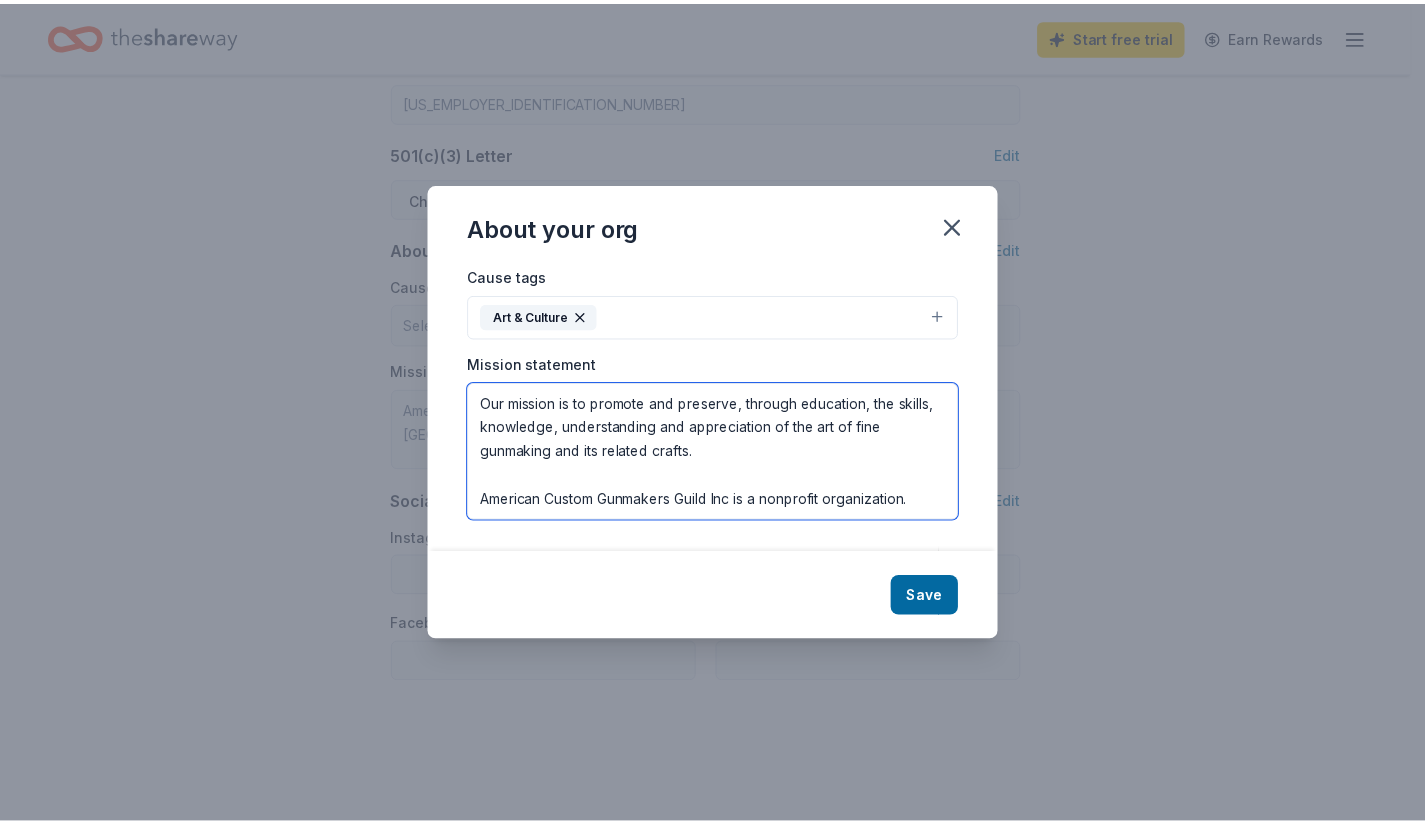 scroll, scrollTop: 0, scrollLeft: 0, axis: both 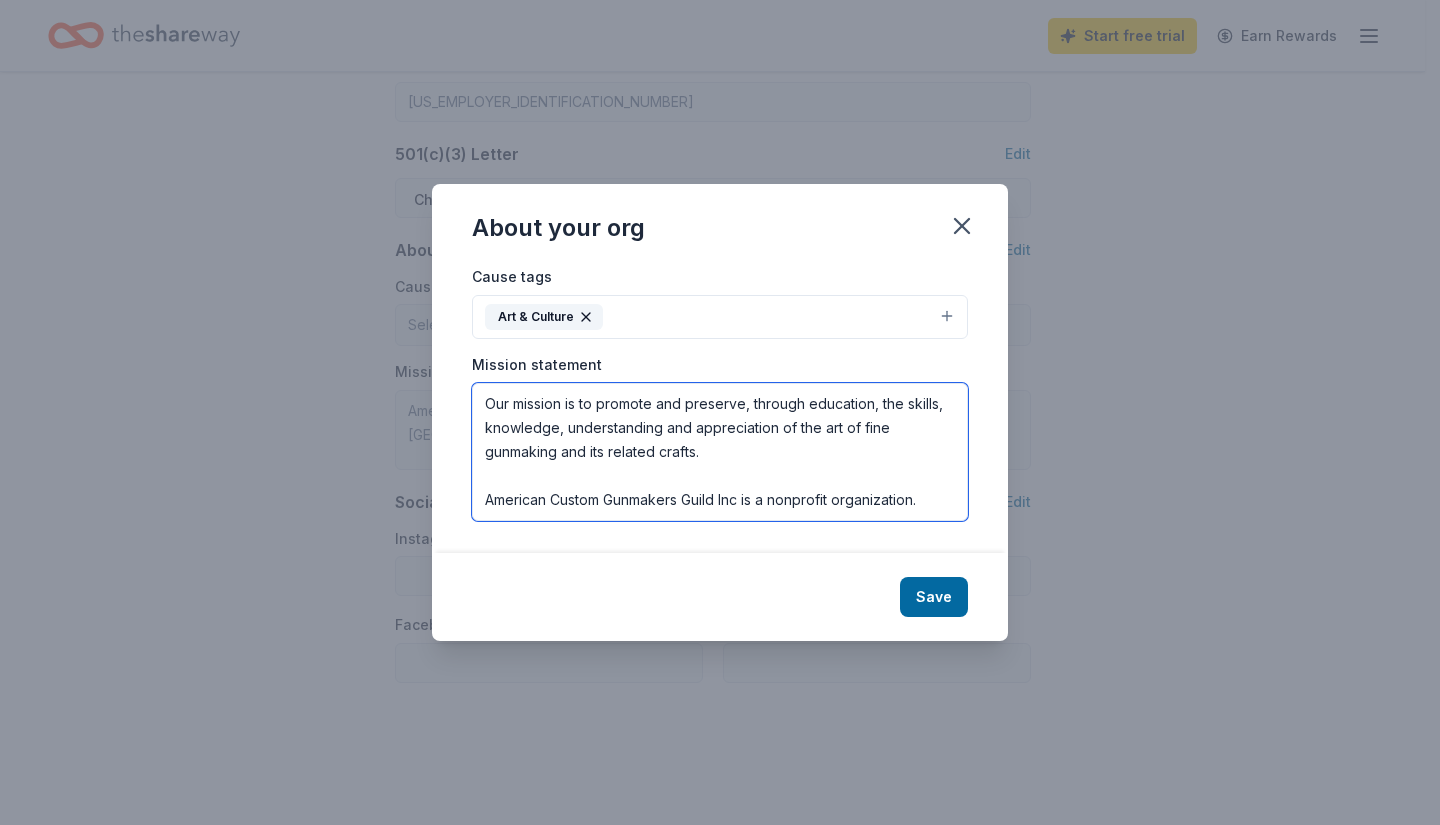 click on "Our mission is to promote and preserve, through education, the skills, knowledge, understanding and appreciation of the art of fine gunmaking and its related crafts.
American Custom Gunmakers Guild Inc is a nonprofit organization." at bounding box center [720, 452] 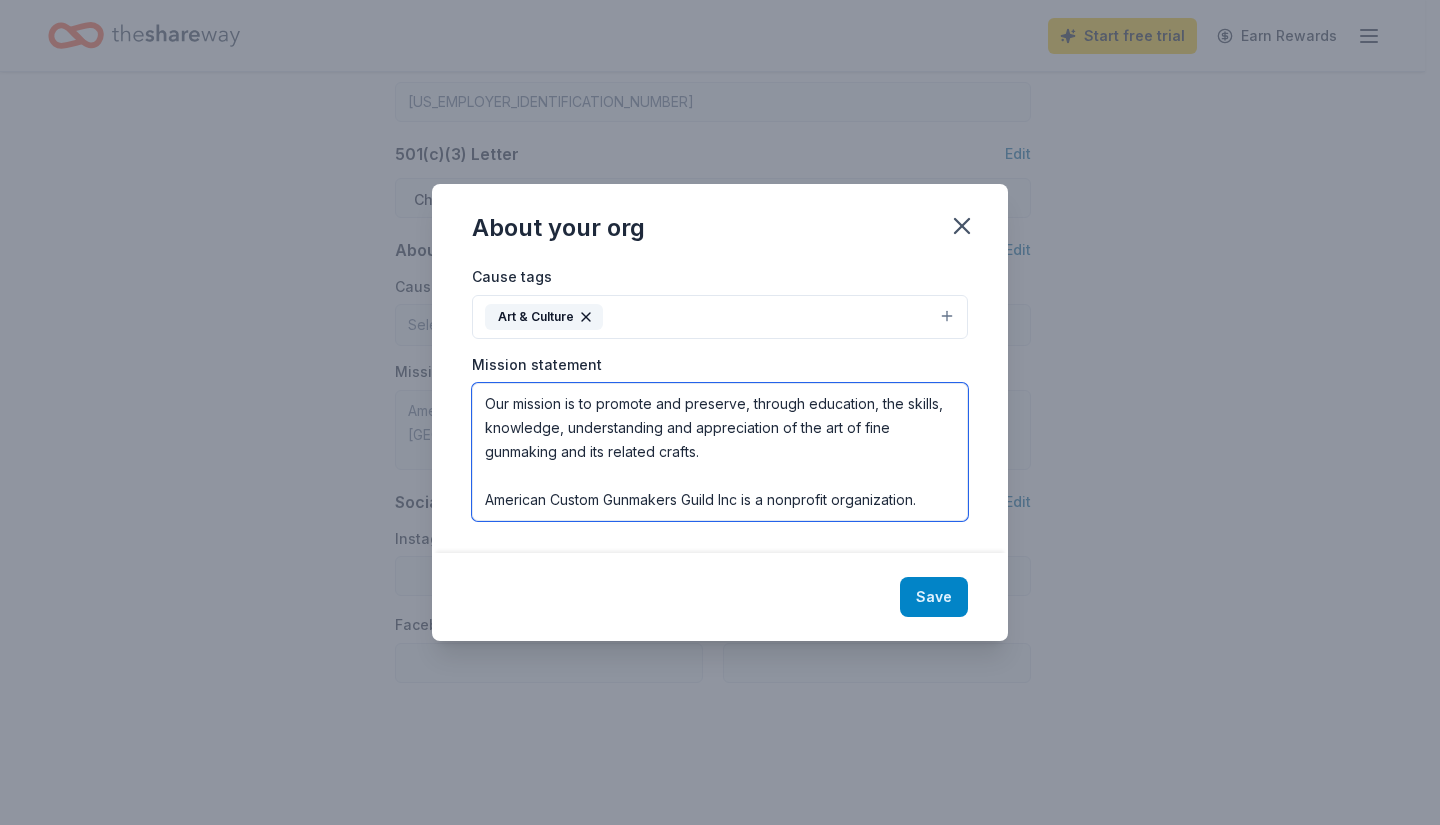 type on "Our mission is to promote and preserve, through education, the skills, knowledge, understanding and appreciation of the art of fine gunmaking and its related crafts.
American Custom Gunmakers Guild Inc is a nonprofit organization." 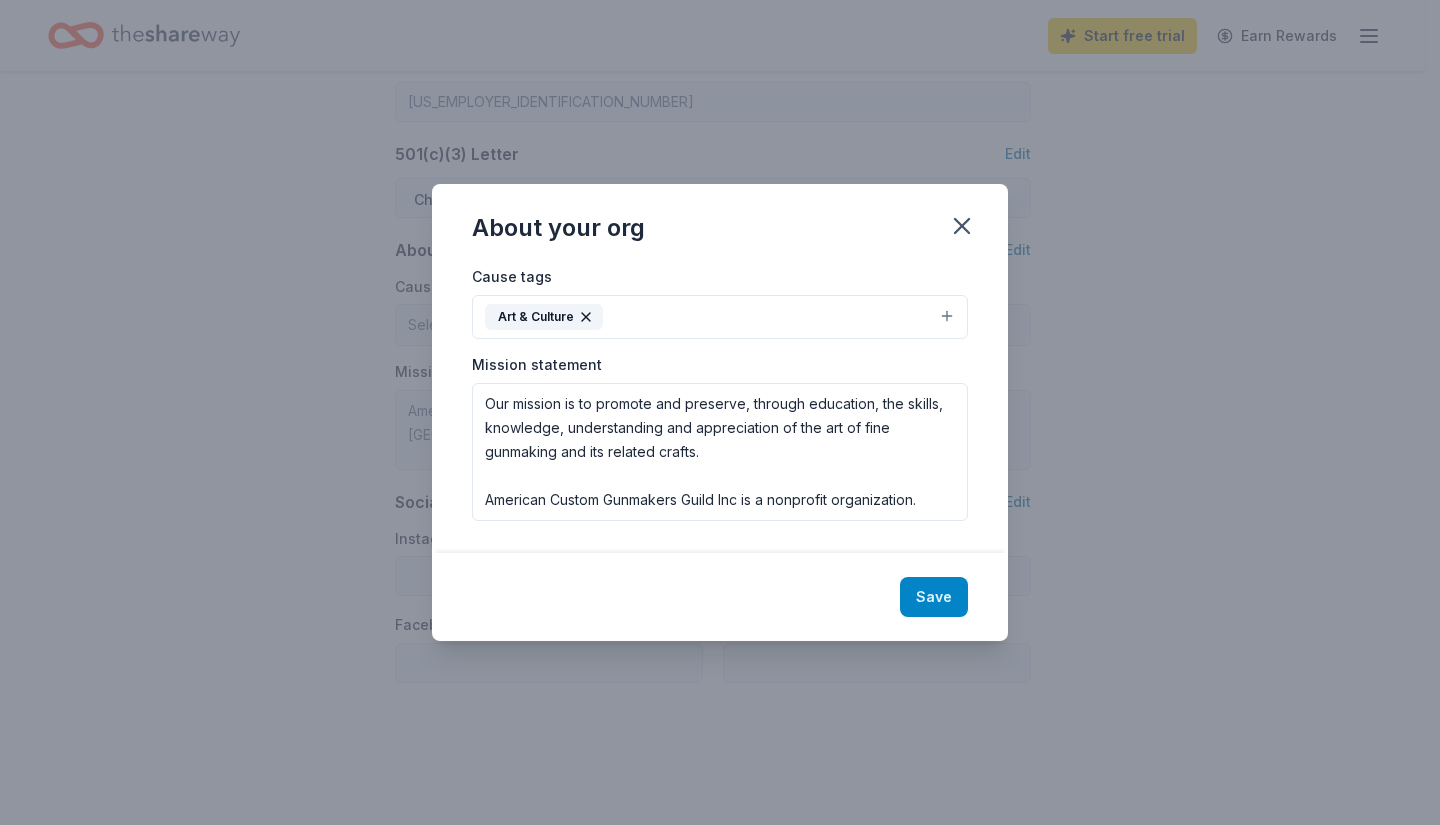 click on "Save" at bounding box center (934, 597) 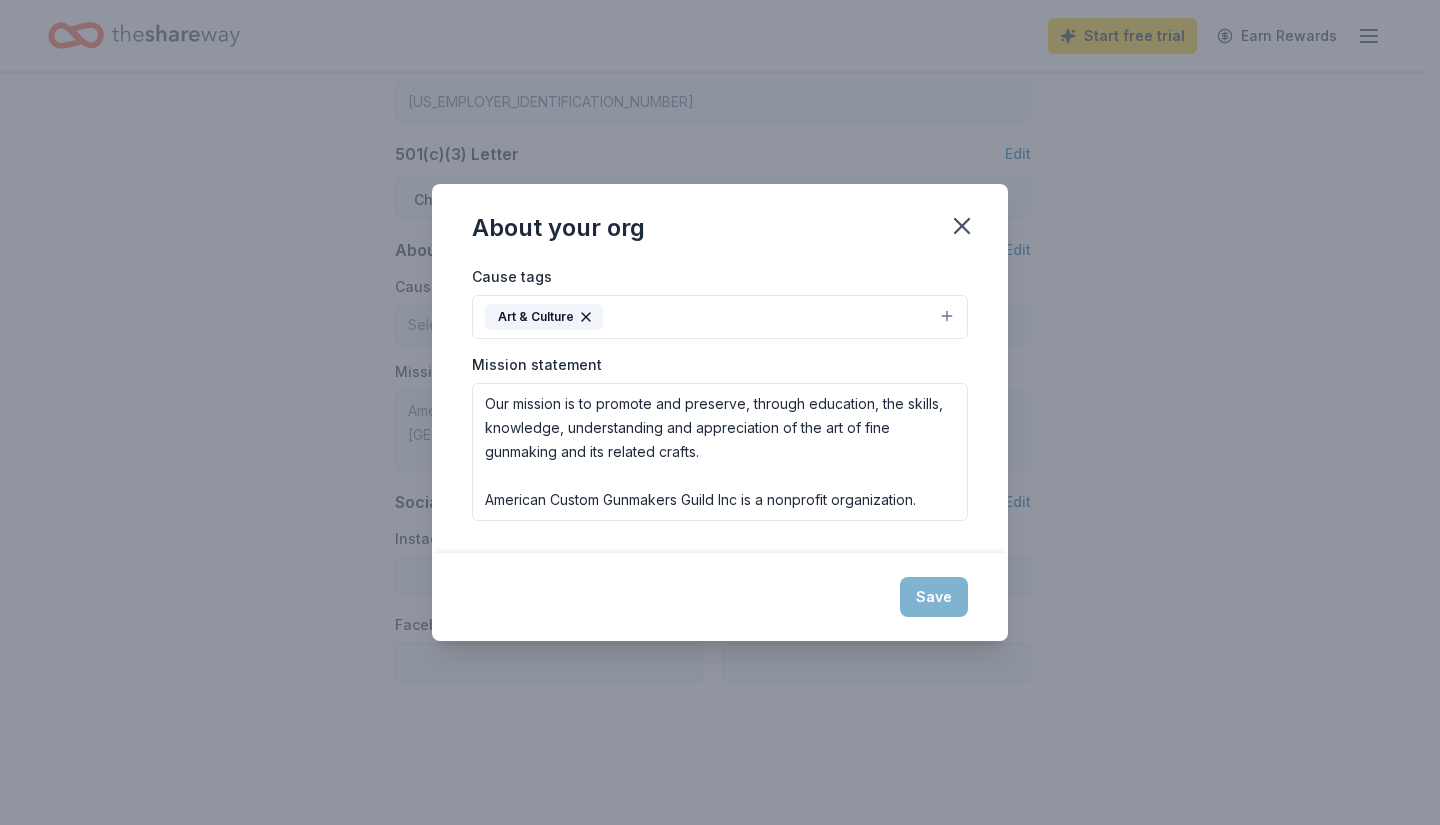 type on "Our mission is to promote and preserve, through education, the skills, knowledge, understanding and appreciation of the art of fine gunmaking and its related crafts.
American Custom Gunmakers Guild Inc is a nonprofit organization." 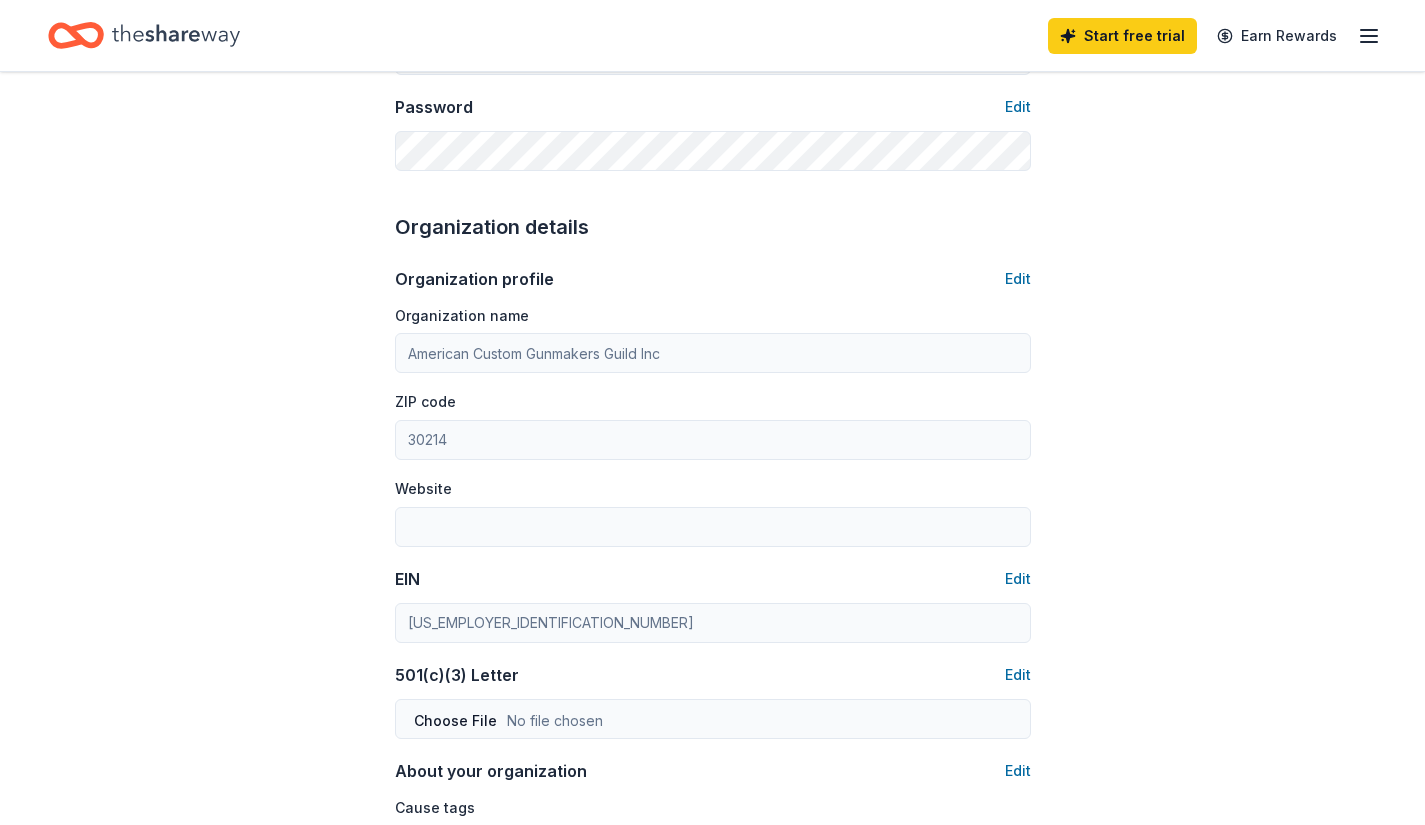 scroll, scrollTop: 504, scrollLeft: 0, axis: vertical 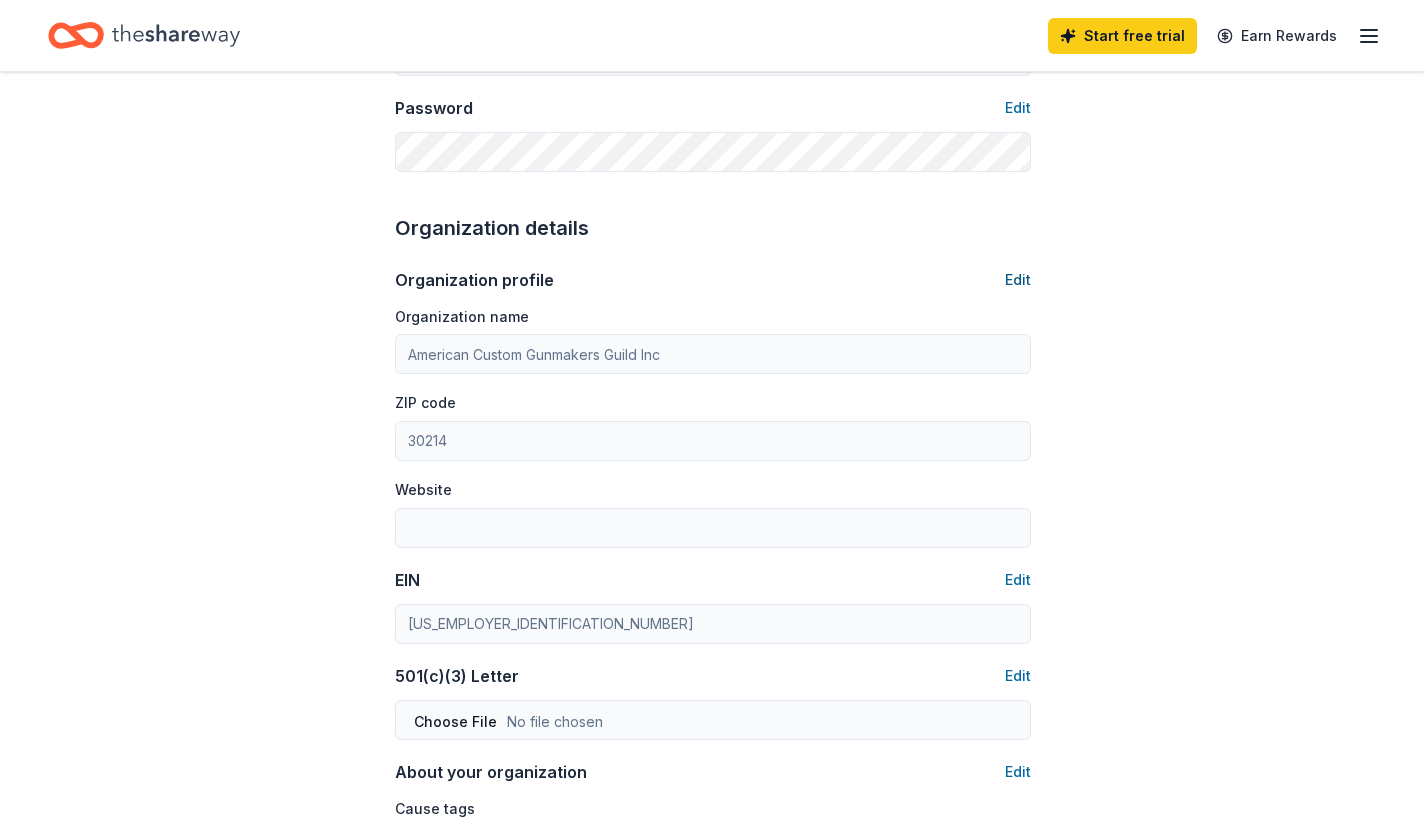 click on "Edit" at bounding box center (1018, 280) 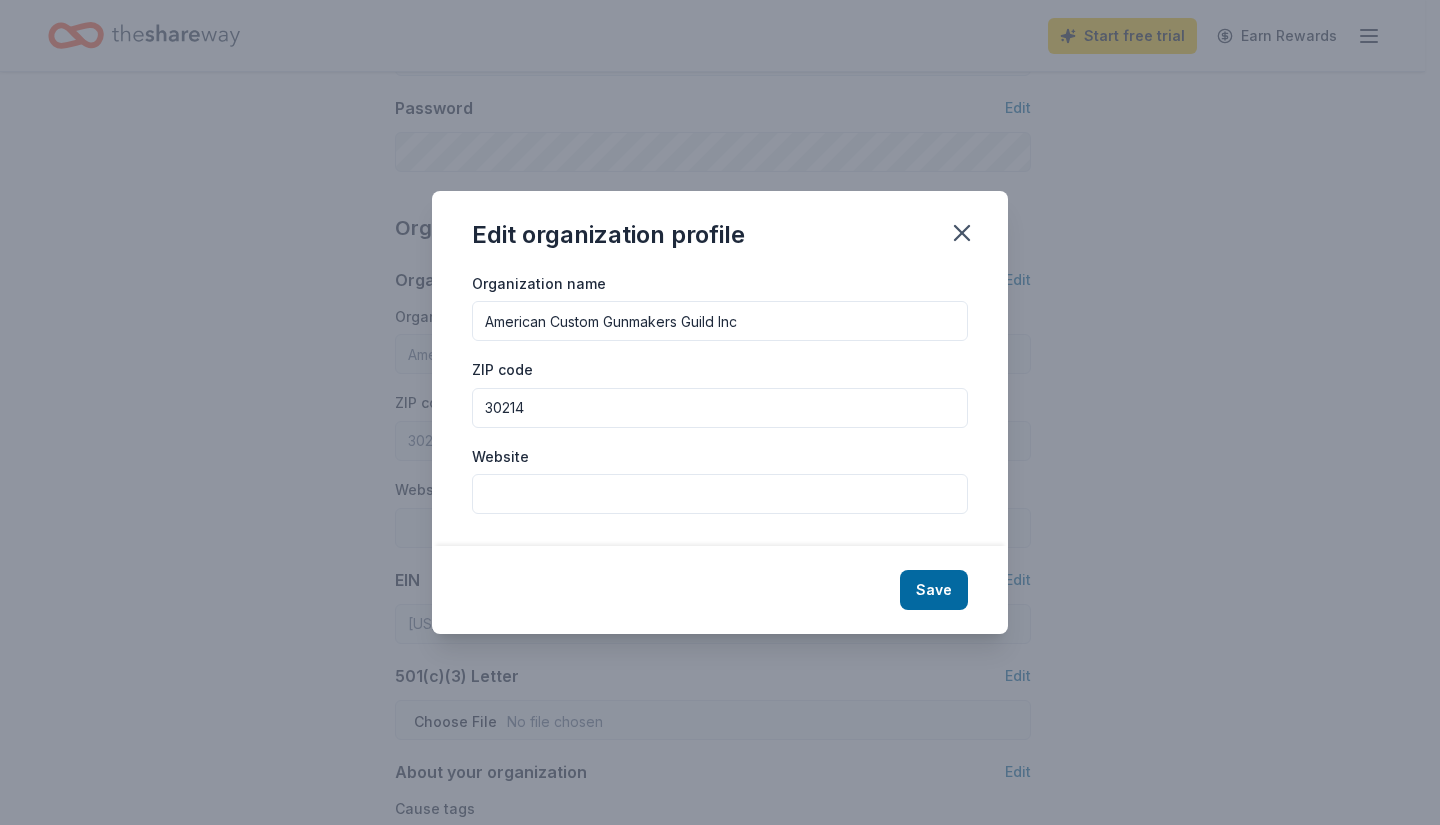 click on "Website" at bounding box center (720, 494) 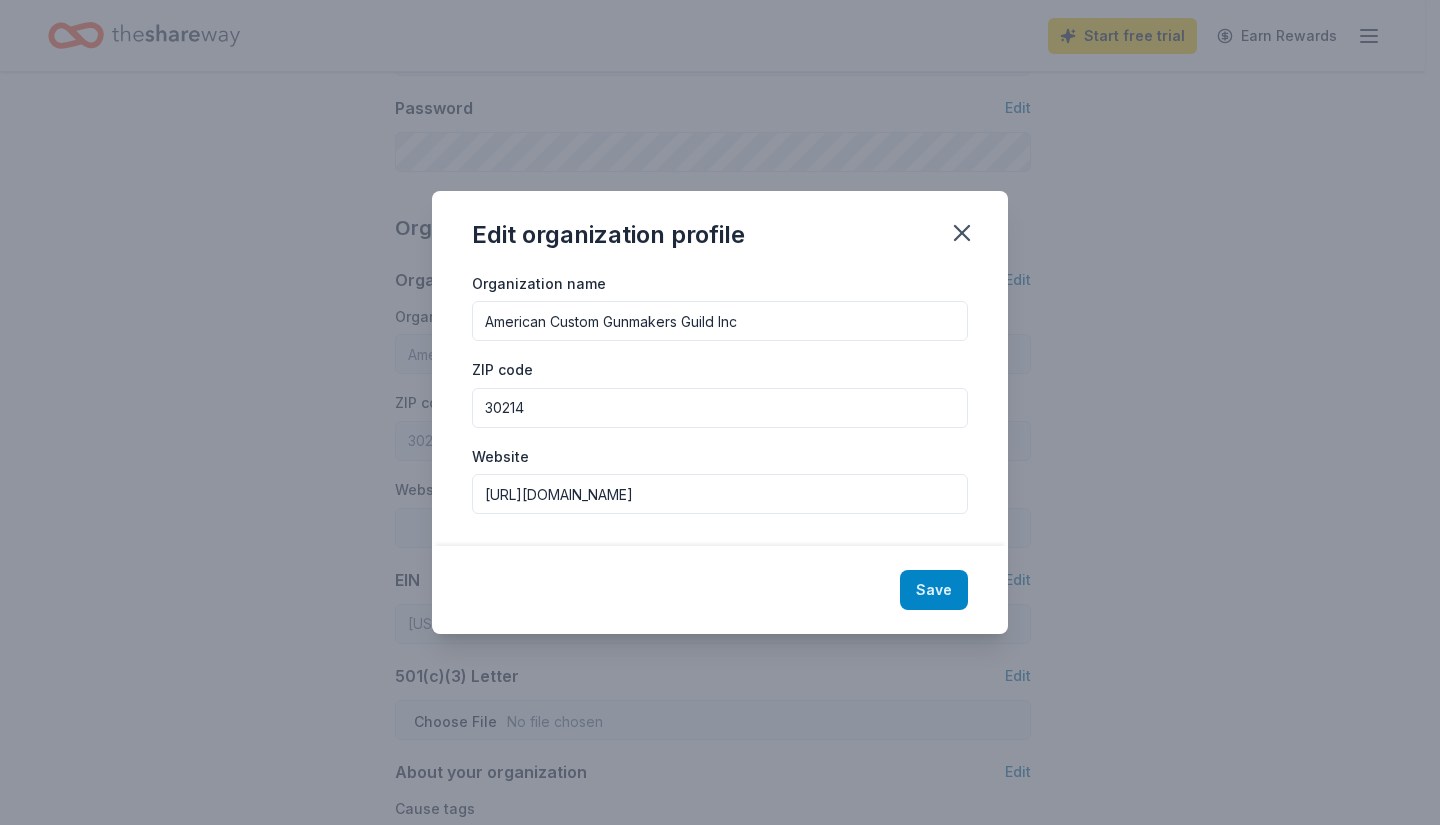 type on "[URL][DOMAIN_NAME]" 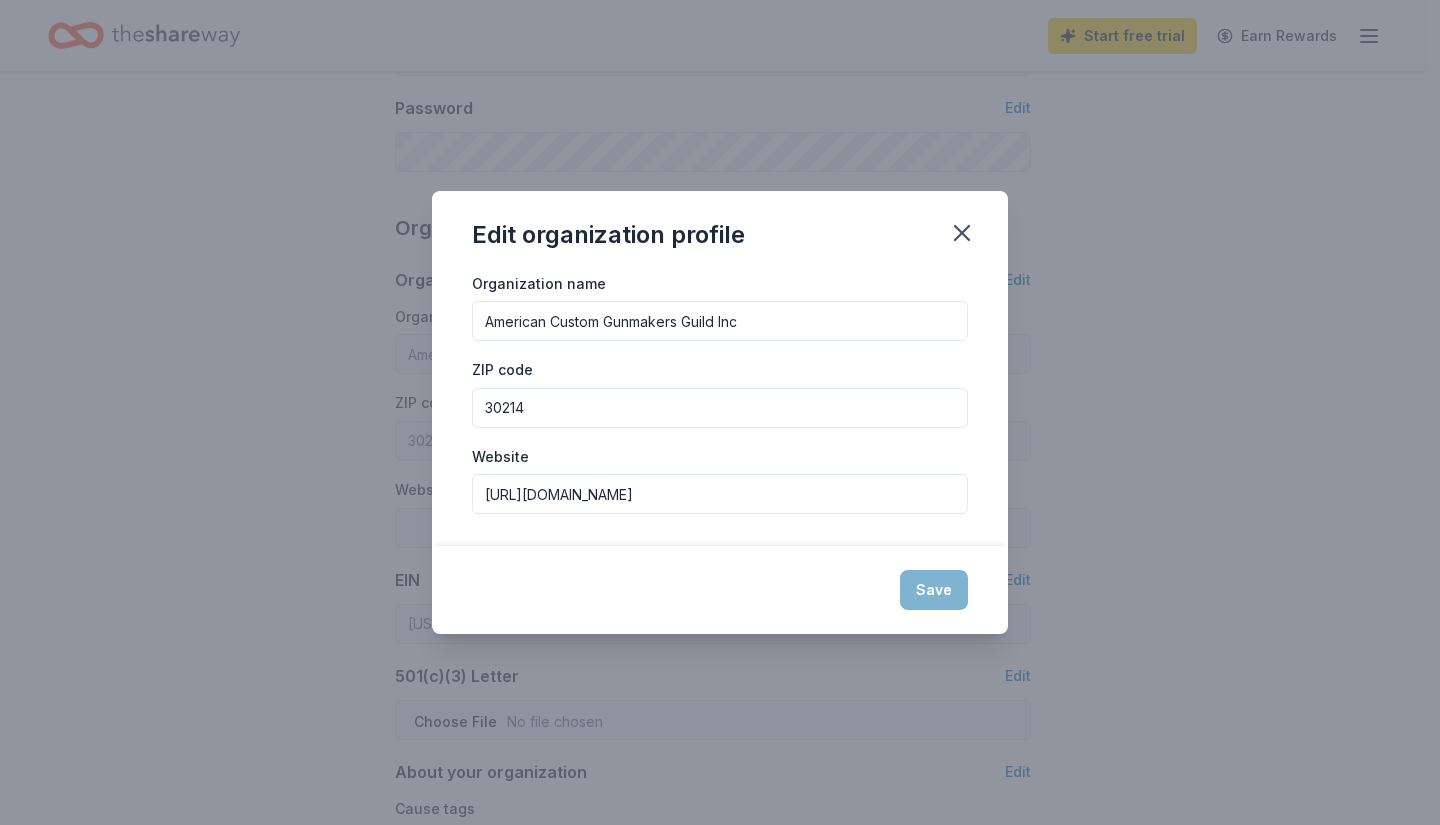 type on "[URL][DOMAIN_NAME]" 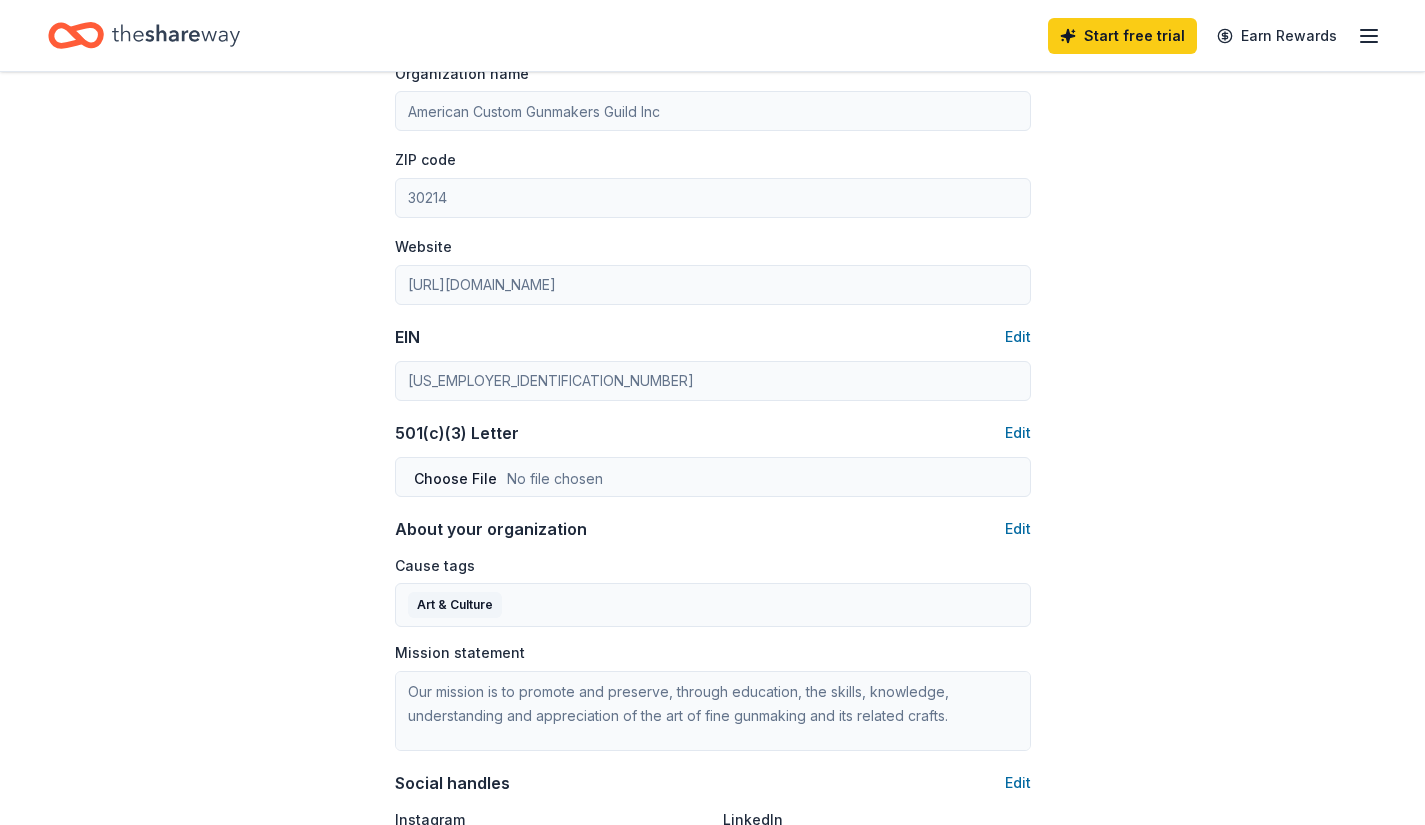scroll, scrollTop: 751, scrollLeft: 0, axis: vertical 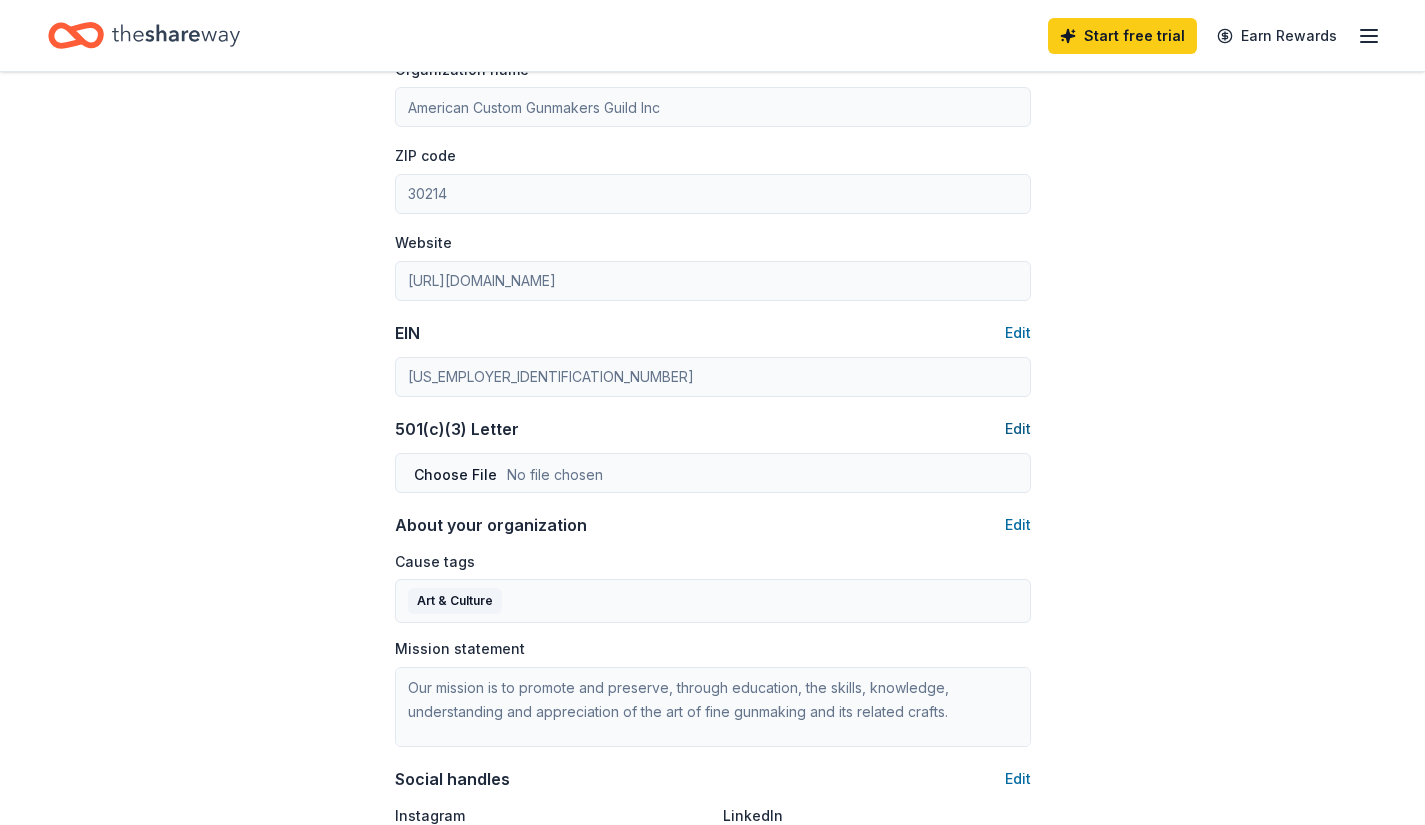 click on "Edit" at bounding box center [1018, 429] 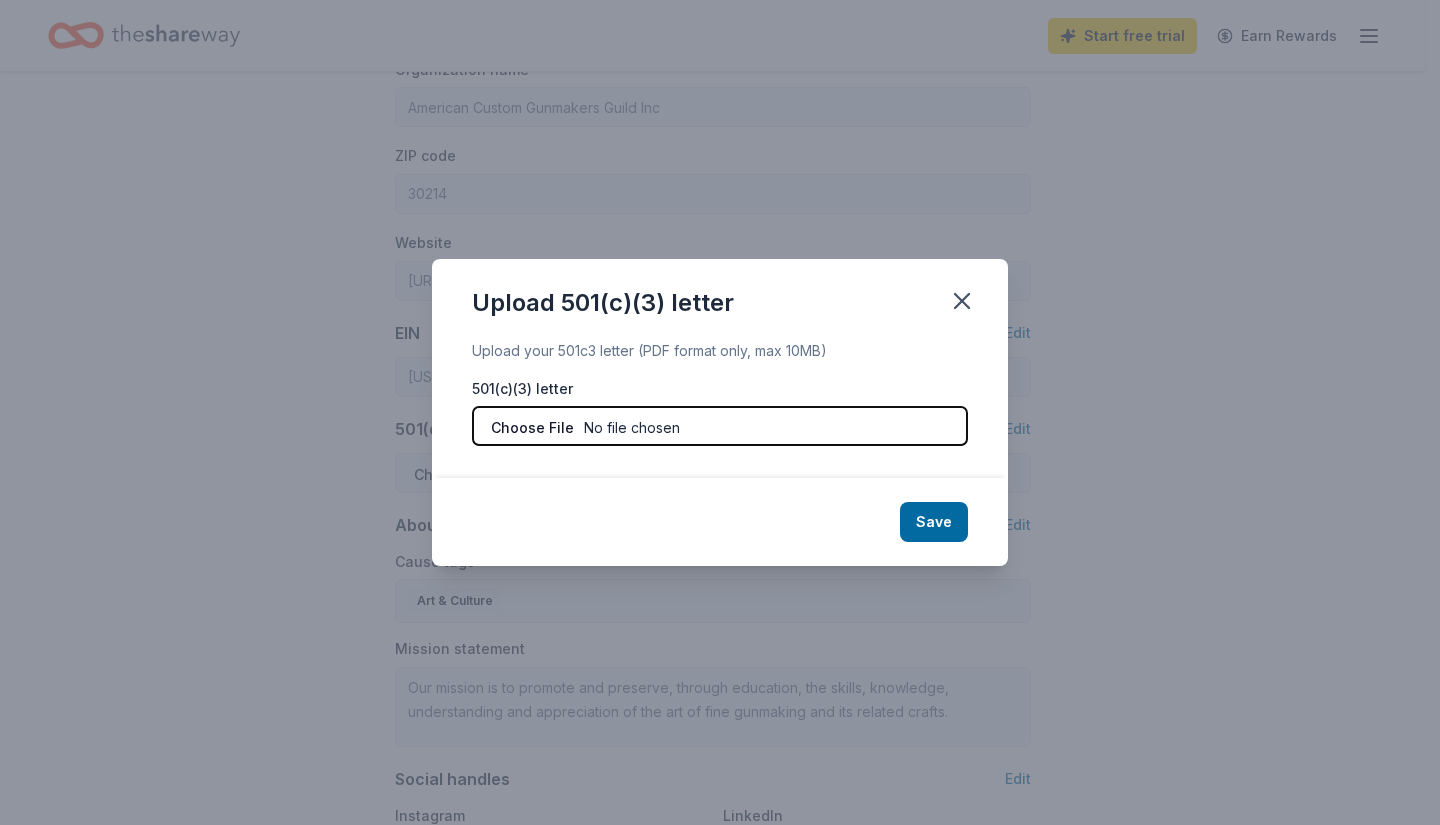 click at bounding box center [720, 426] 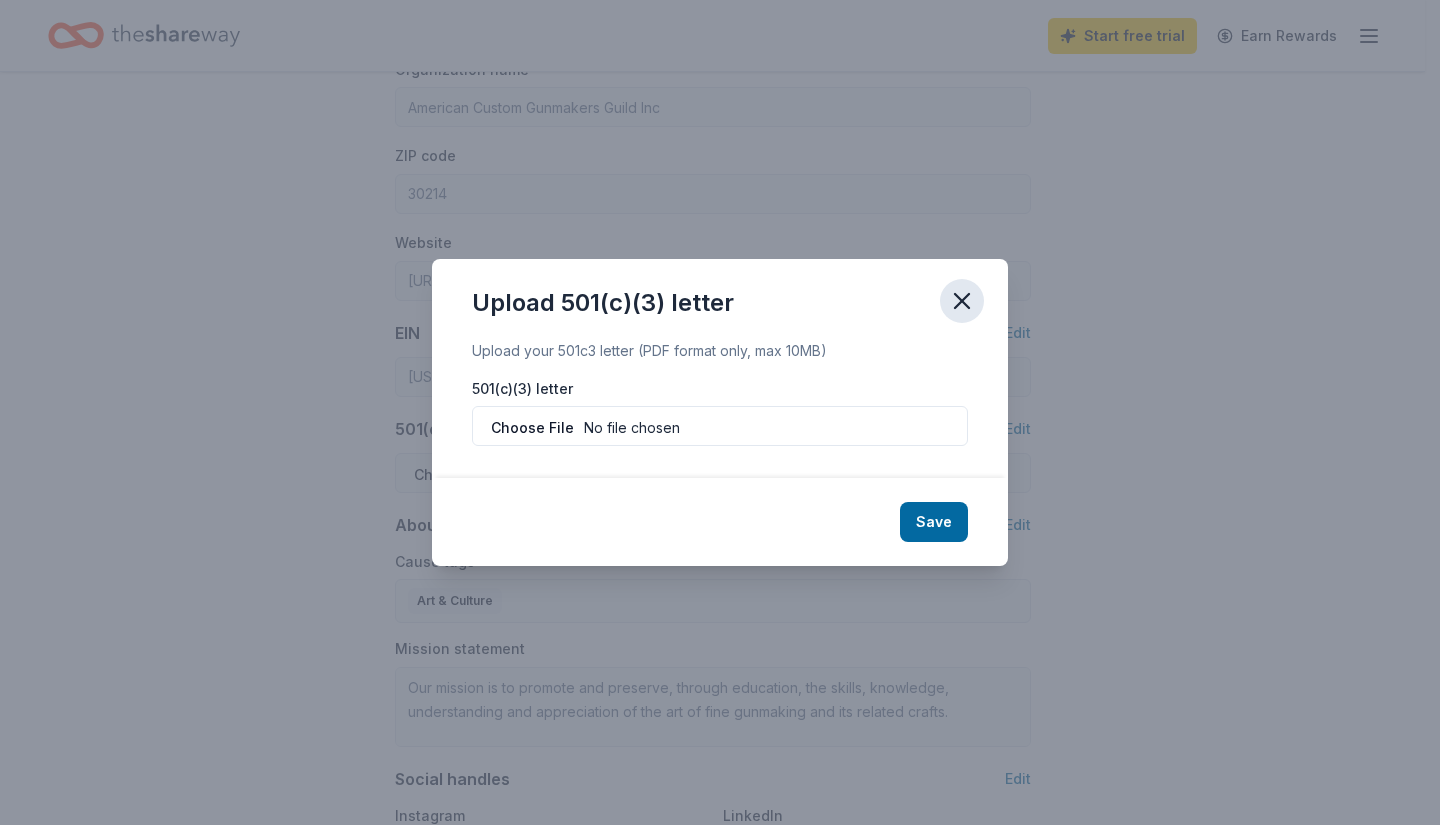 click 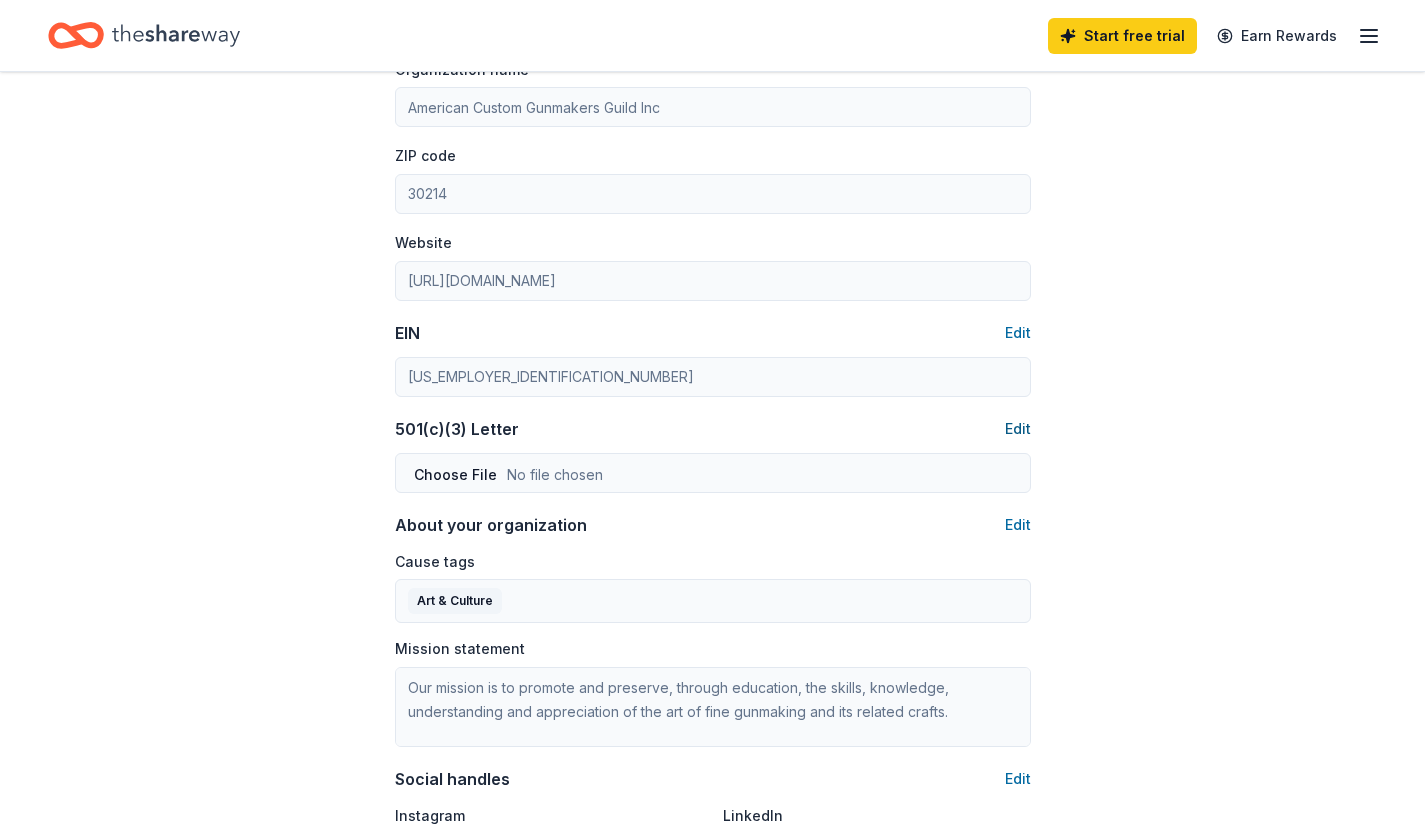 click on "Edit" at bounding box center [1018, 429] 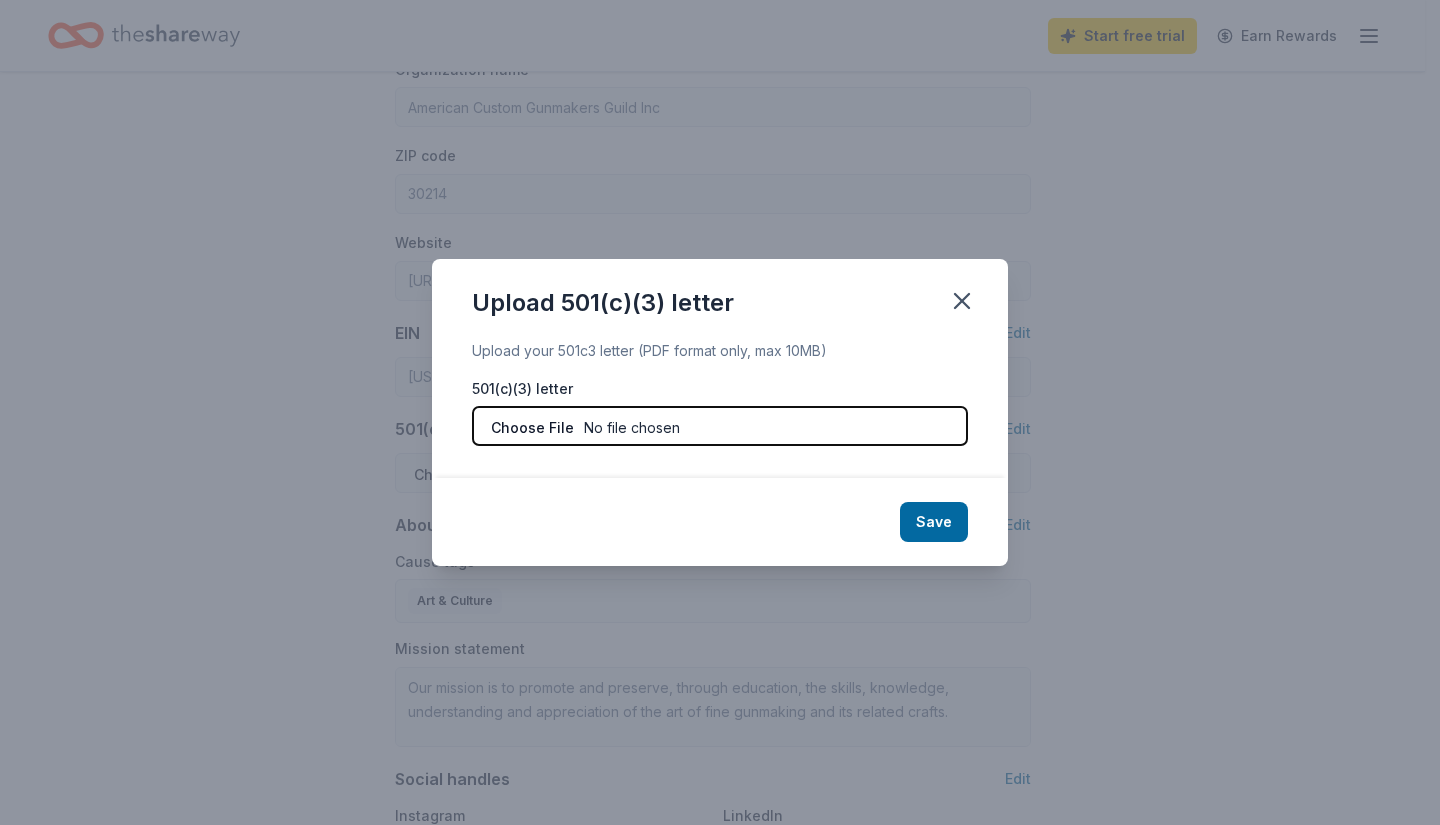 click at bounding box center (720, 426) 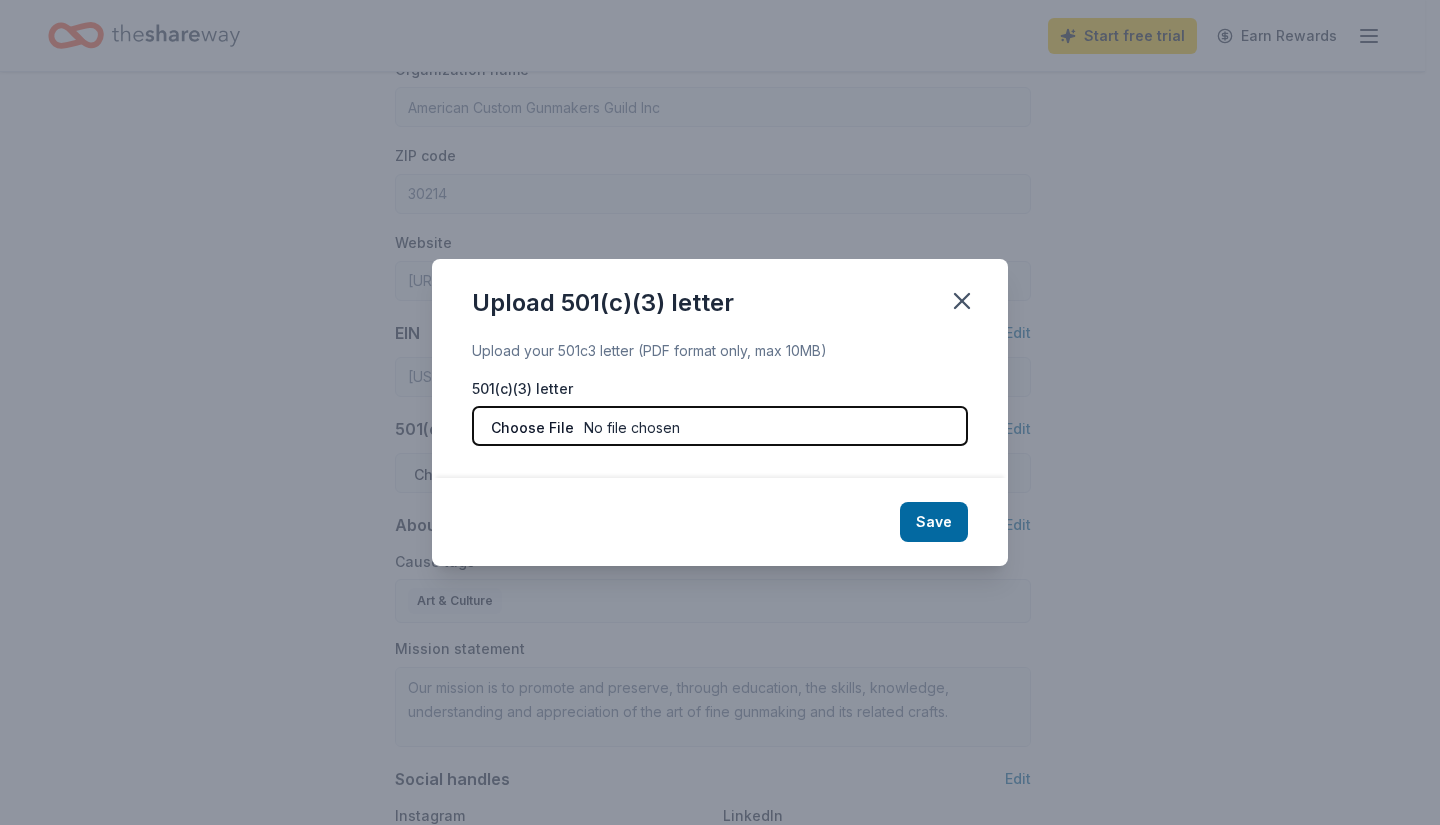 type on "C:\fakepath\ACGG-EIN.pdf" 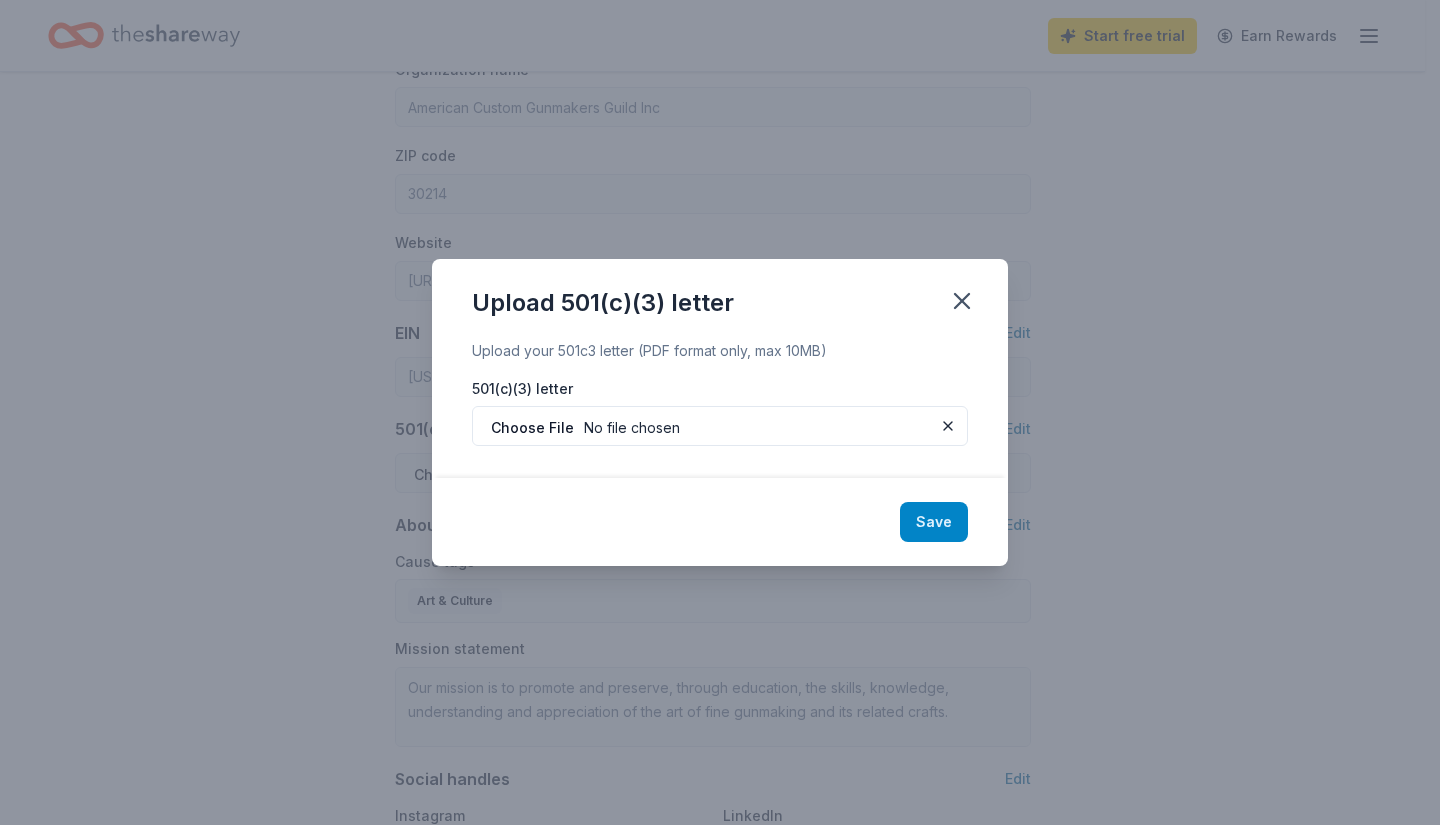 click on "Save" at bounding box center [934, 522] 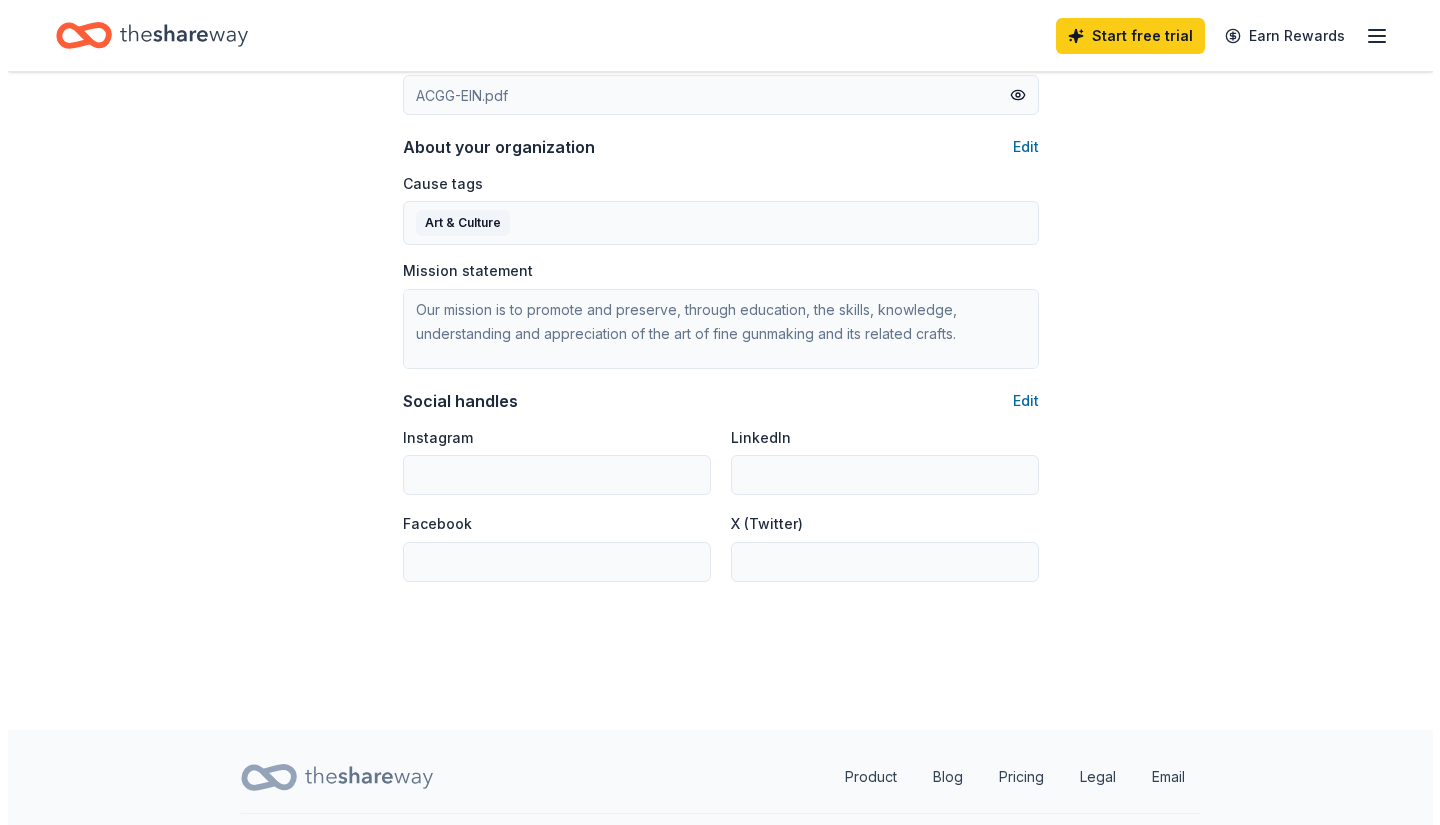 scroll, scrollTop: 1128, scrollLeft: 0, axis: vertical 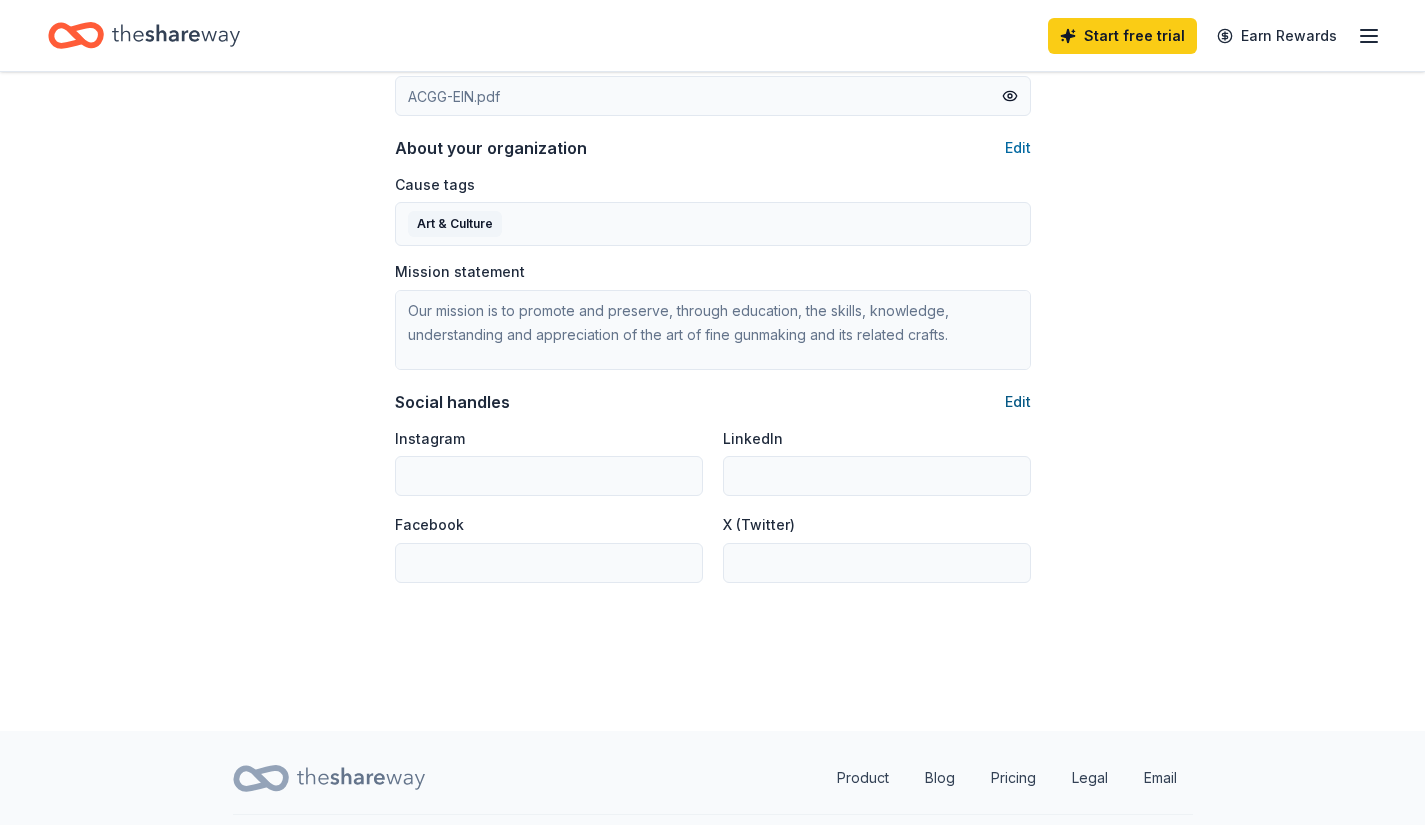 click on "Edit" at bounding box center (1018, 402) 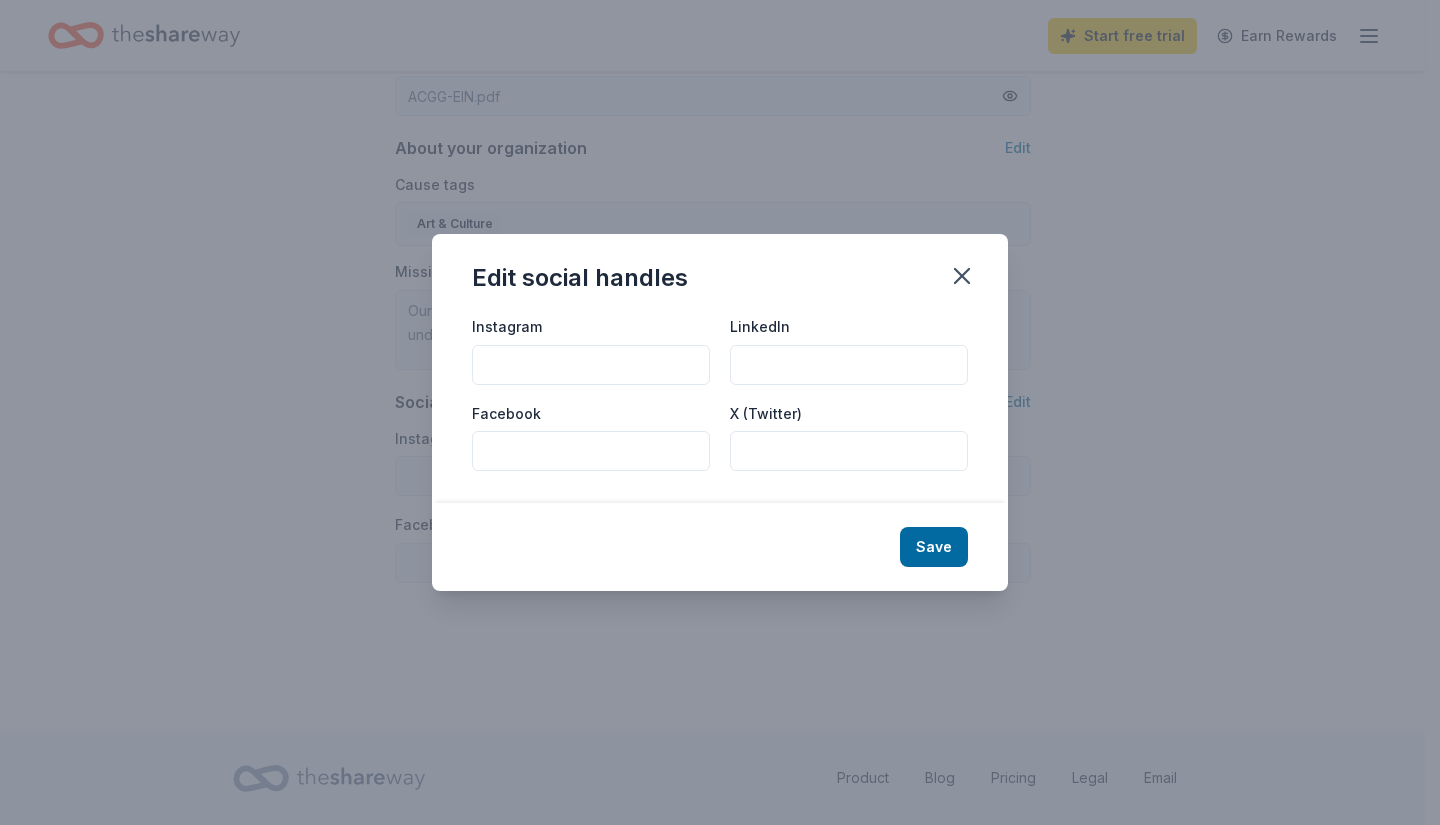 click on "Instagram" at bounding box center [591, 365] 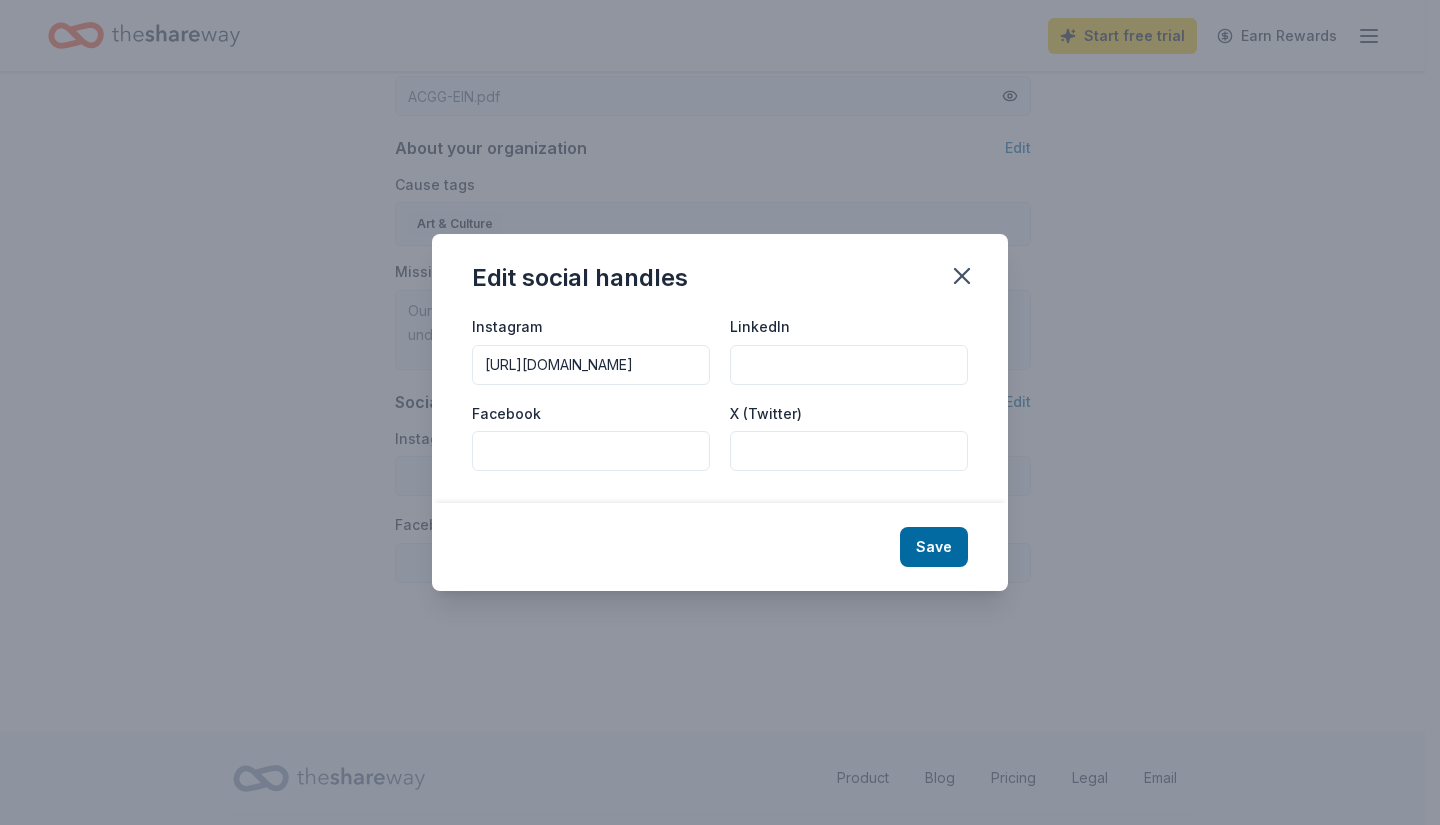 scroll, scrollTop: 0, scrollLeft: 103, axis: horizontal 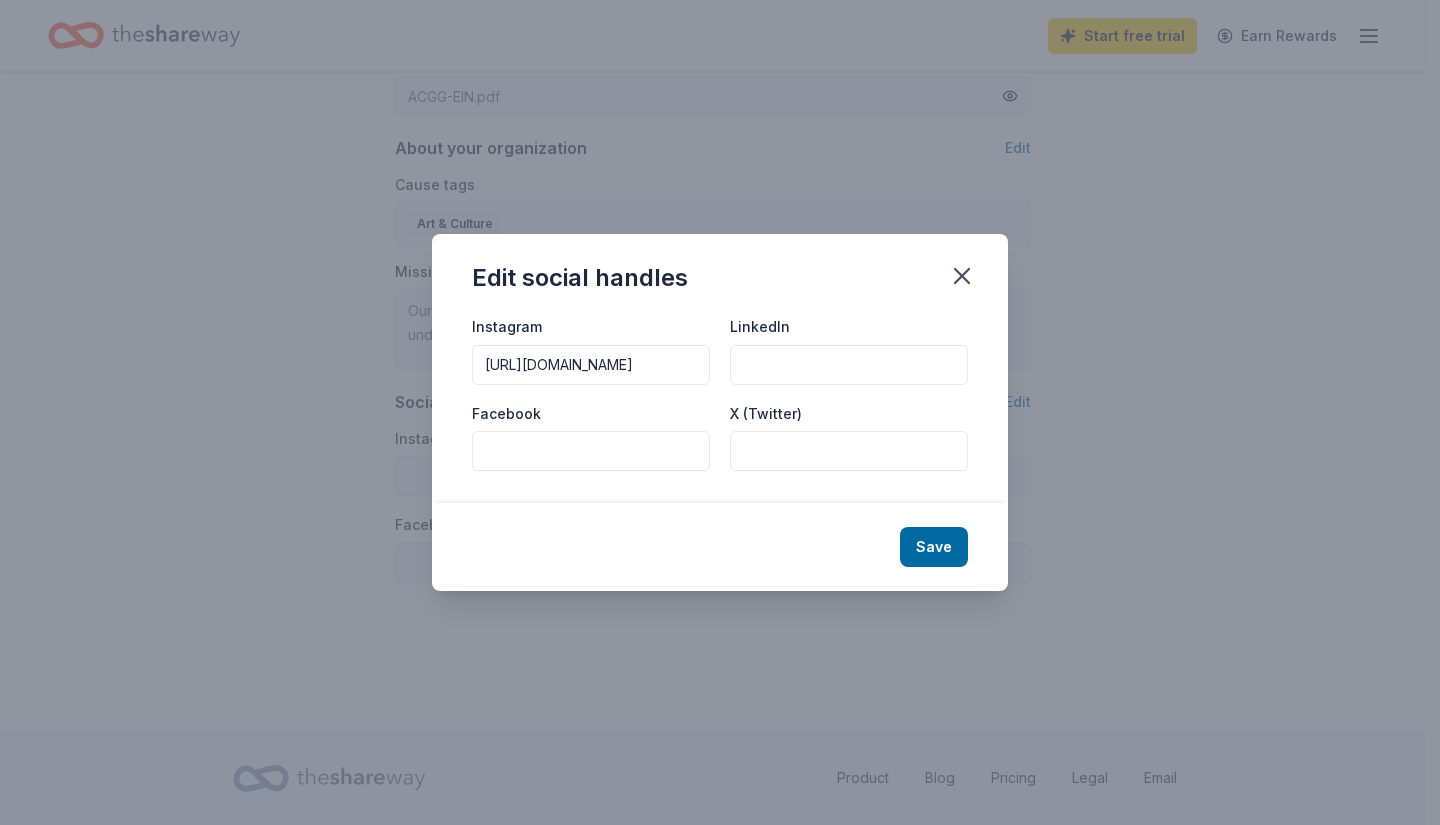 click on "Facebook" at bounding box center (591, 451) 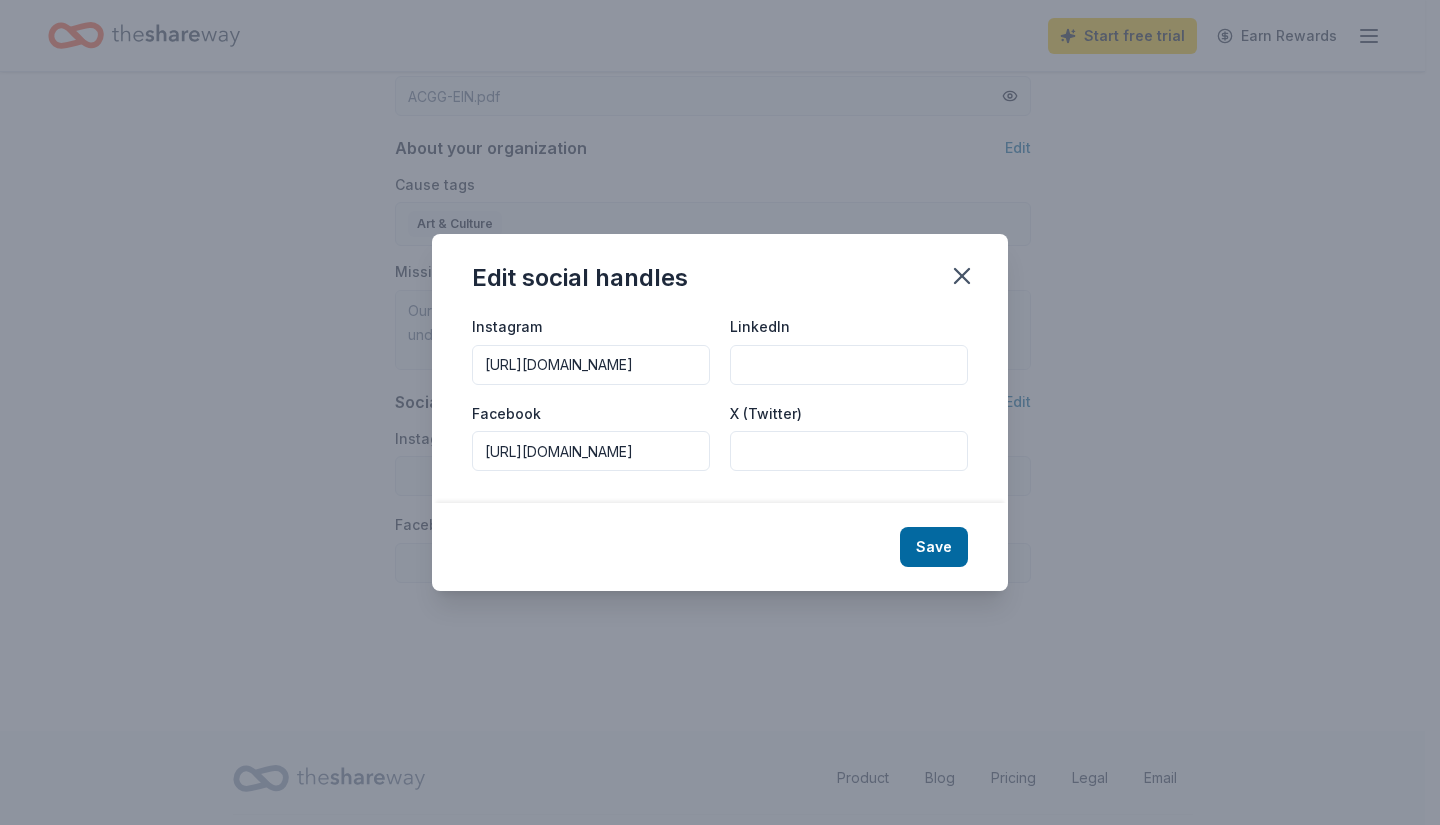 scroll, scrollTop: 0, scrollLeft: 94, axis: horizontal 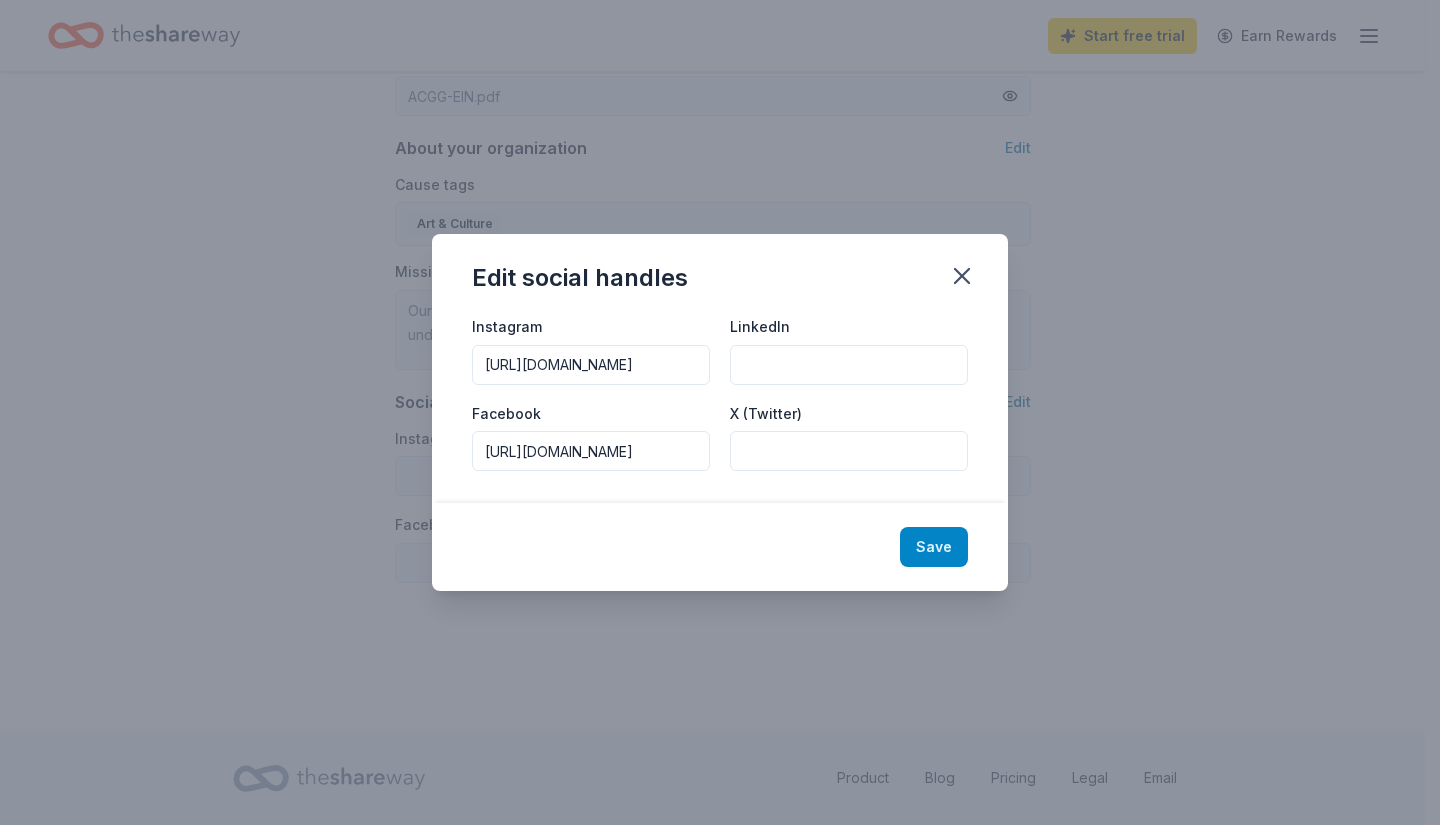 type on "https://www.facebook.com/customgunmakers" 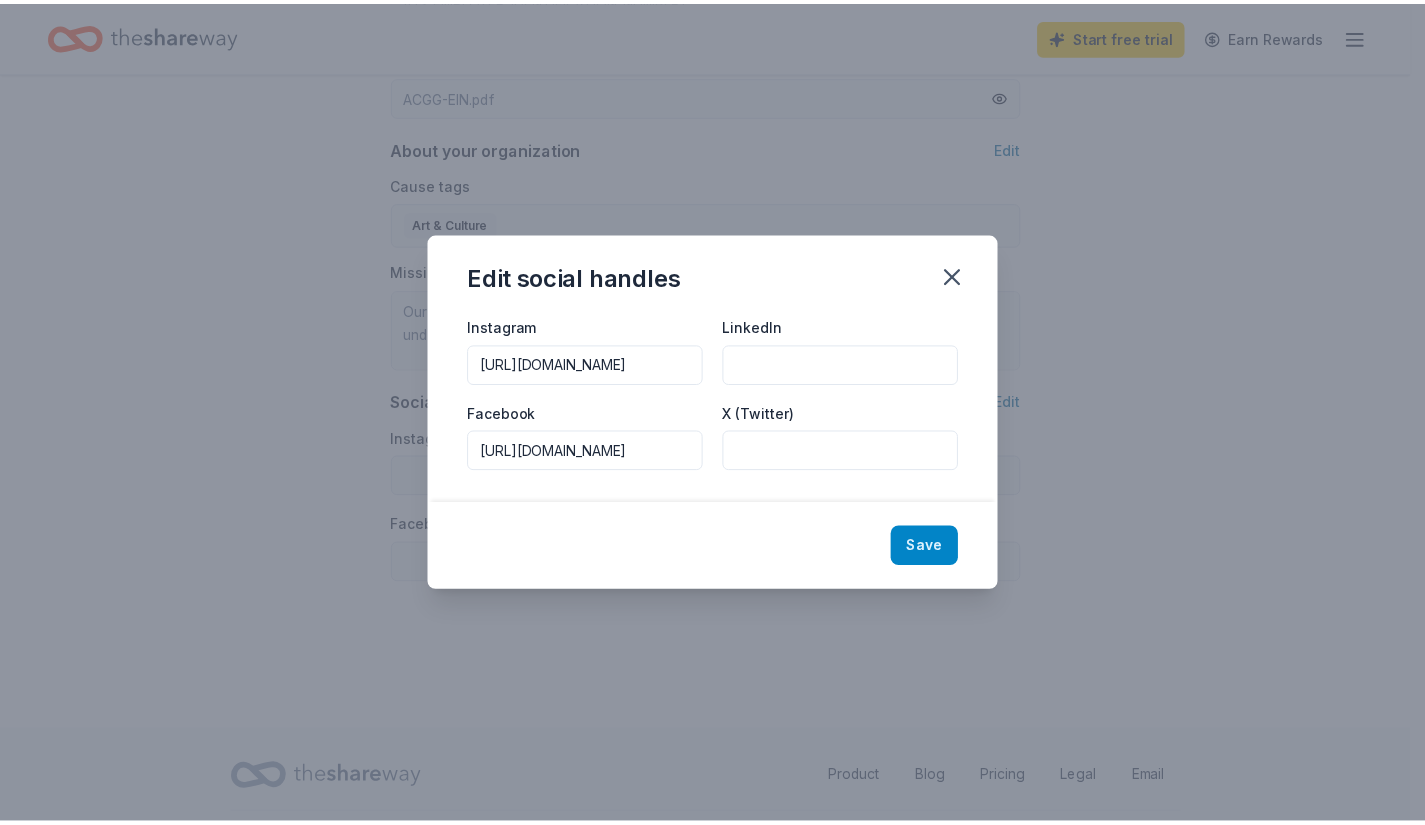 scroll, scrollTop: 0, scrollLeft: 0, axis: both 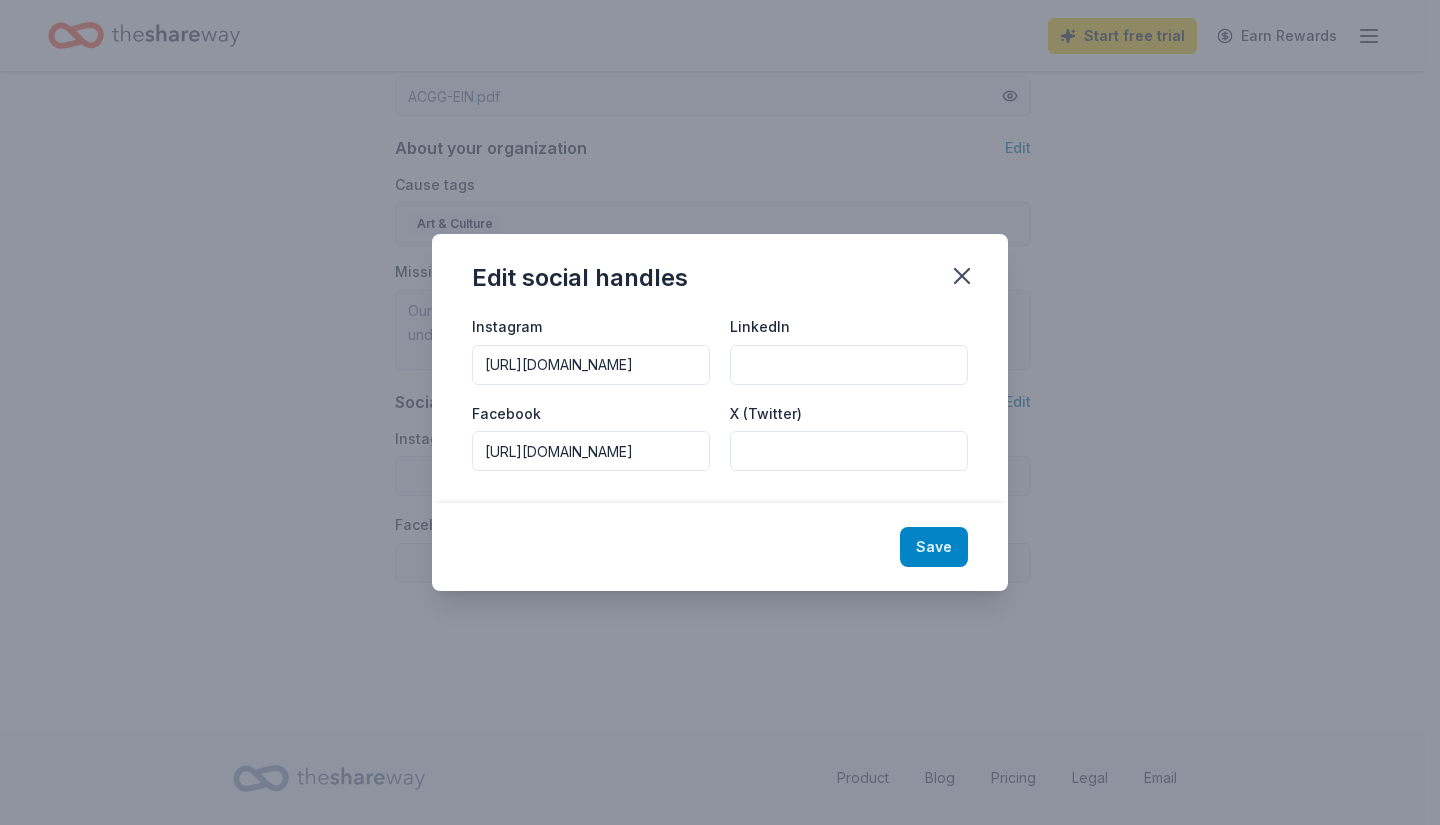 click on "Save" at bounding box center (934, 547) 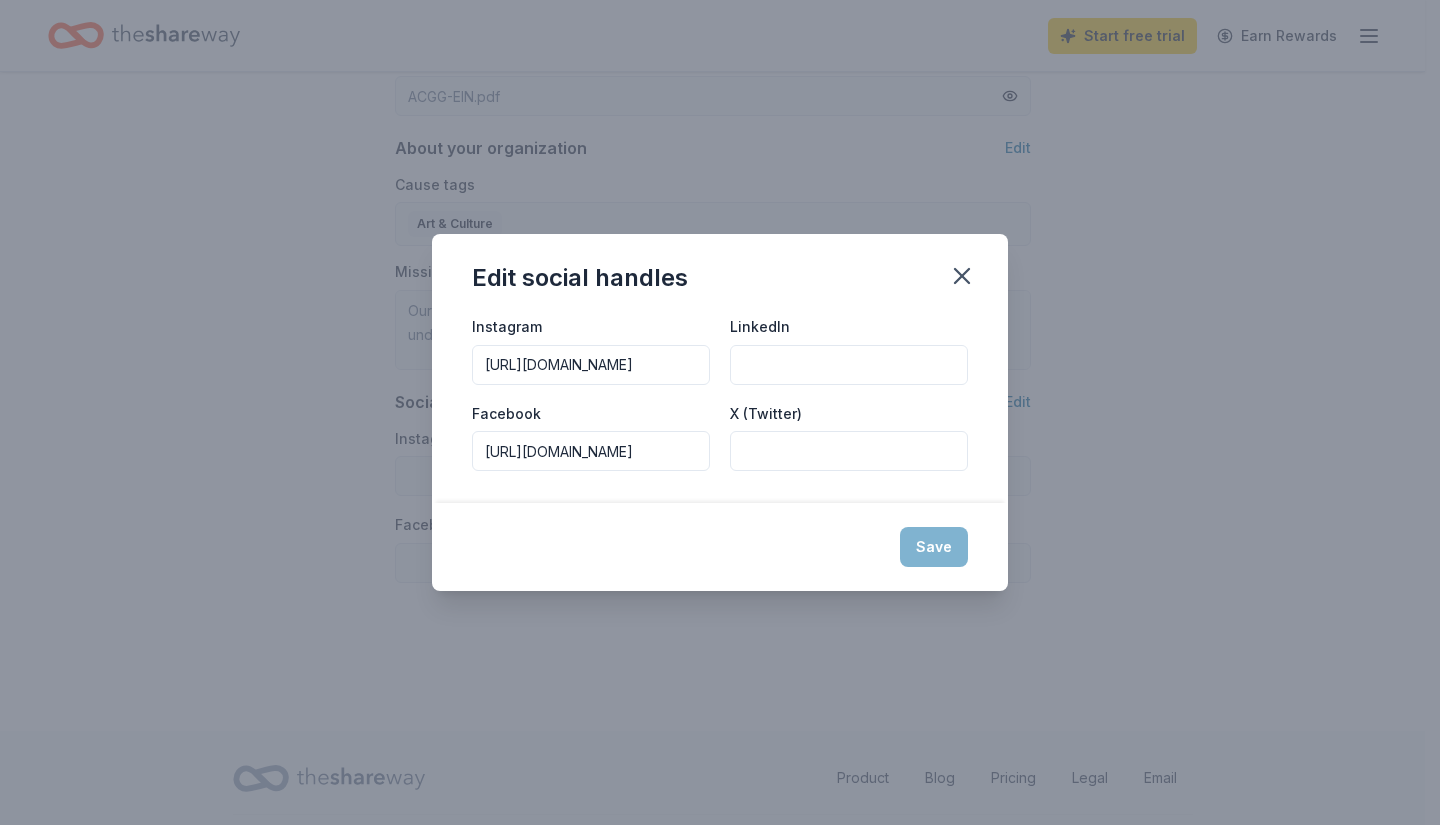 type on "https://www.instagram.com/customgunmakers/" 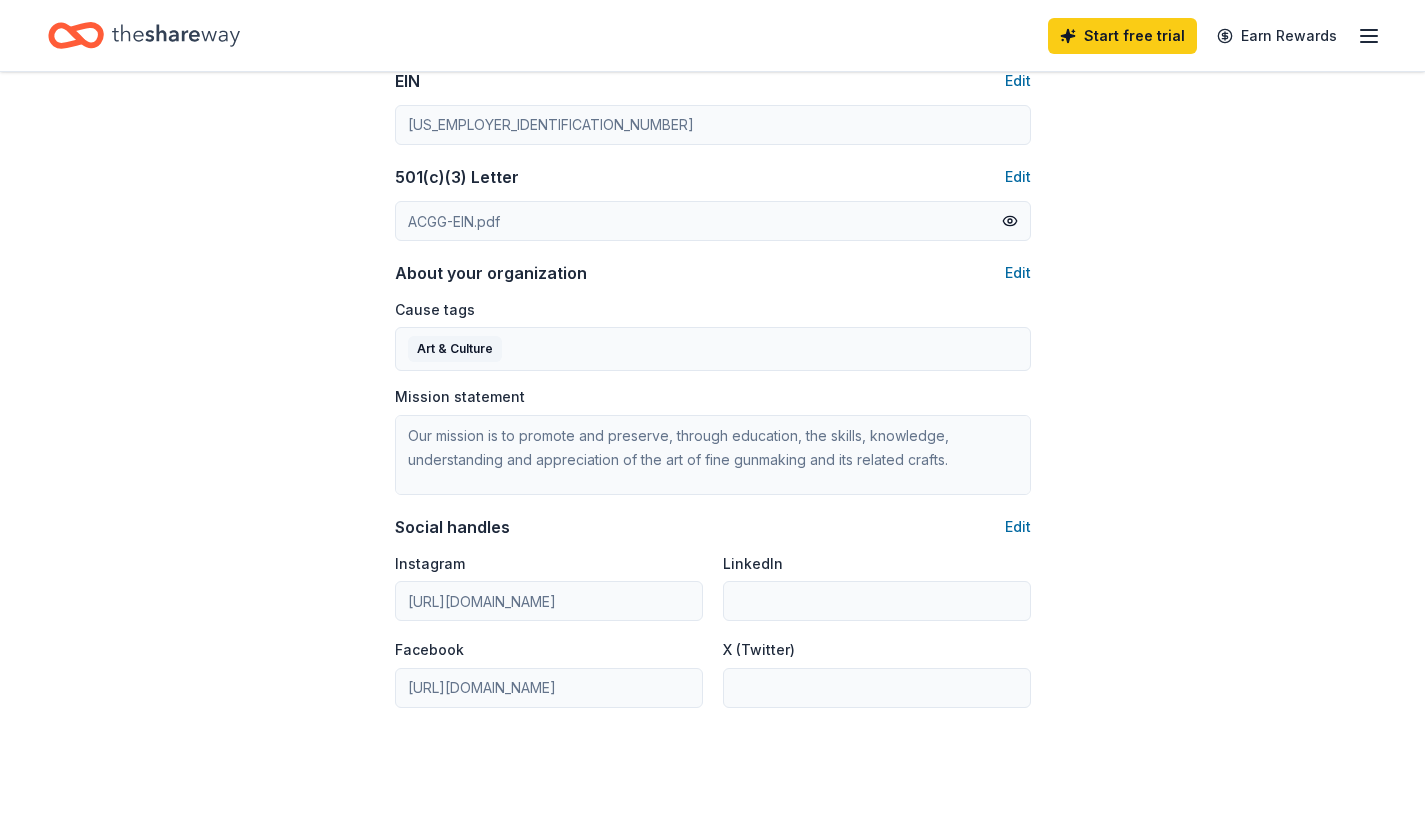 scroll, scrollTop: 1016, scrollLeft: 0, axis: vertical 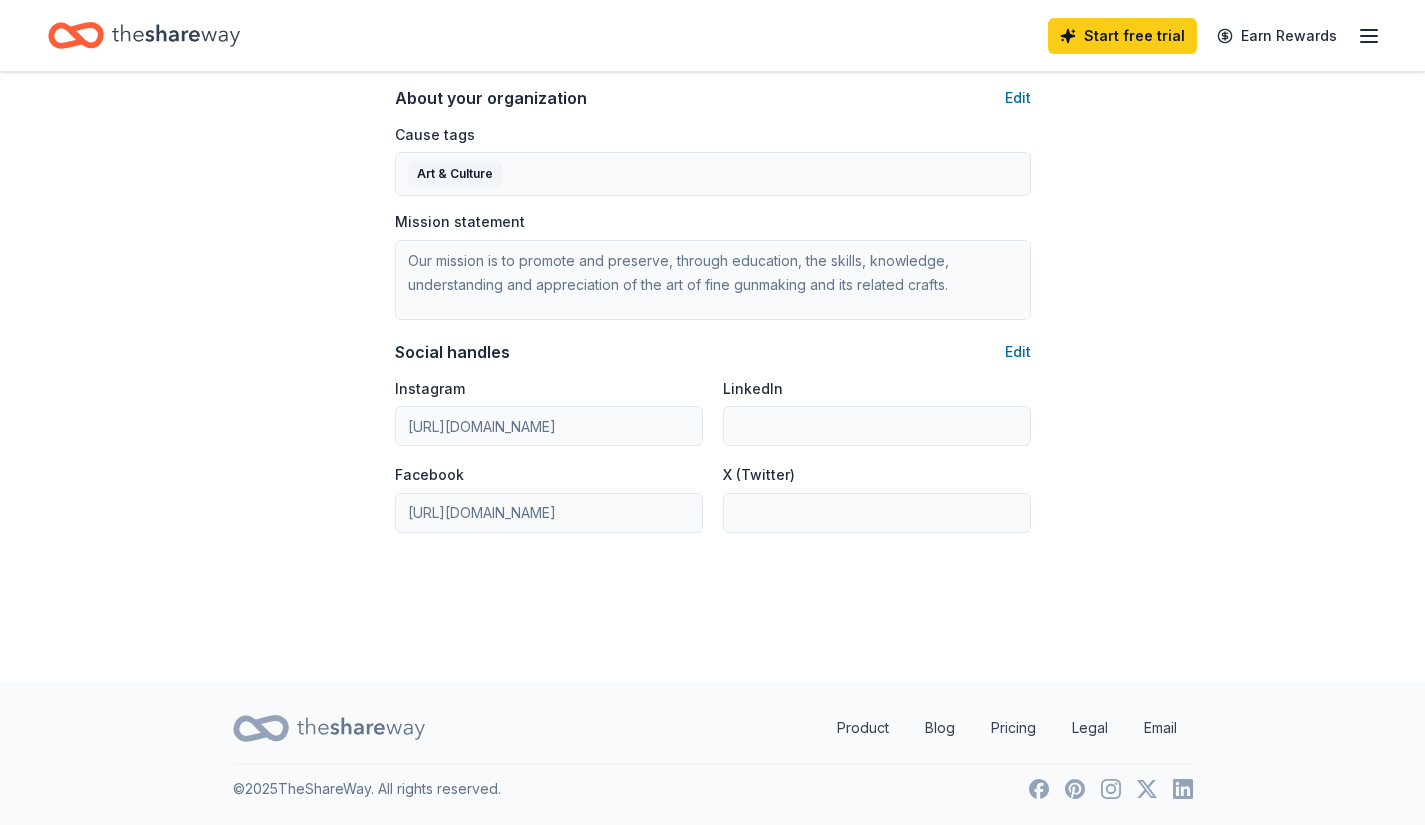 click 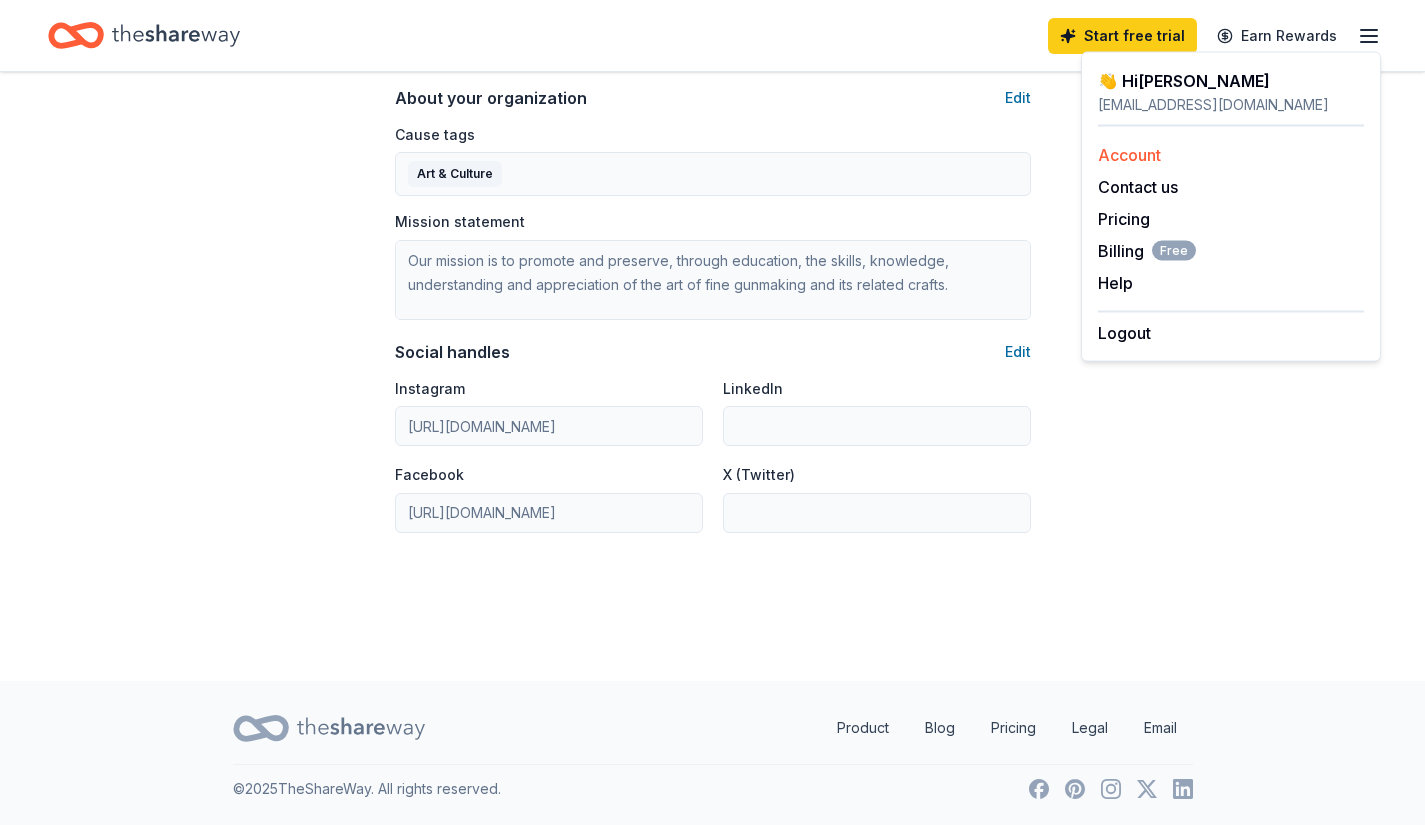 click on "Account" at bounding box center [1129, 155] 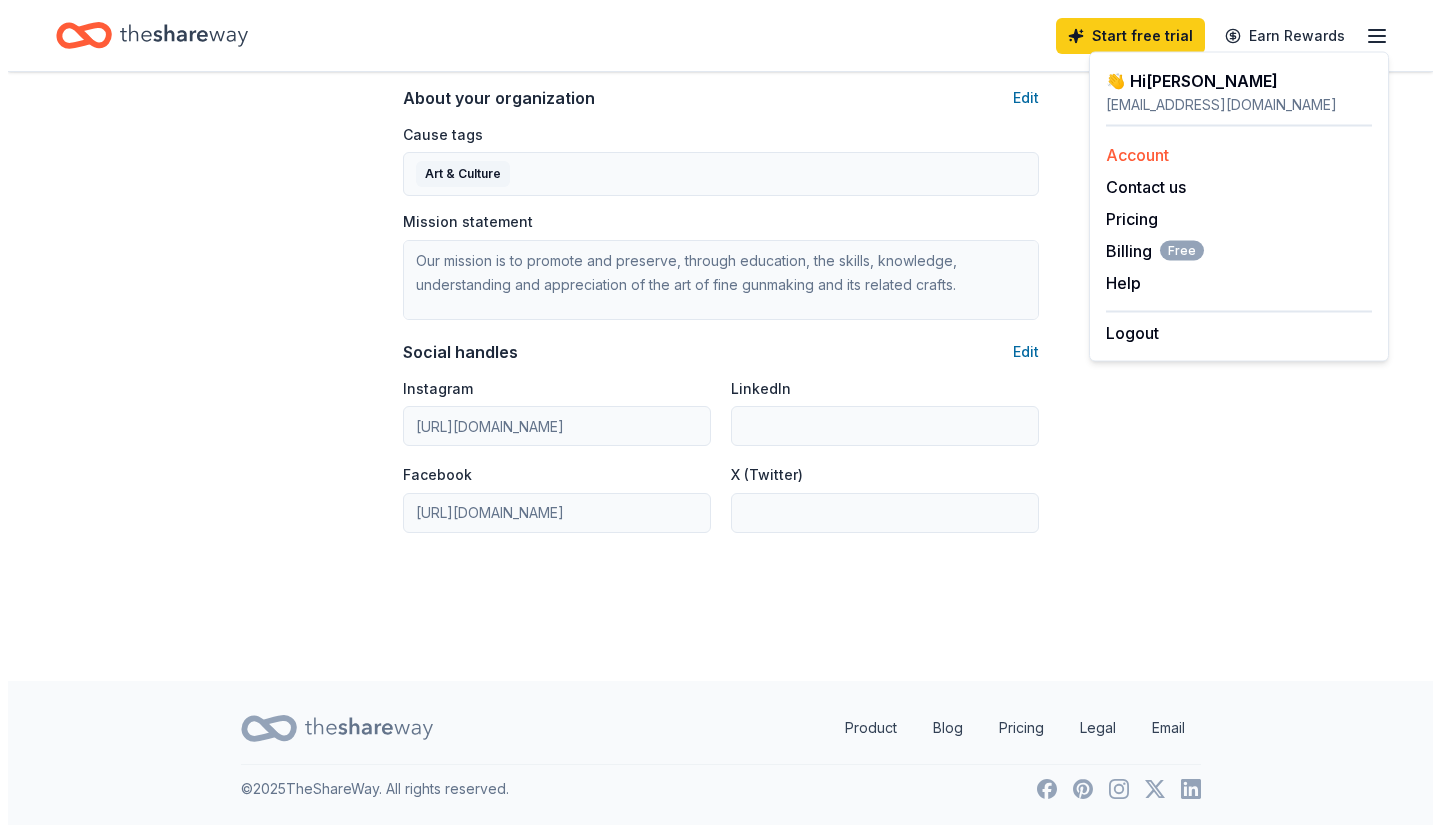 scroll, scrollTop: 0, scrollLeft: 0, axis: both 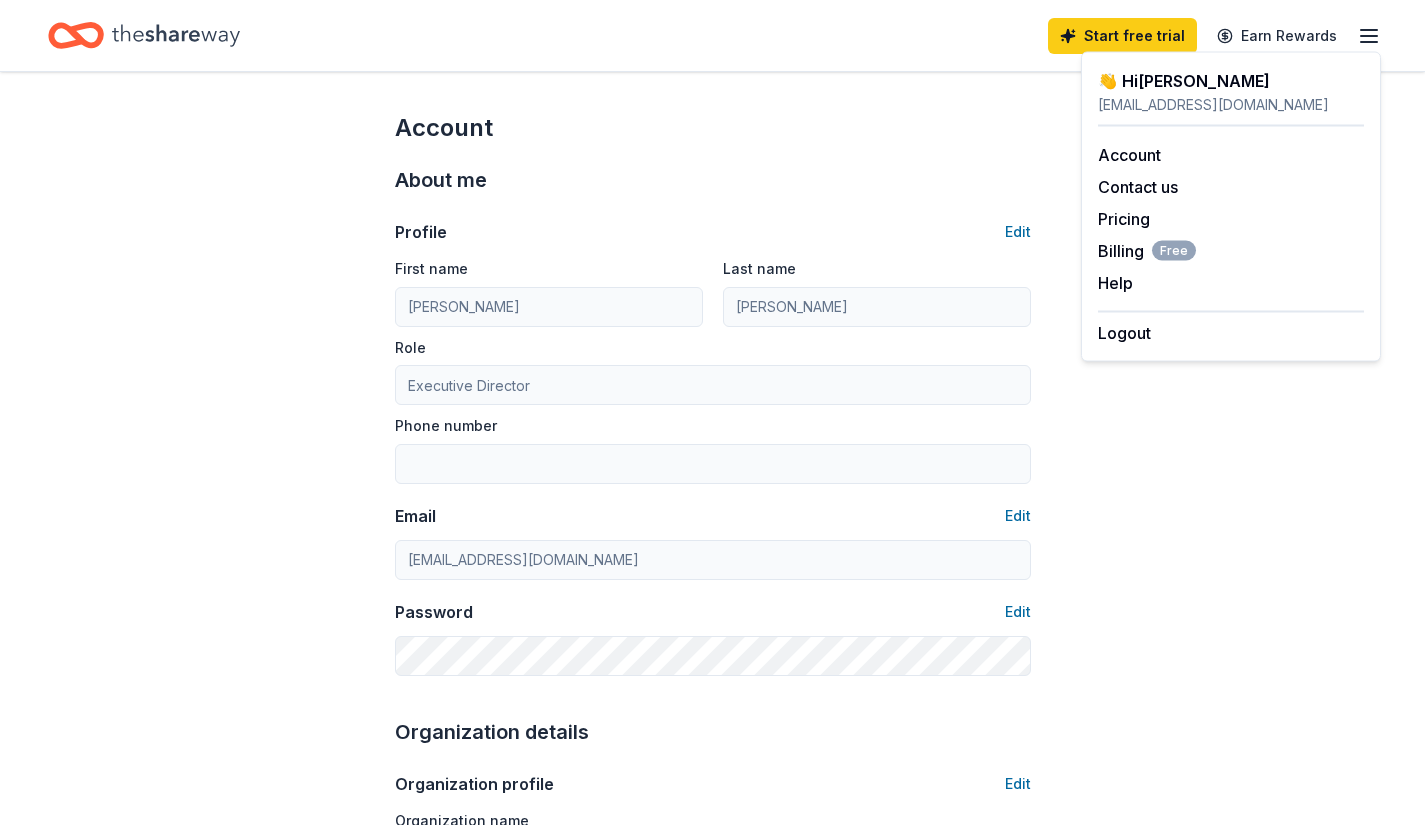 click 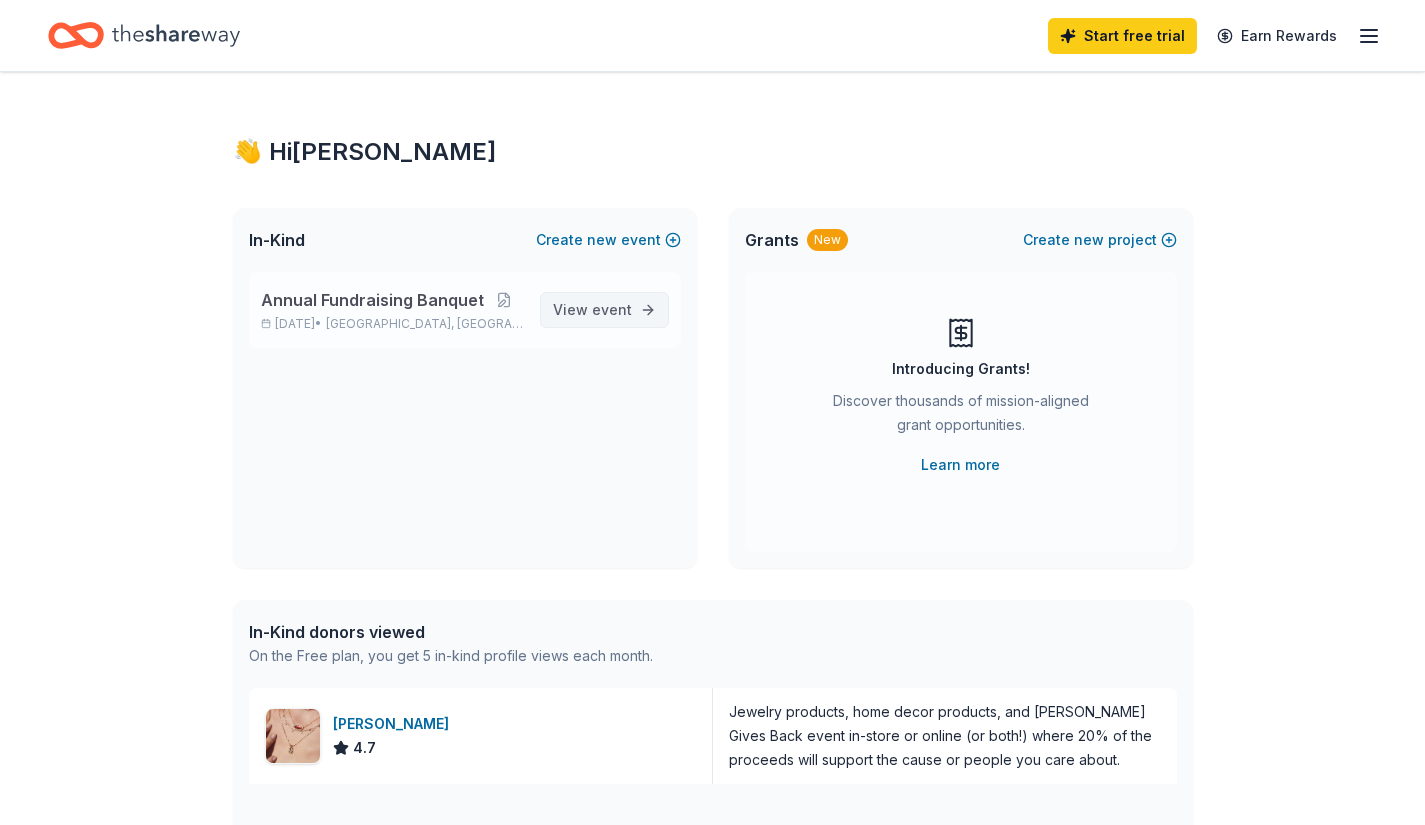 click on "View   event" at bounding box center [592, 310] 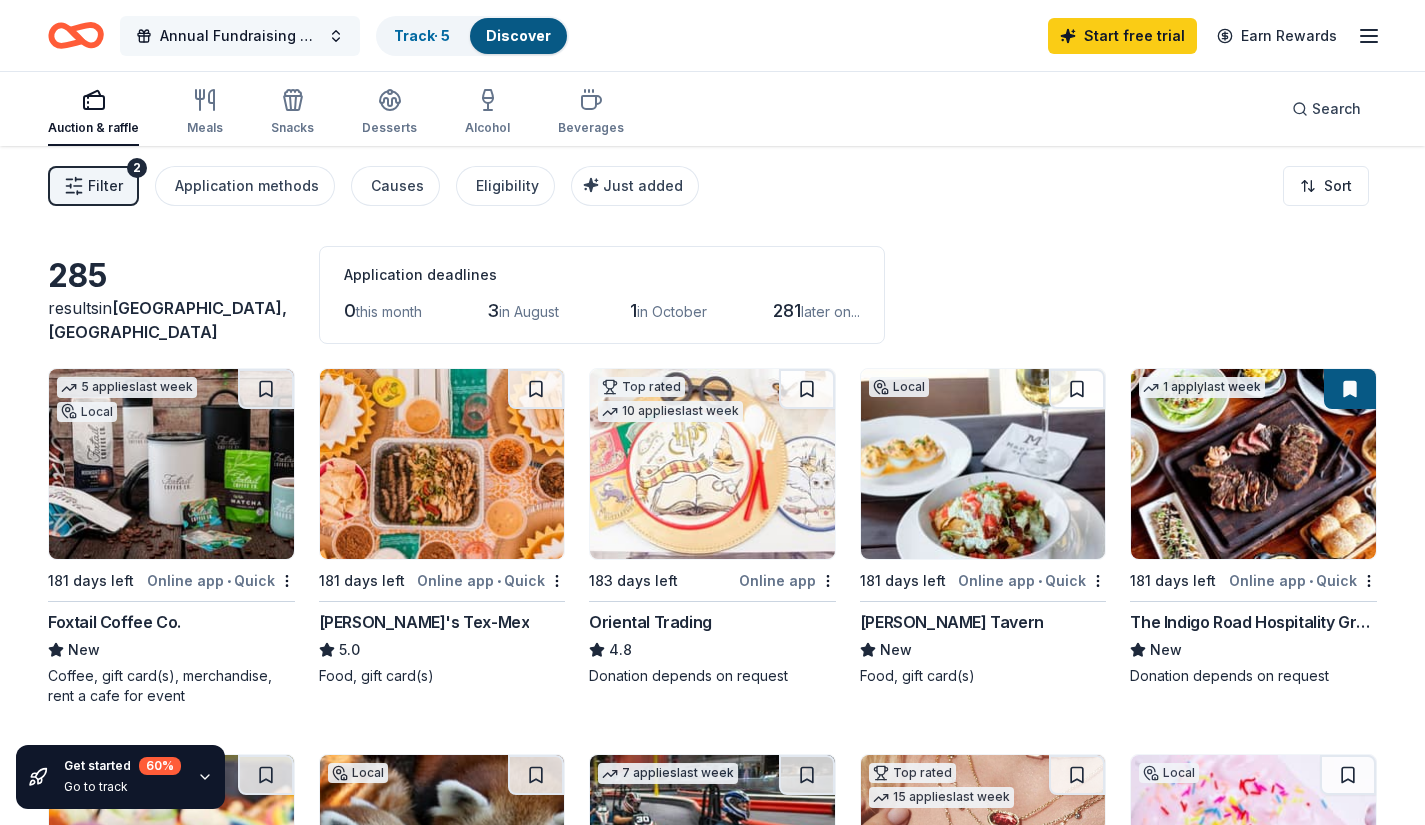 click on "Annual Fundraising Banquet" at bounding box center (240, 36) 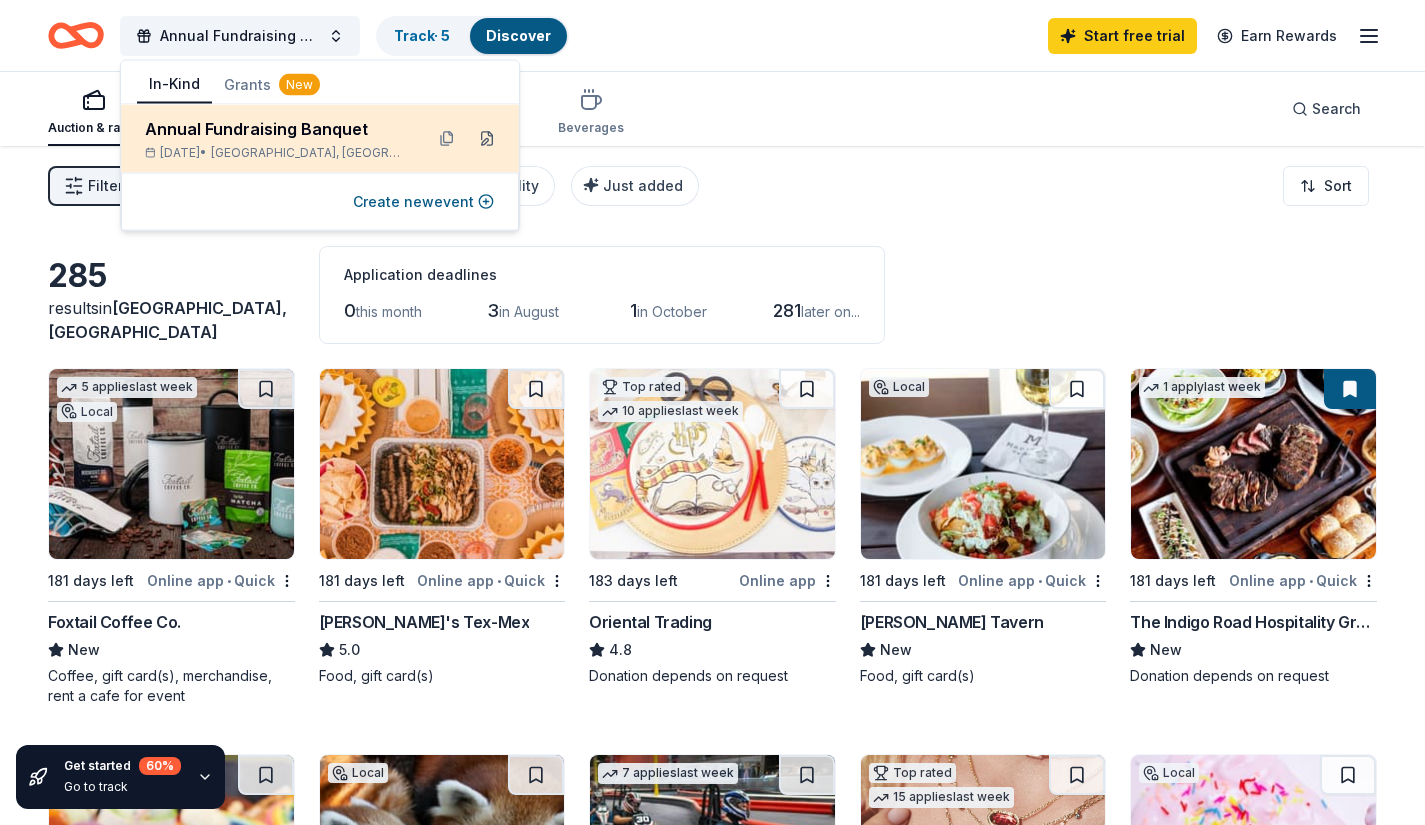 click at bounding box center (487, 139) 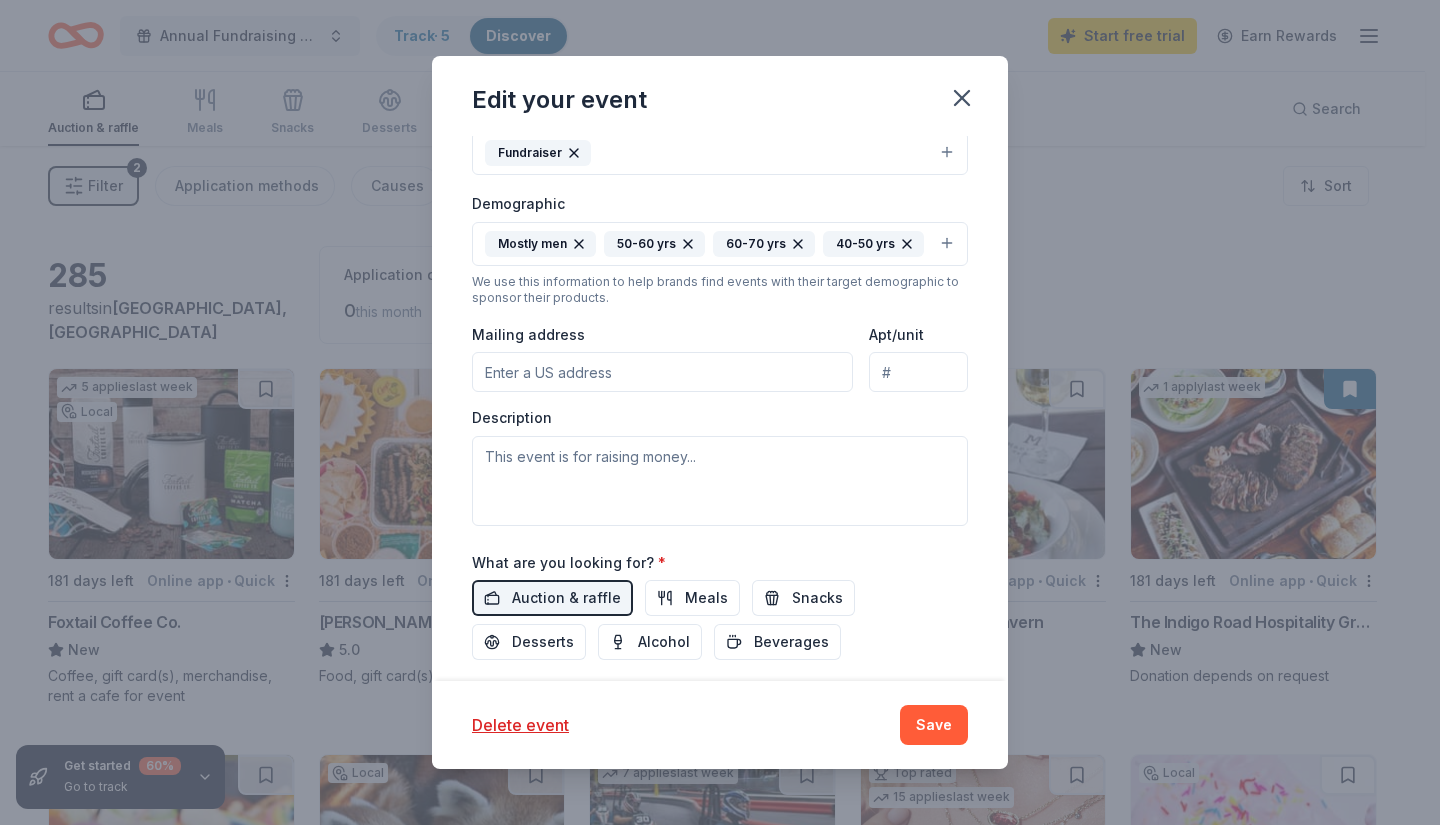 scroll, scrollTop: 428, scrollLeft: 0, axis: vertical 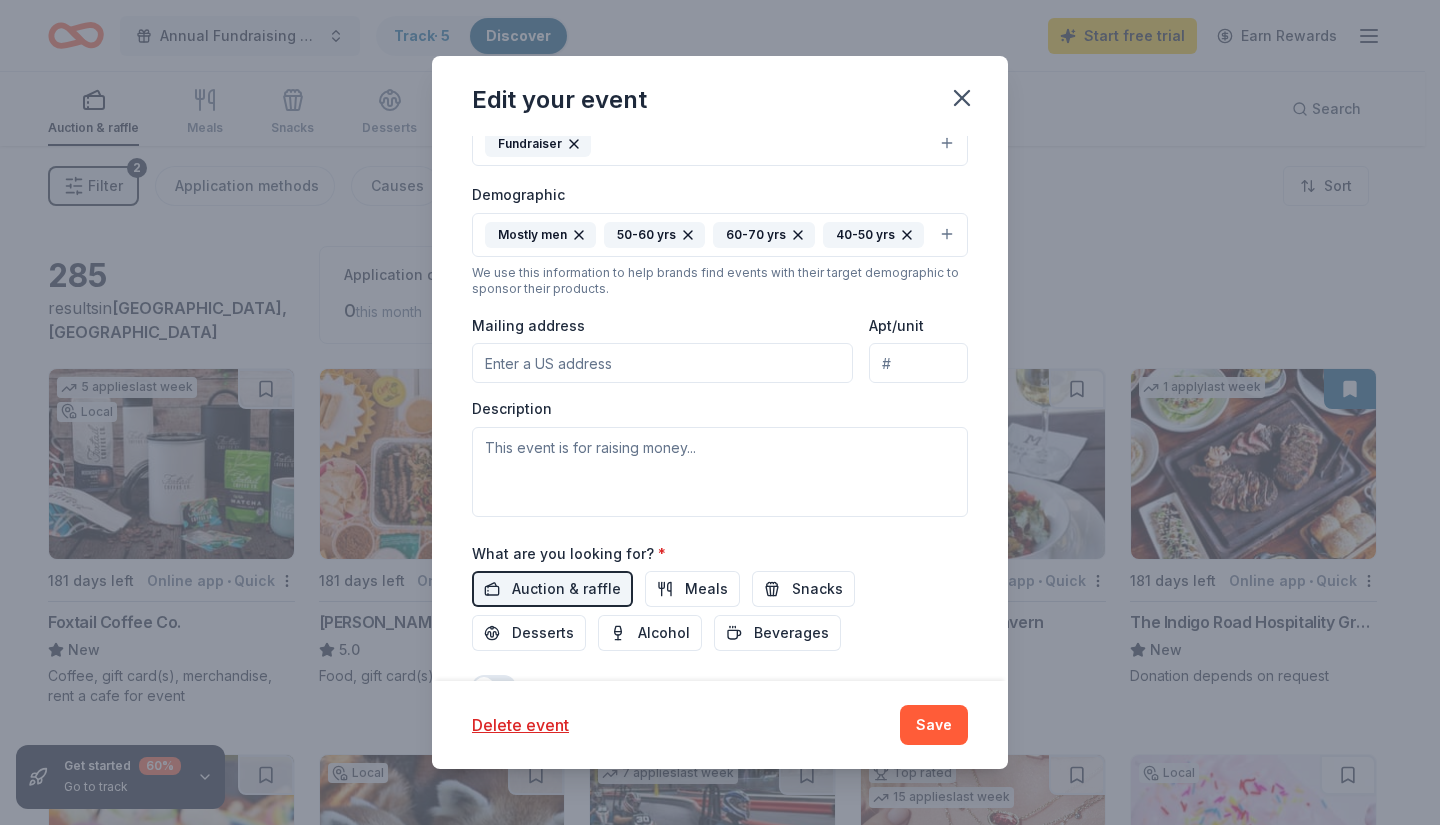 click on "Mailing address" at bounding box center (662, 363) 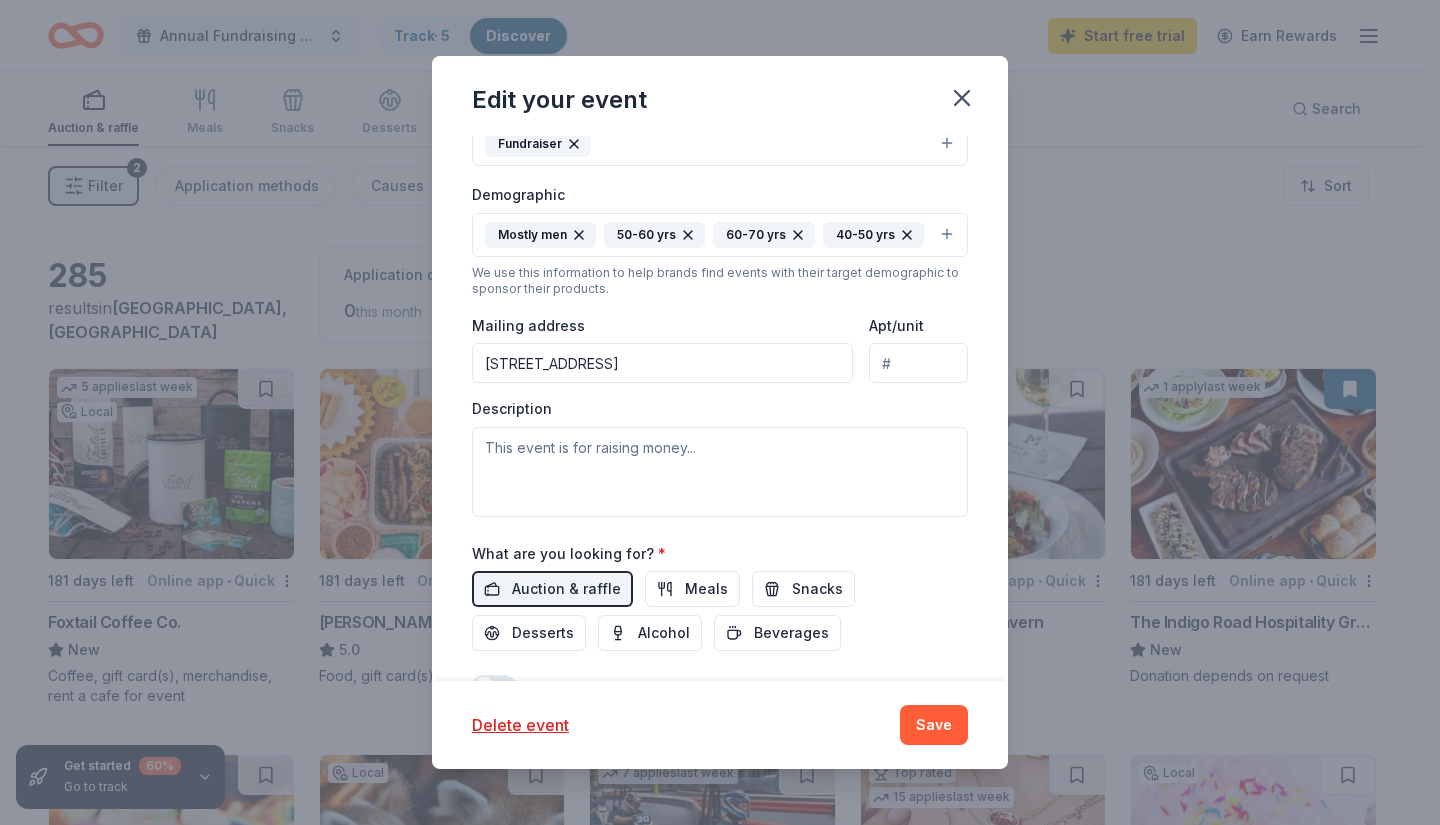 type on "1415 Little Canada Road, Springfield, VT, 05156" 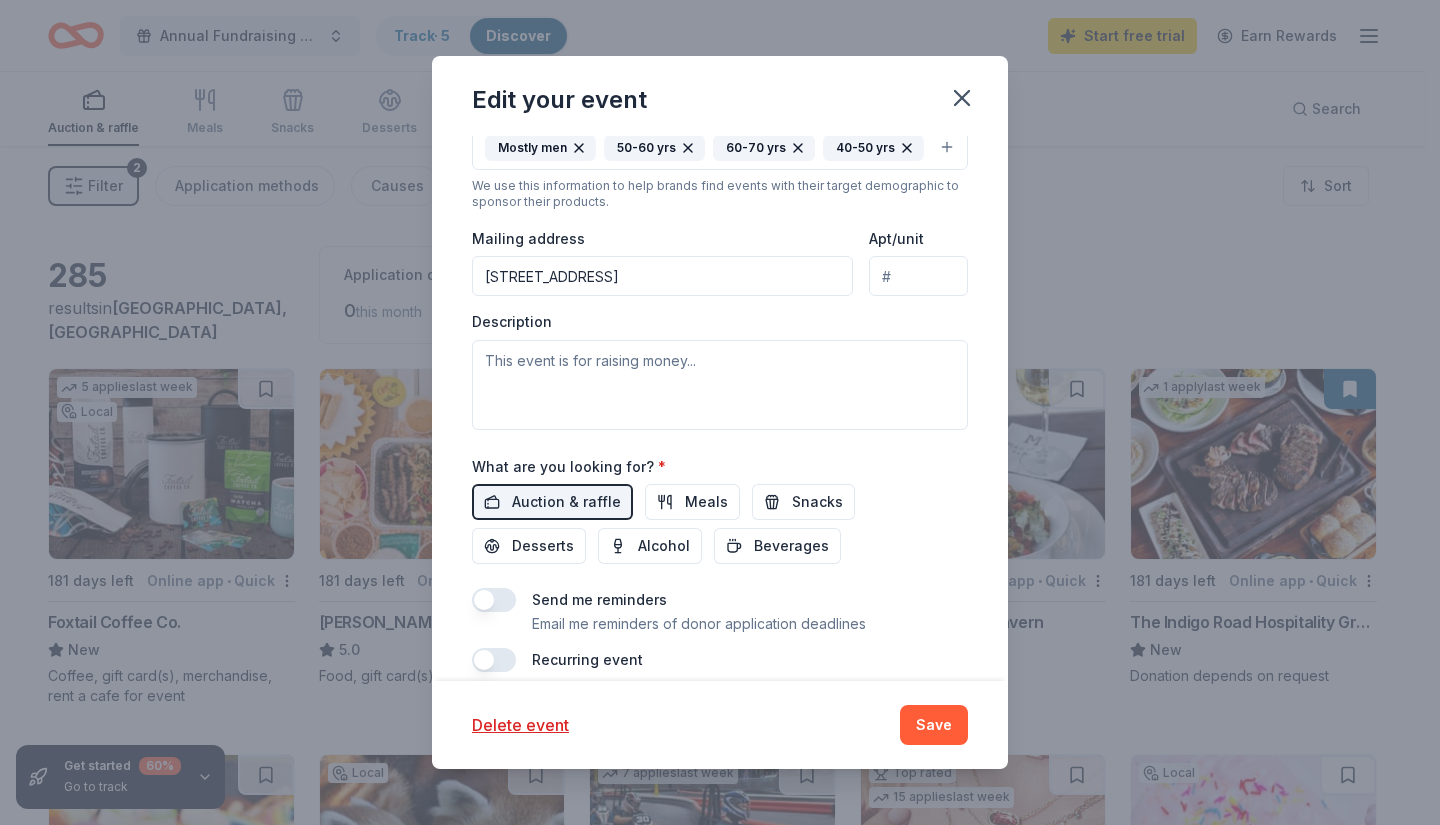 scroll, scrollTop: 516, scrollLeft: 0, axis: vertical 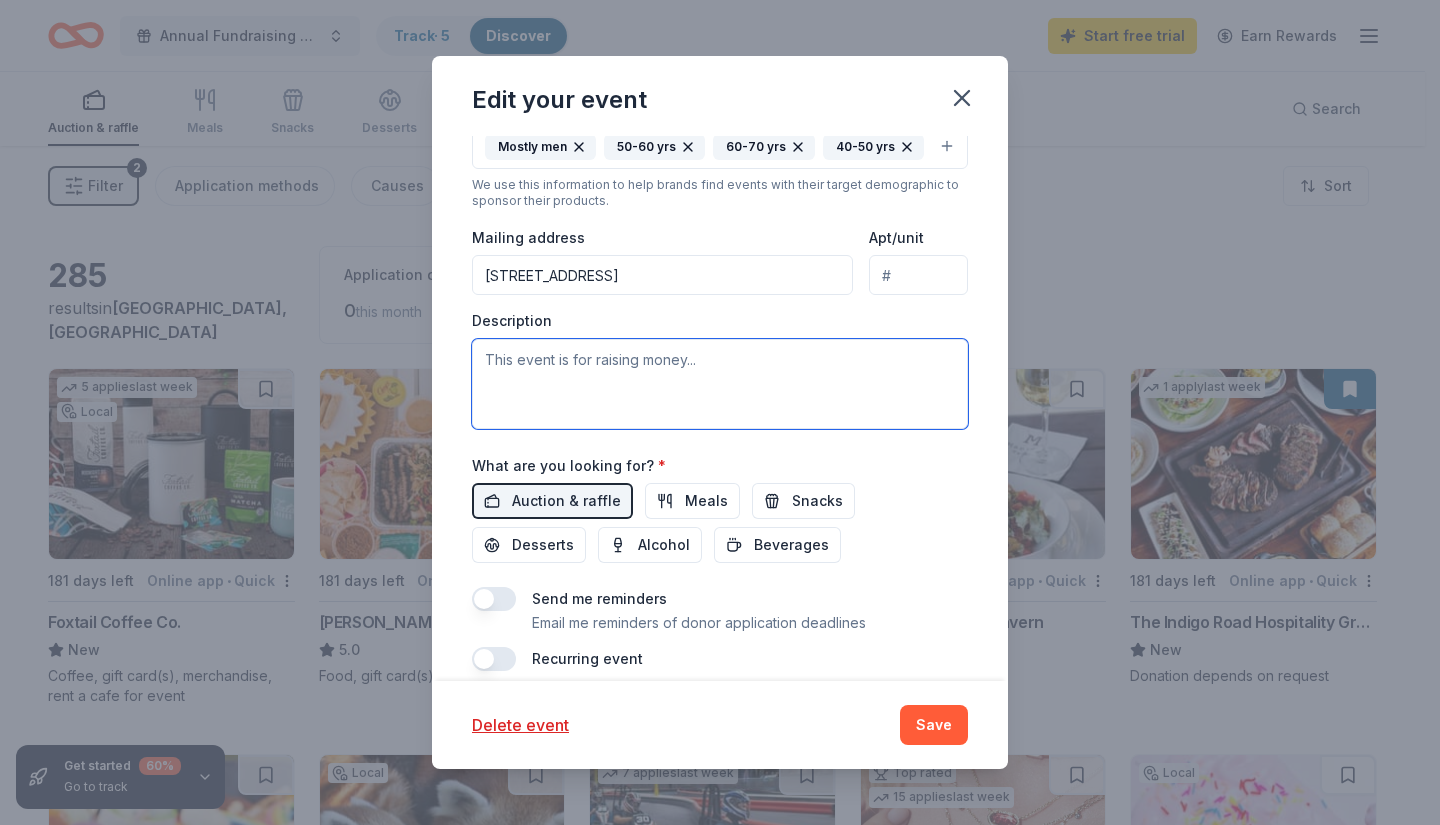 click at bounding box center [720, 384] 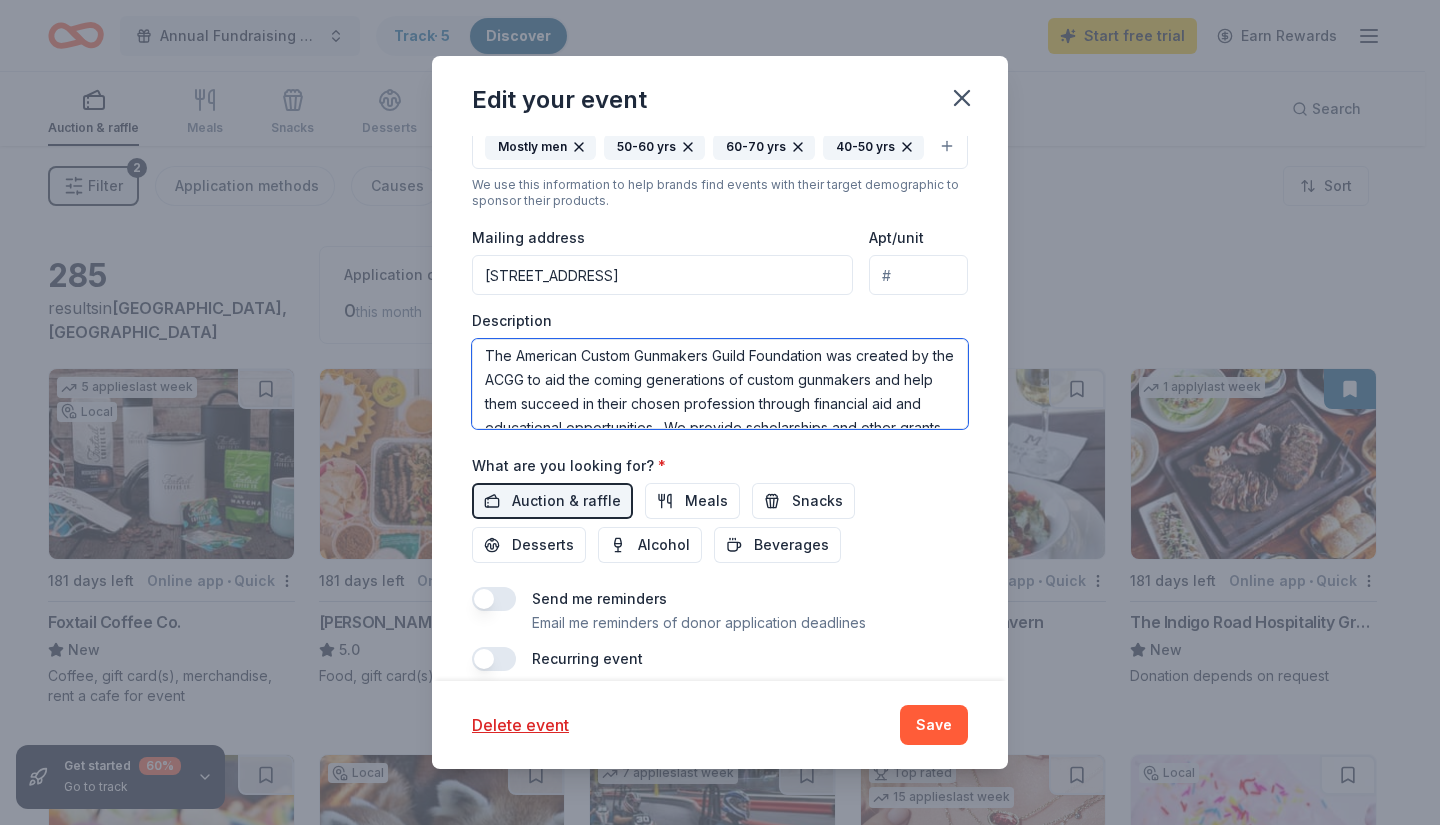 scroll, scrollTop: 93, scrollLeft: 0, axis: vertical 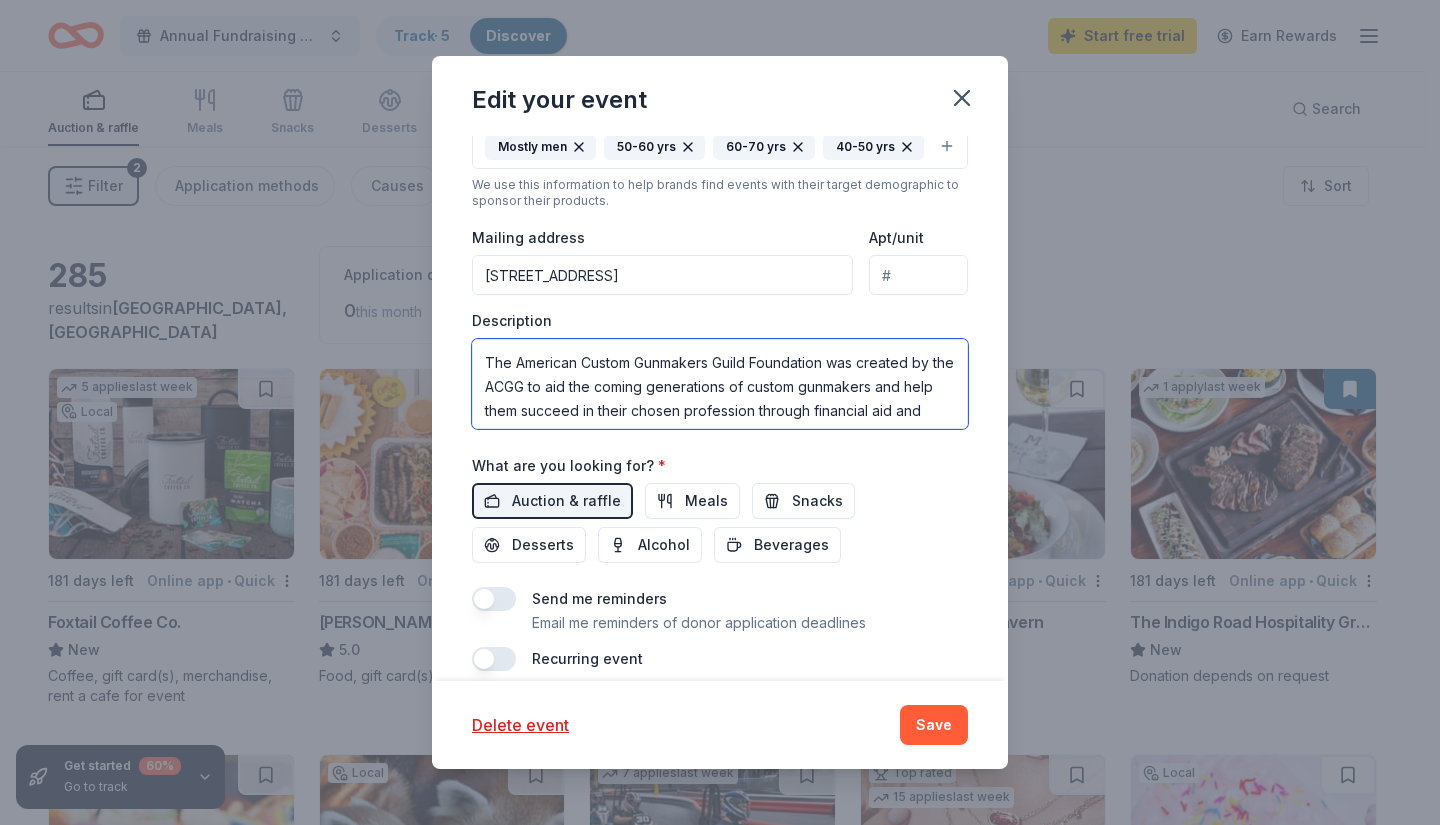 drag, startPoint x: 570, startPoint y: 418, endPoint x: 483, endPoint y: 394, distance: 90.24966 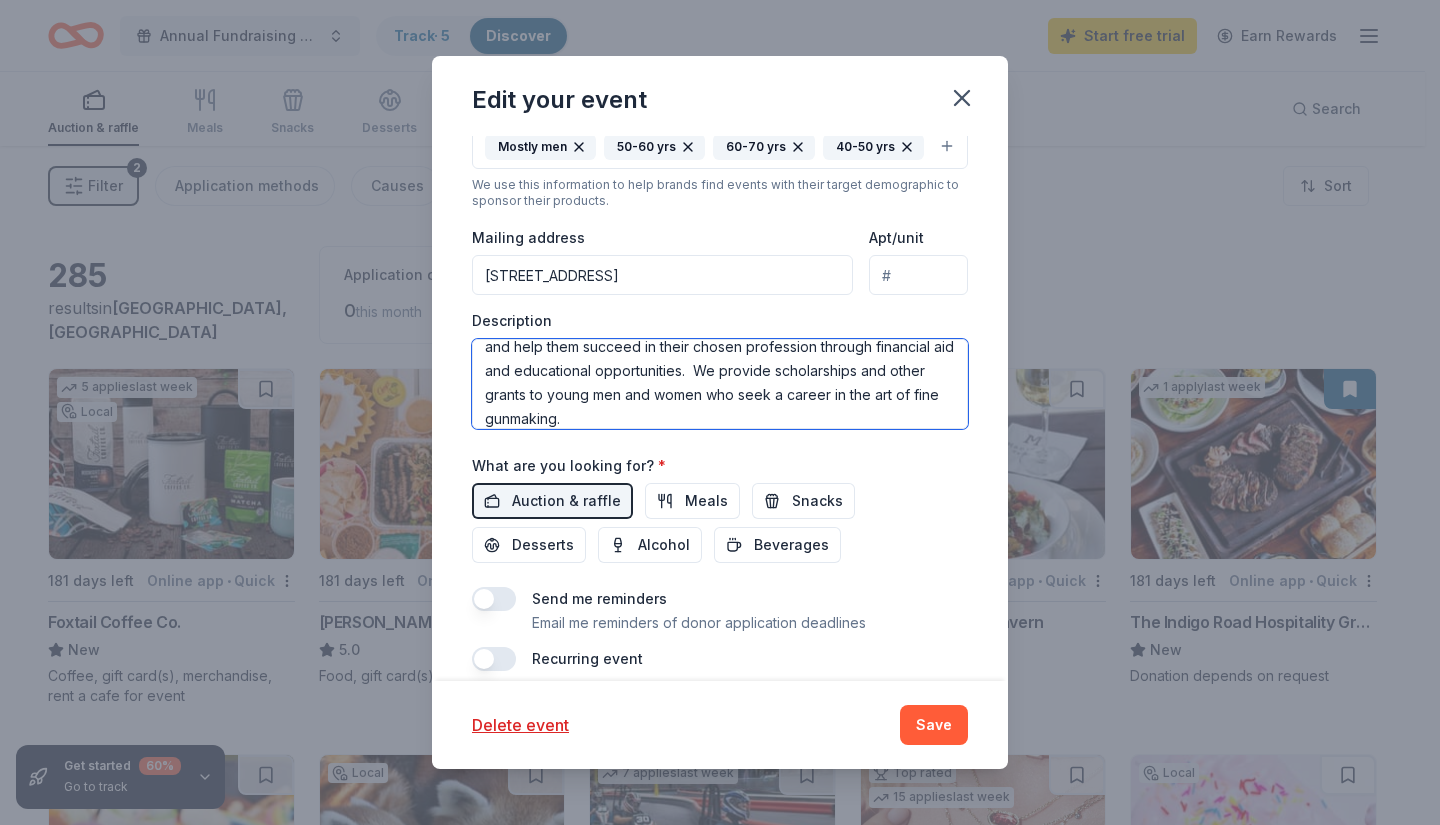 scroll, scrollTop: 144, scrollLeft: 0, axis: vertical 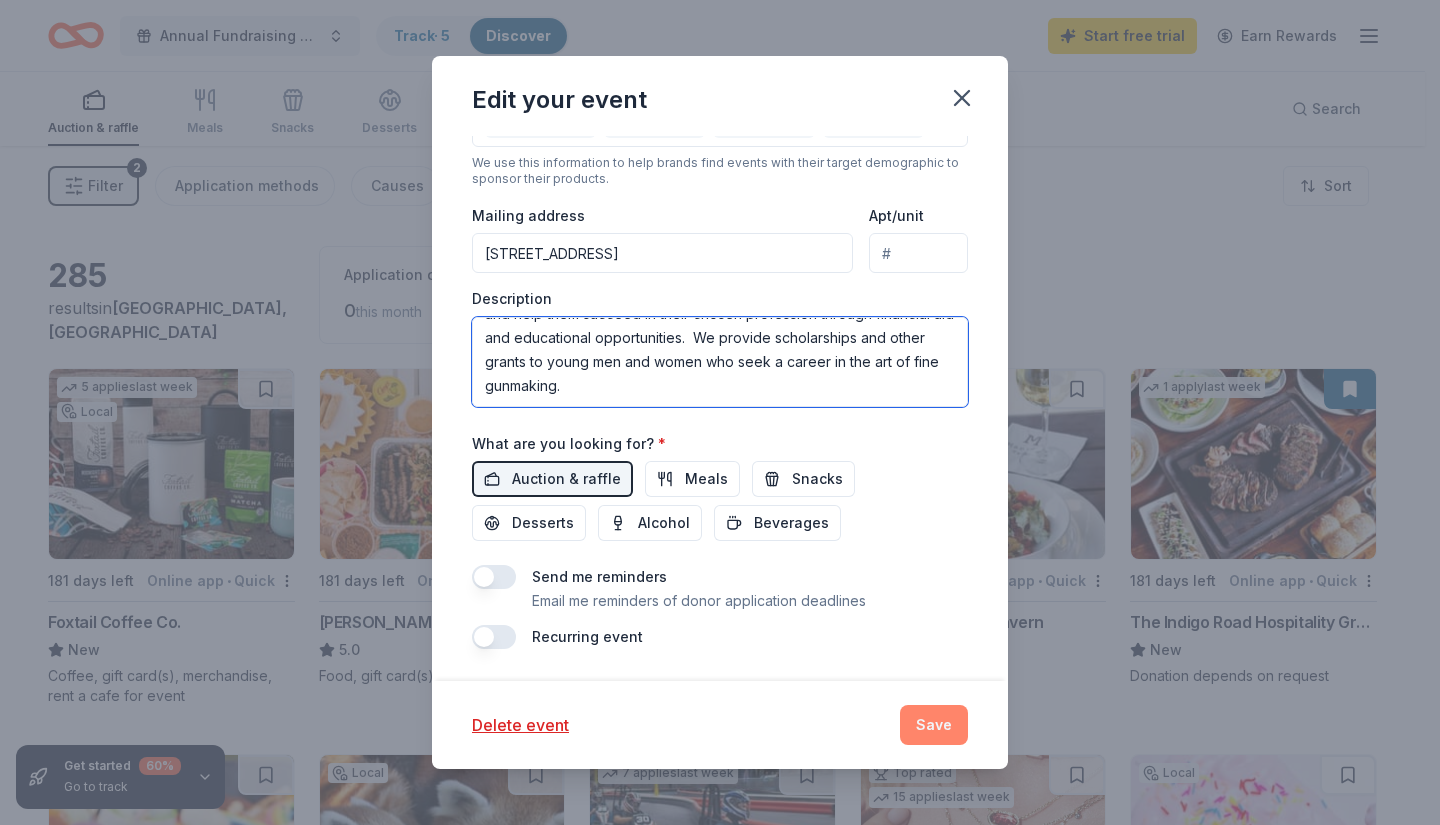 type on "Our mission is to promote and preserve, through education, the skills, knowledge, understanding and appreciation of the art of fine gunmaking and its related crafts.
We raise money to aid the coming generations of custom gunmakers and help them succeed in their chosen profession through financial aid and educational opportunities.  We provide scholarships and other grants to young men and women who seek a career in the art of fine gunmaking." 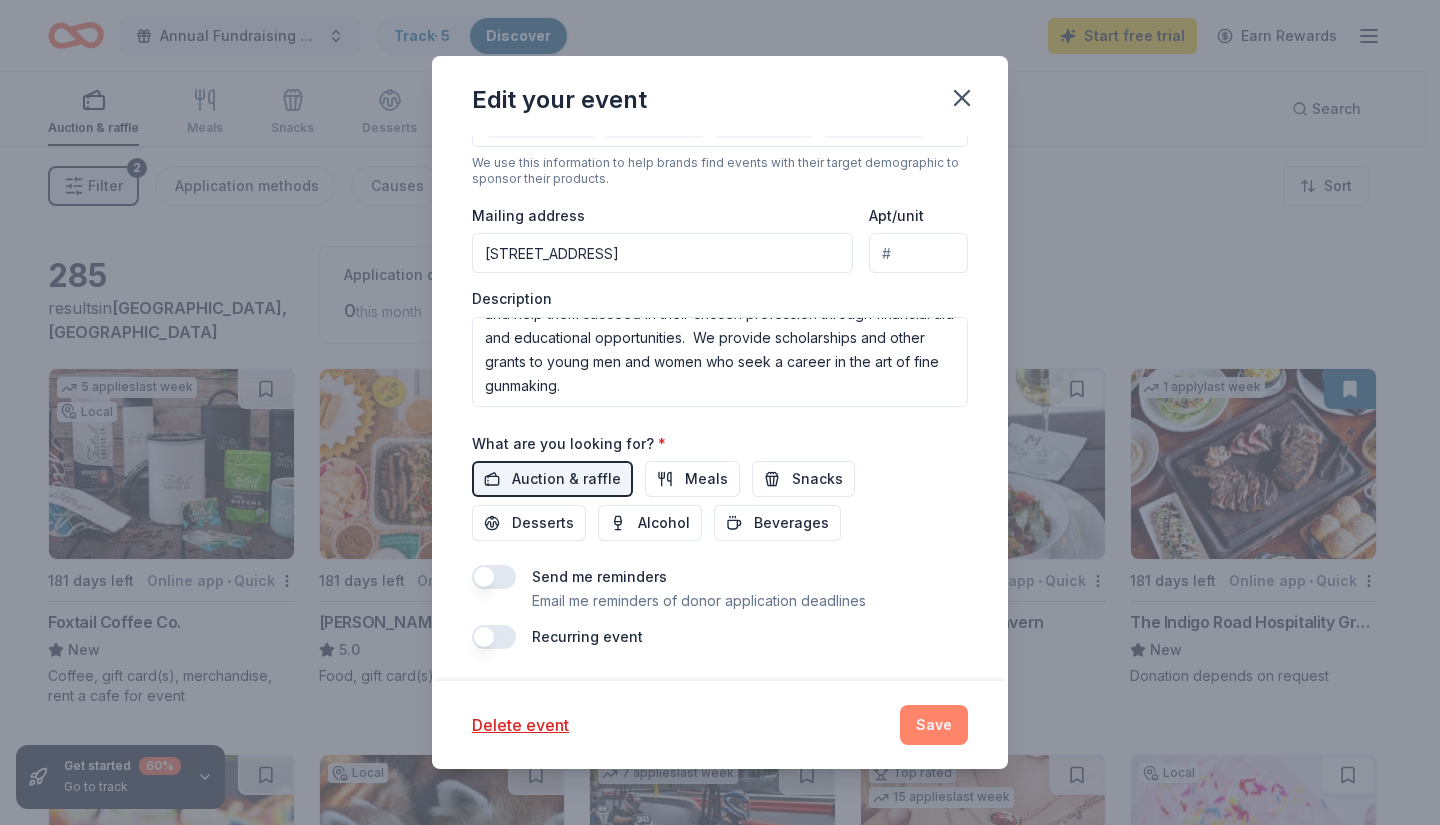click on "Save" at bounding box center [934, 725] 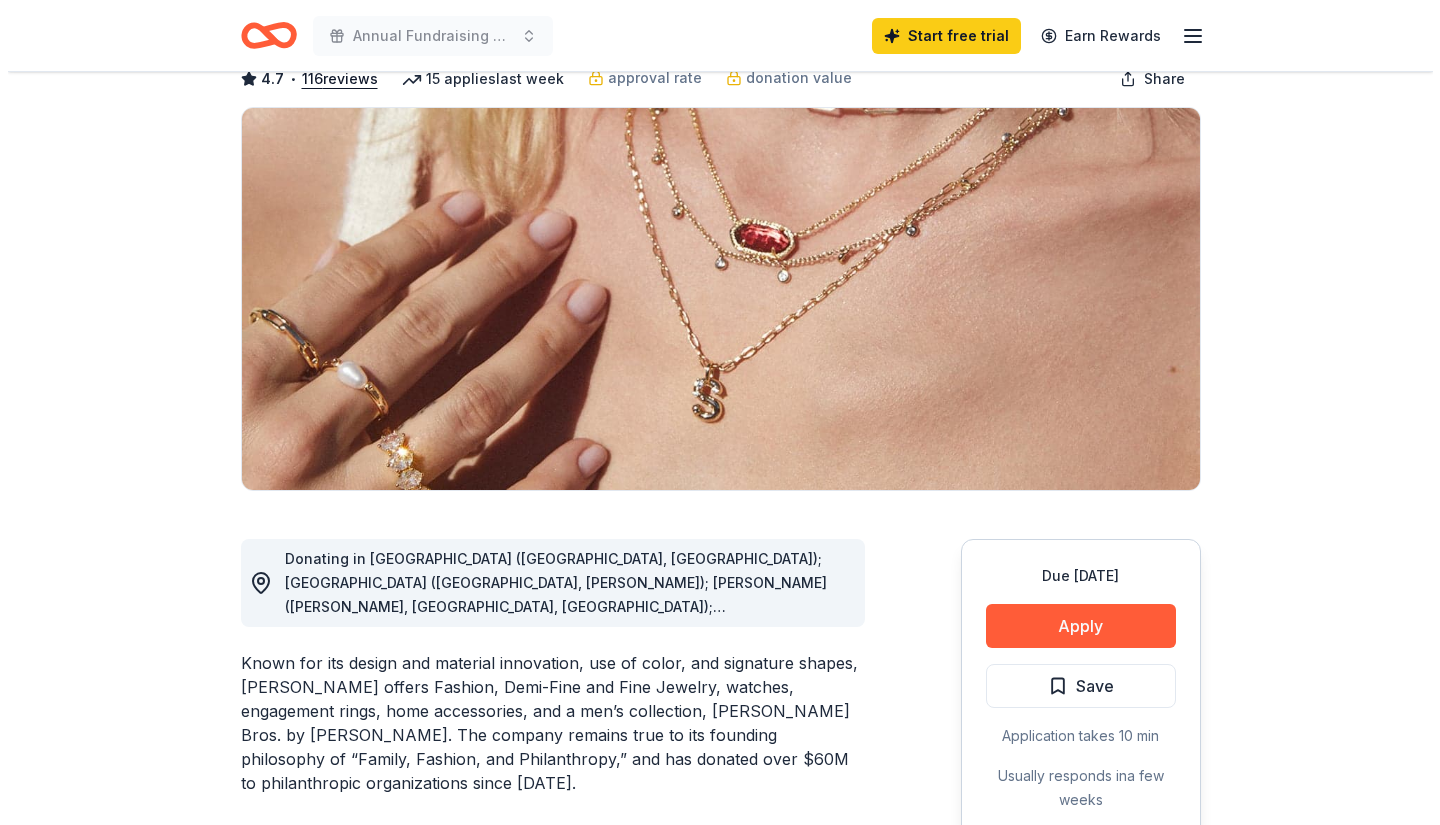 scroll, scrollTop: 118, scrollLeft: 0, axis: vertical 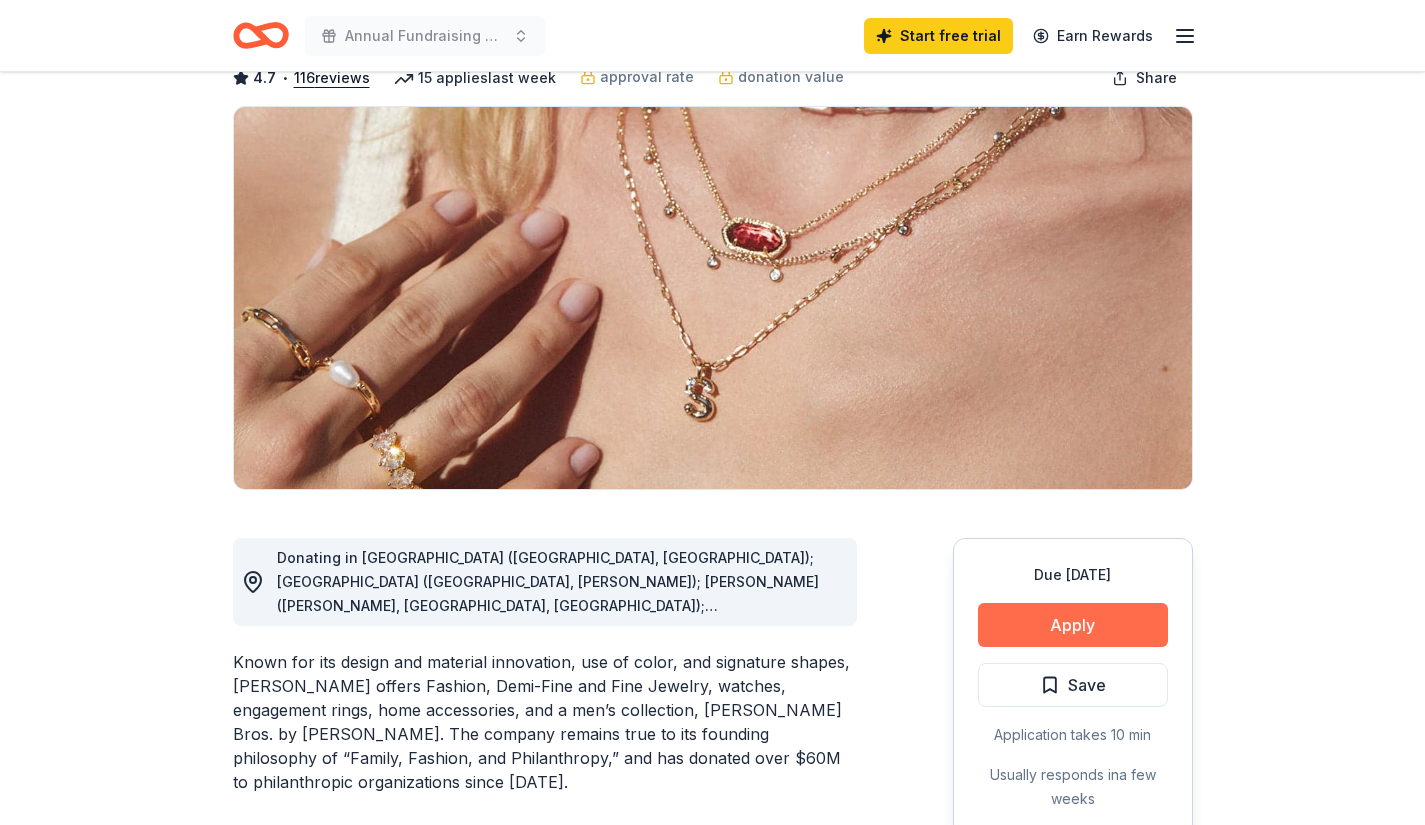 click on "Apply" at bounding box center (1073, 625) 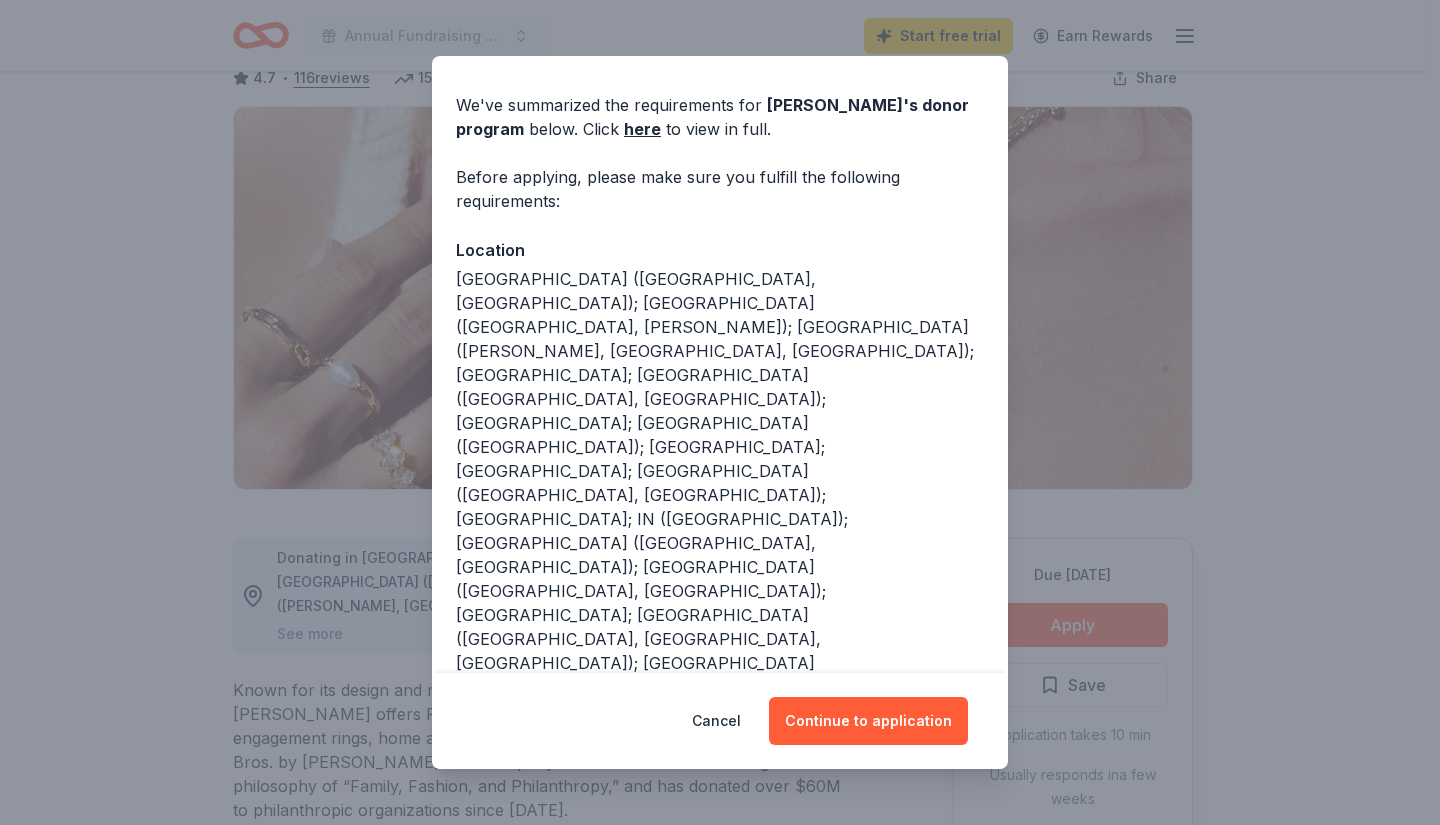 scroll, scrollTop: 0, scrollLeft: 0, axis: both 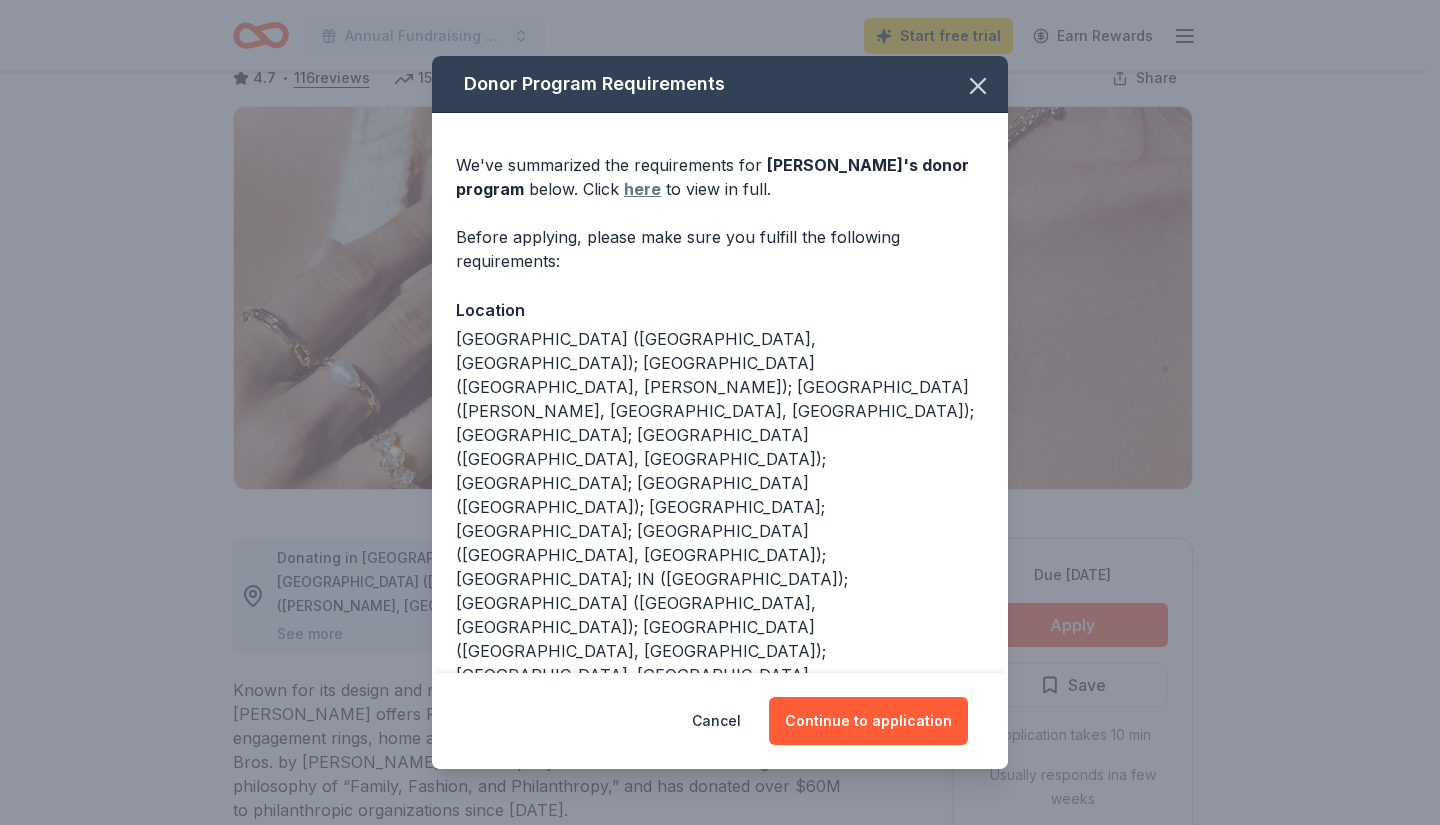 click on "here" at bounding box center [642, 189] 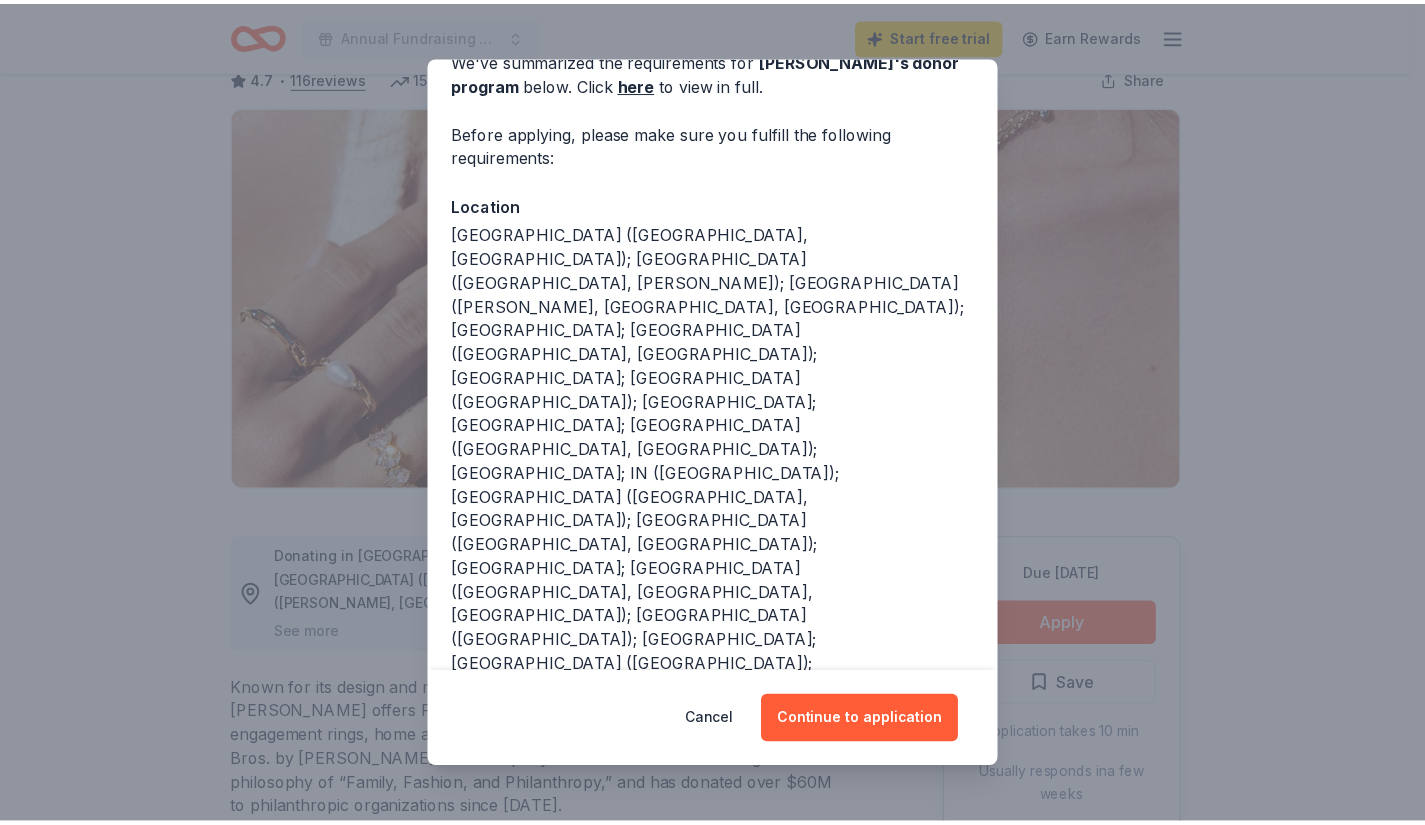 scroll, scrollTop: 161, scrollLeft: 0, axis: vertical 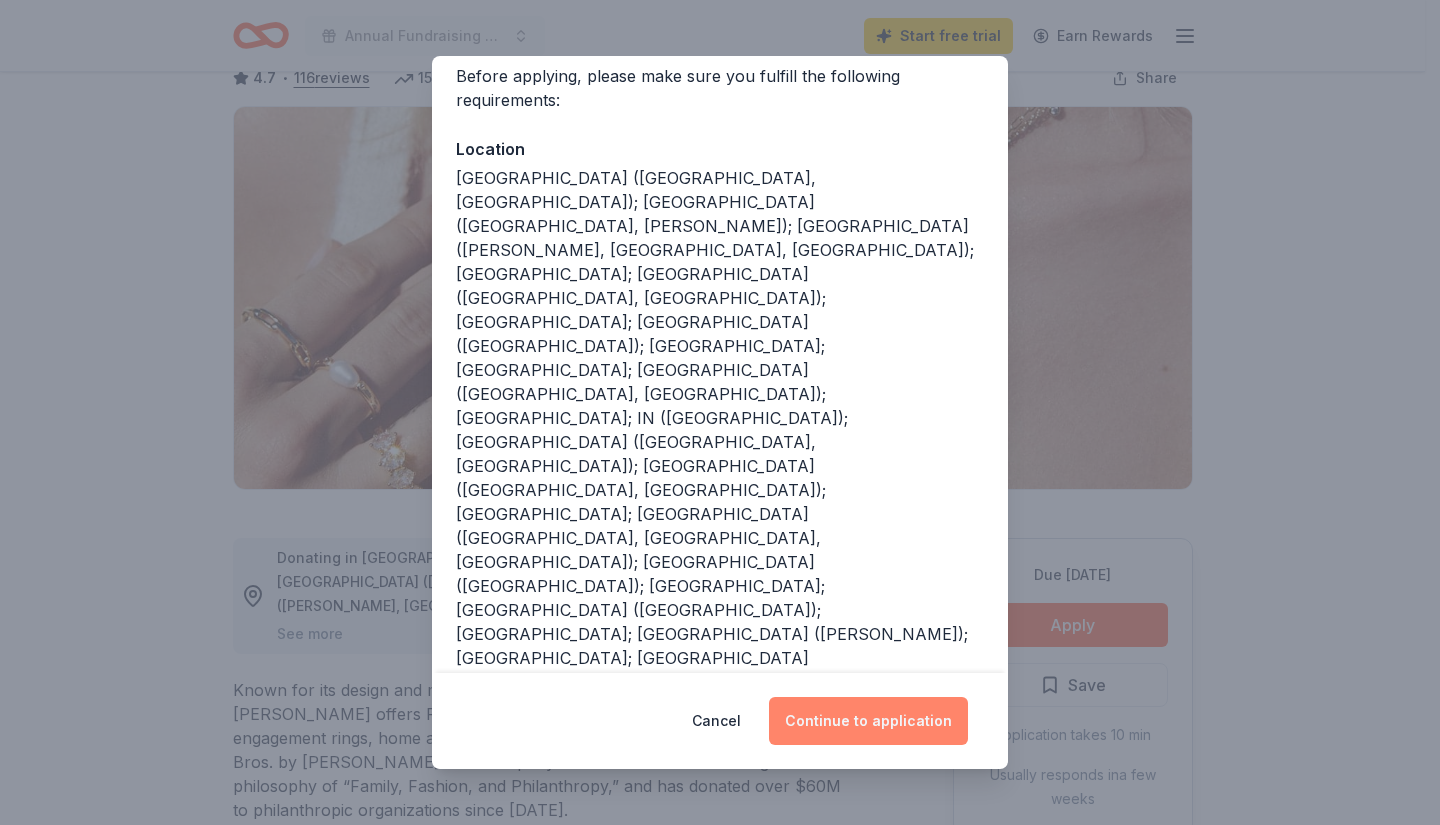 click on "Continue to application" at bounding box center (868, 721) 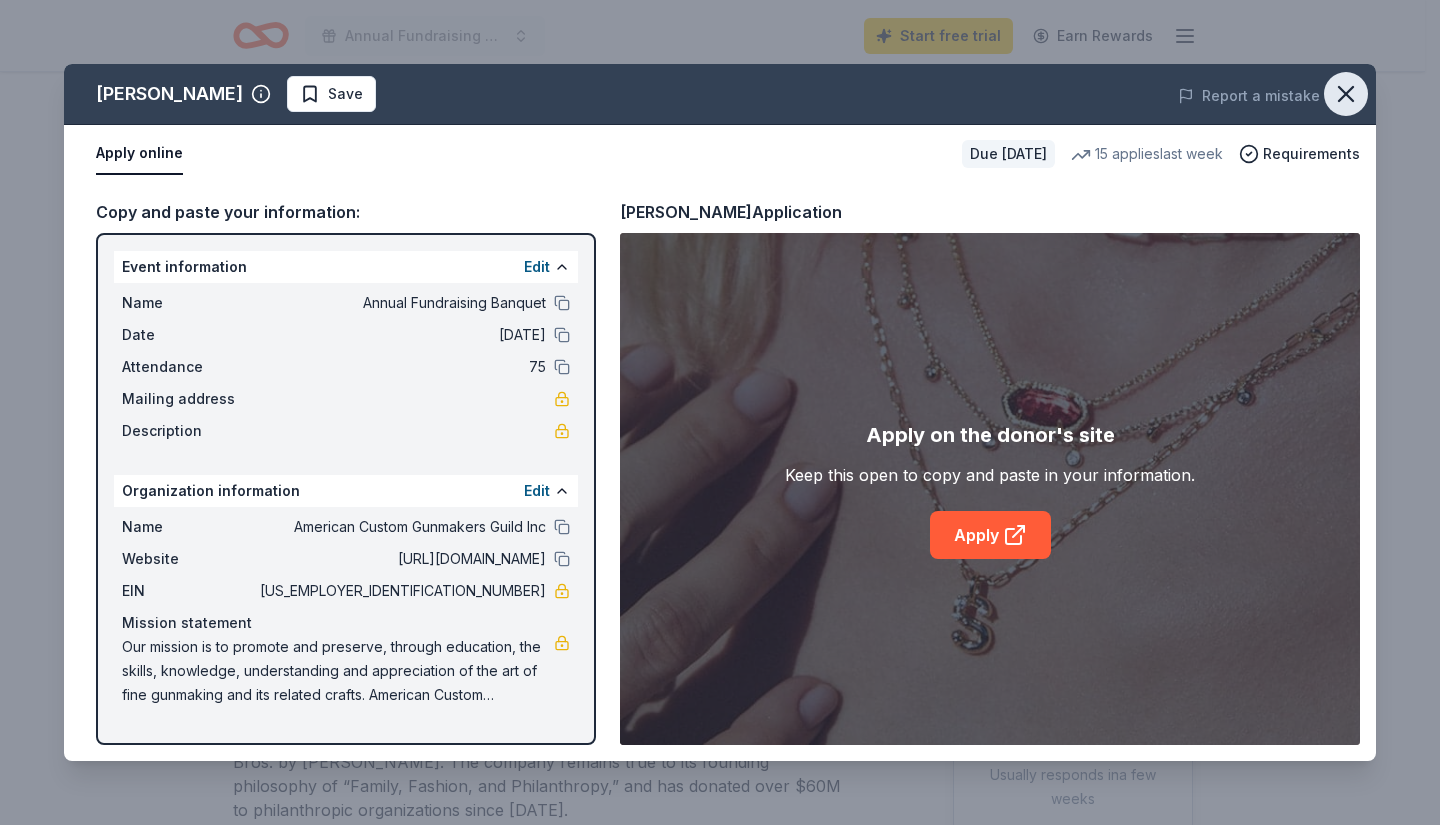 click 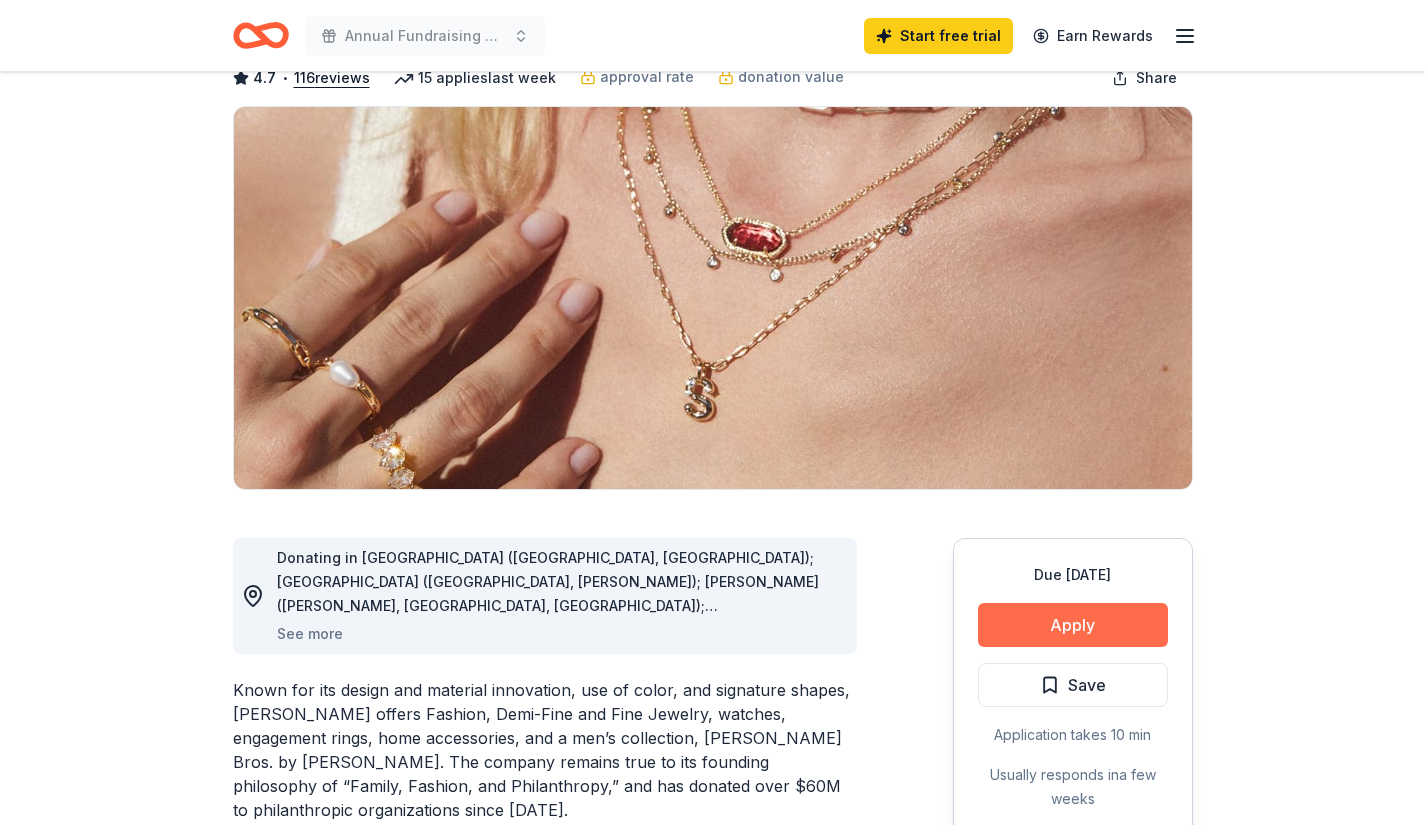 click on "Apply" at bounding box center [1073, 625] 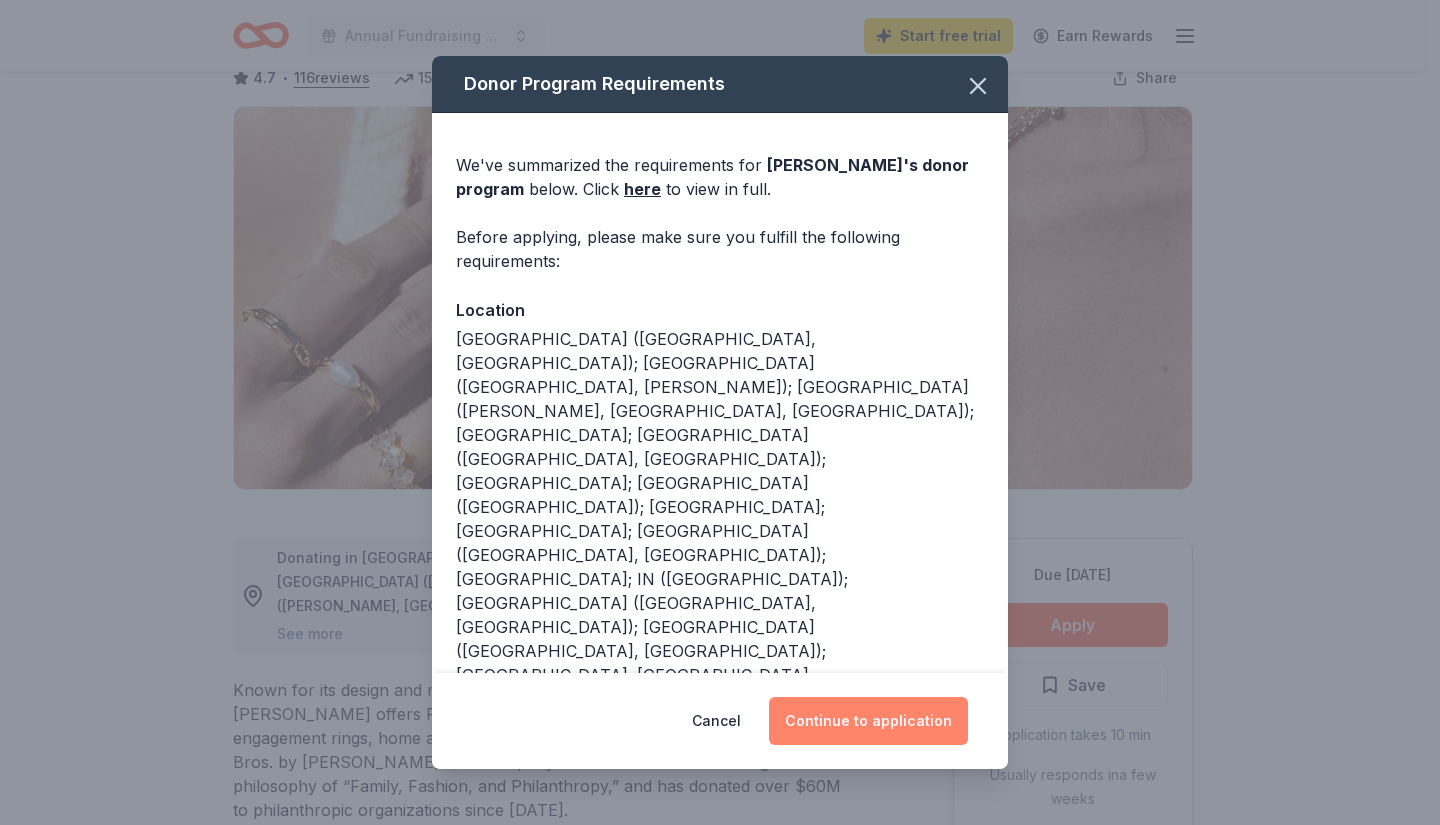 click on "Continue to application" at bounding box center (868, 721) 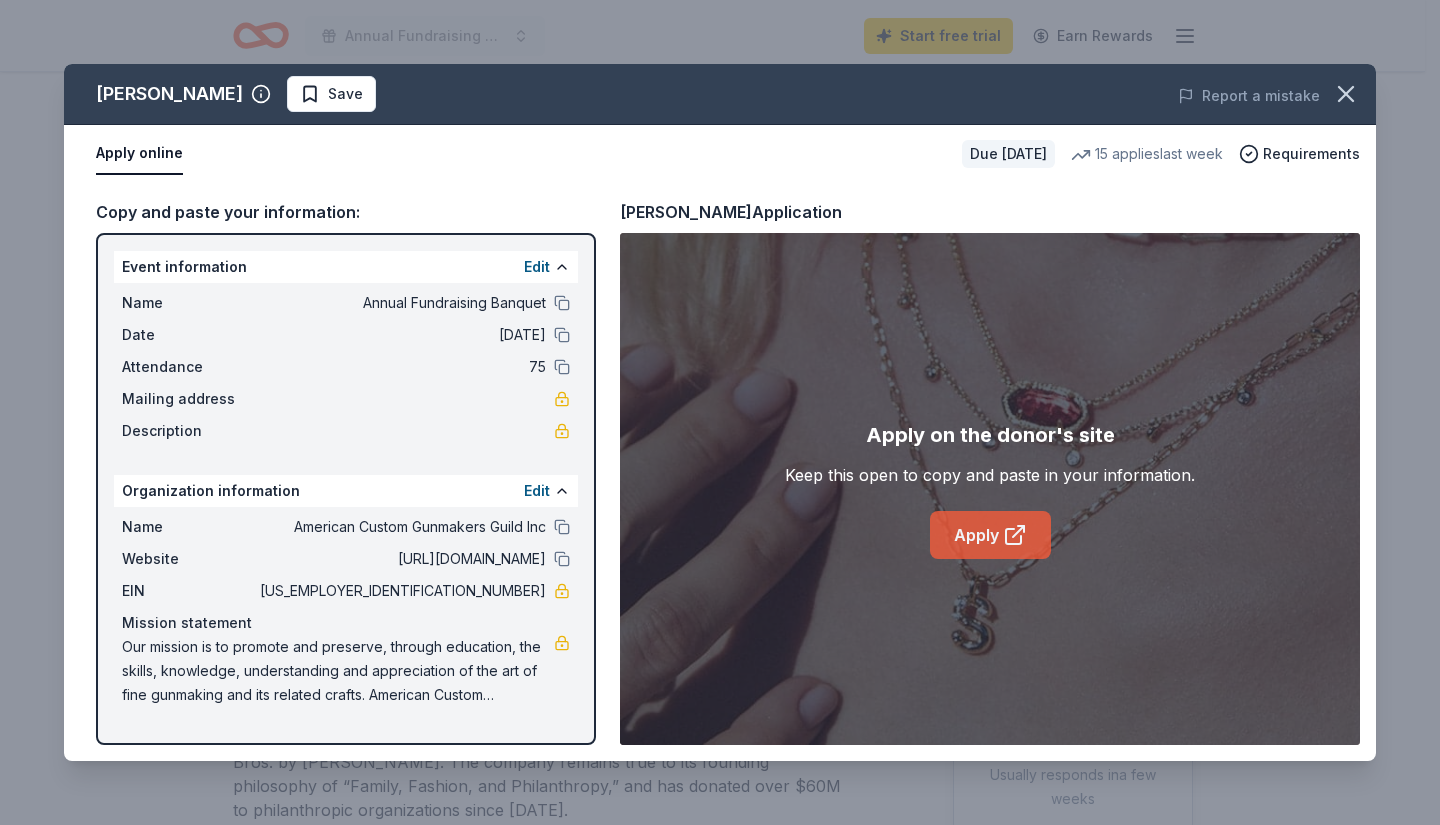 click on "Apply" at bounding box center (990, 535) 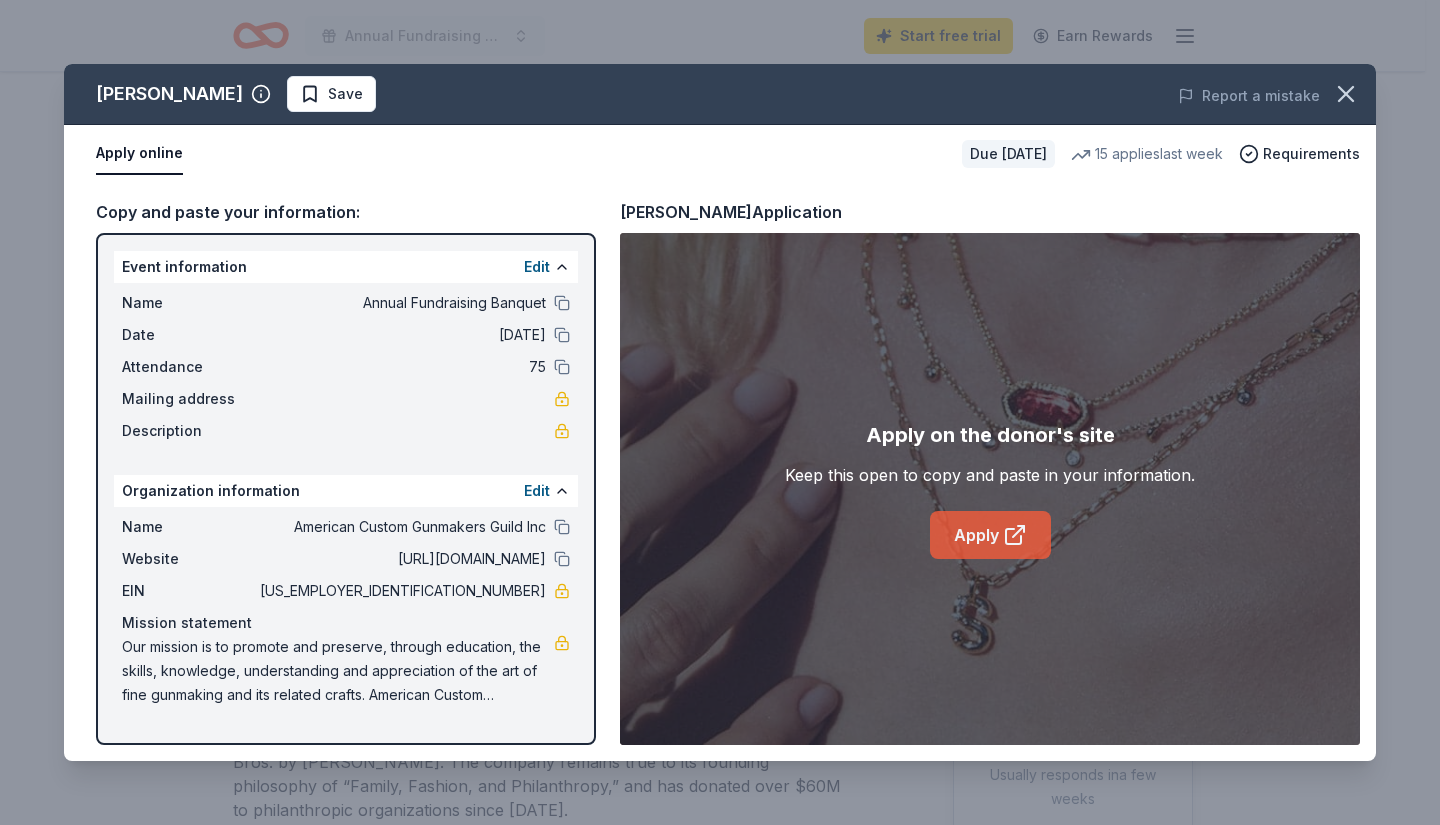 click on "Apply" at bounding box center [990, 535] 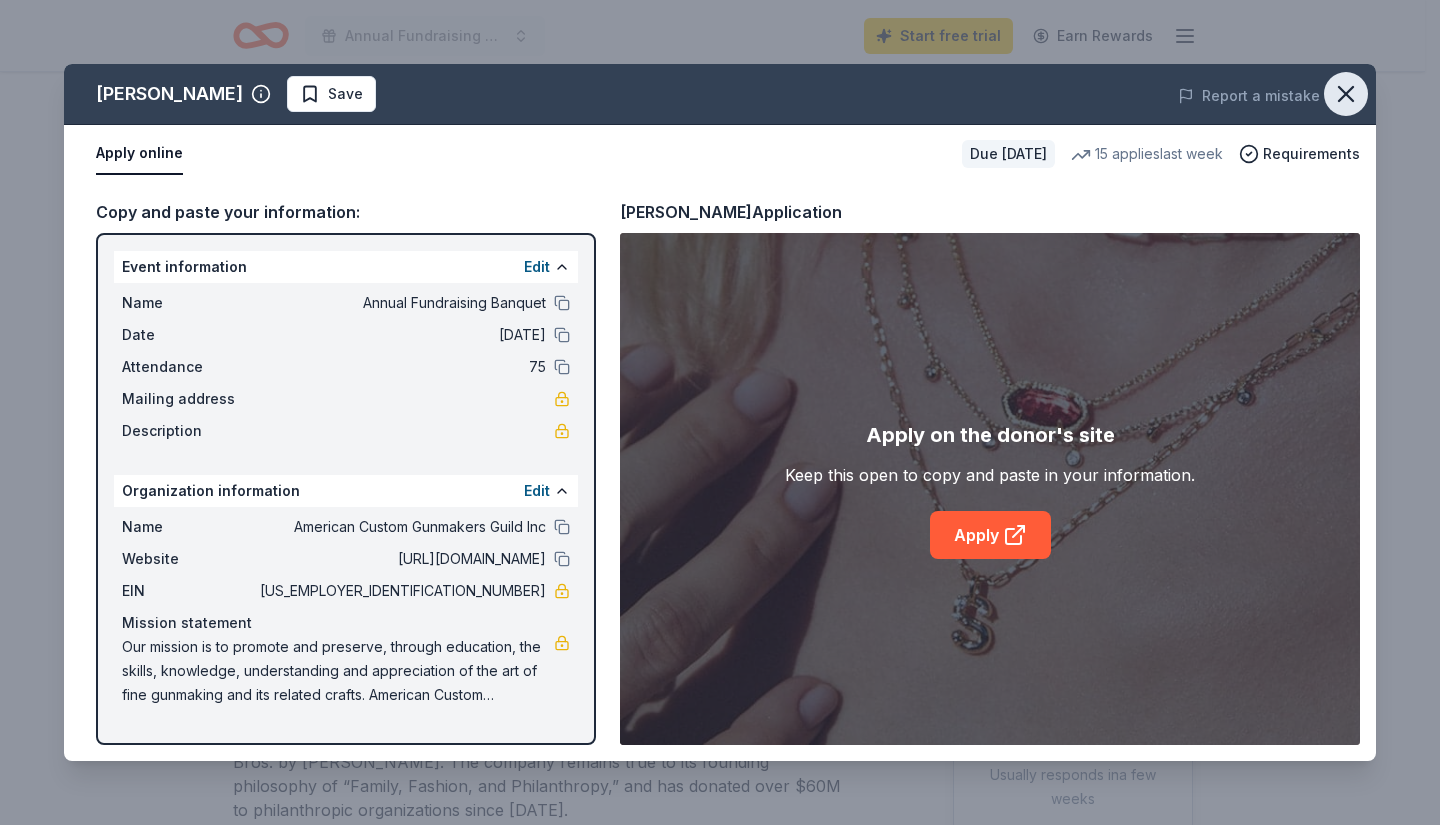 click 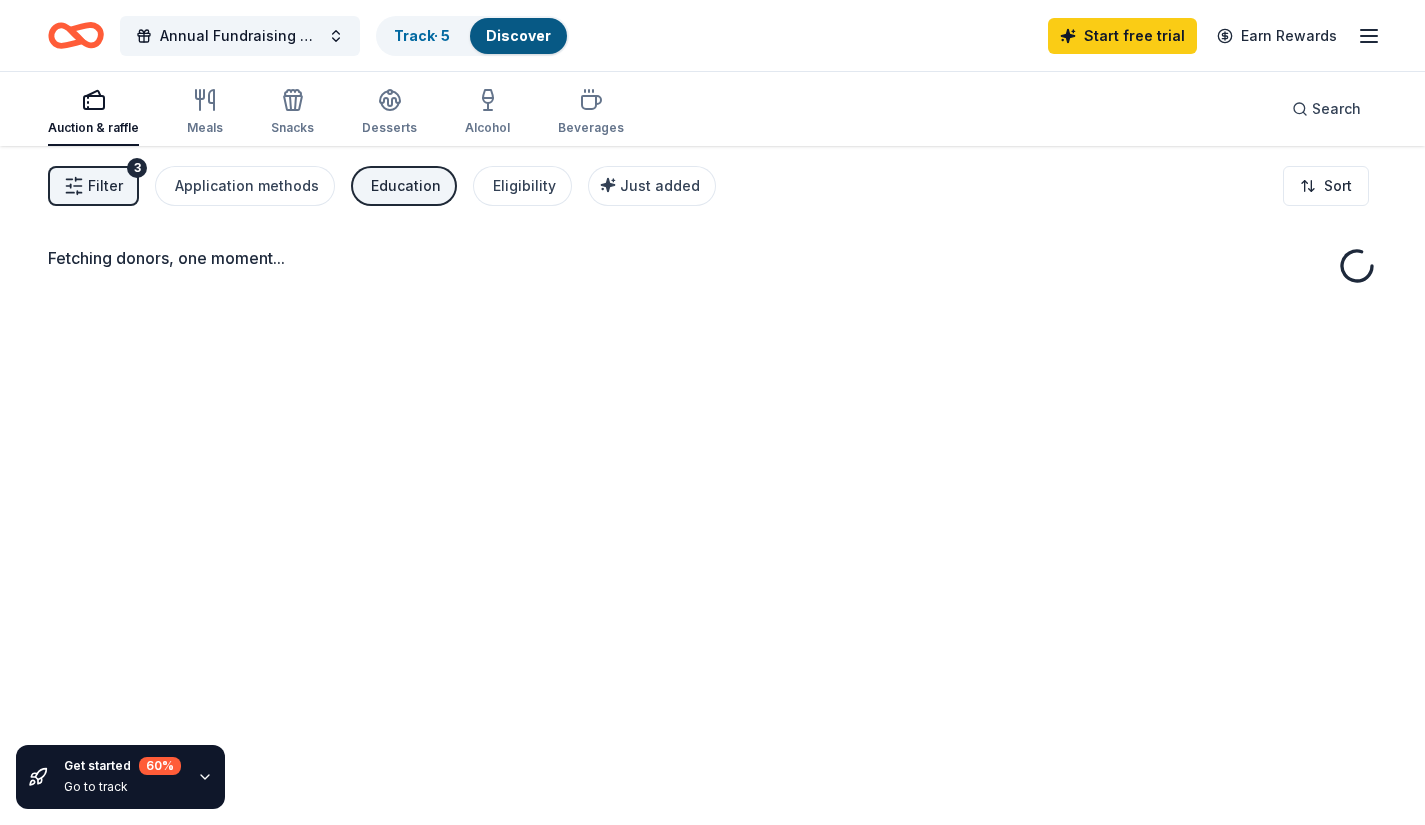scroll, scrollTop: 0, scrollLeft: 0, axis: both 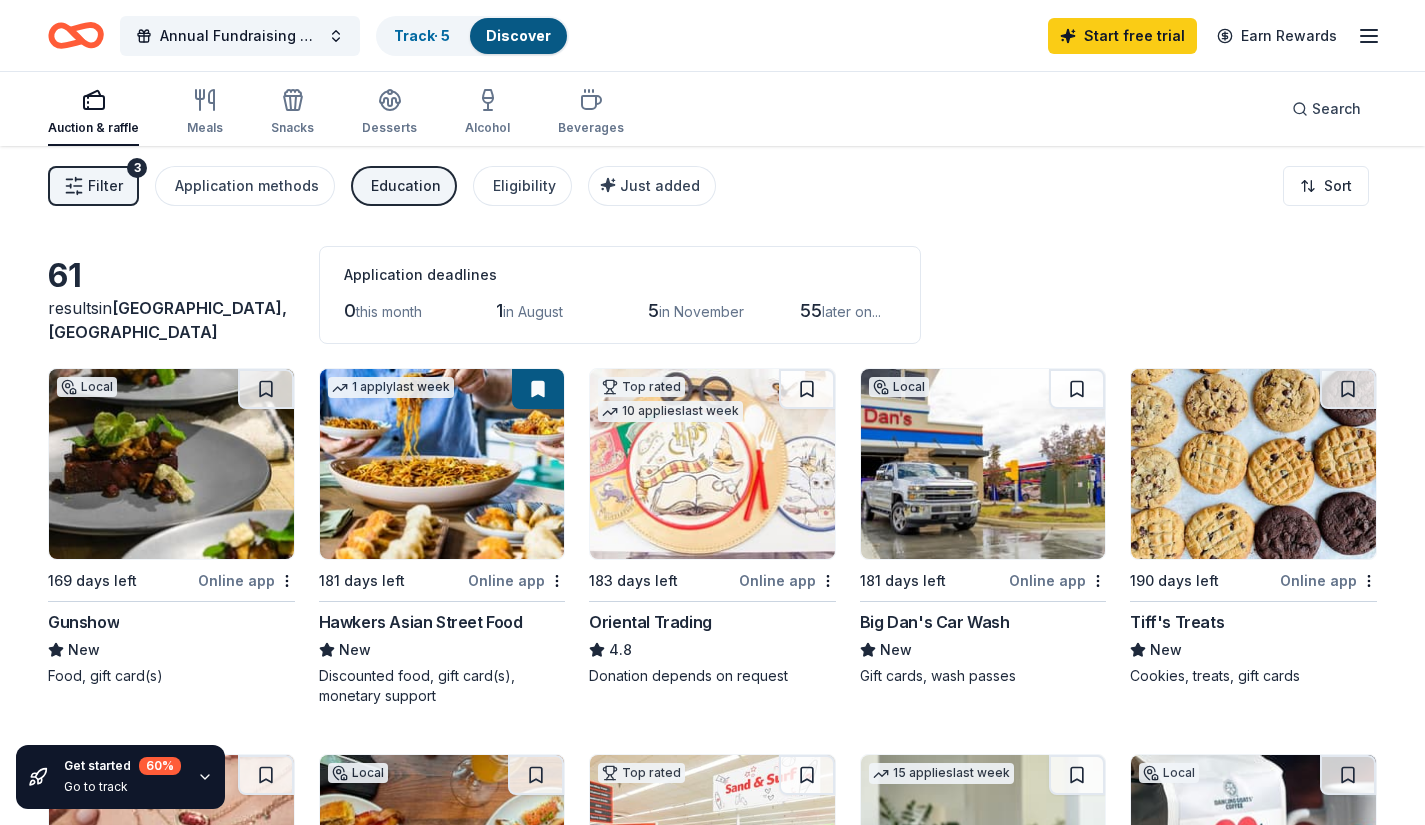click 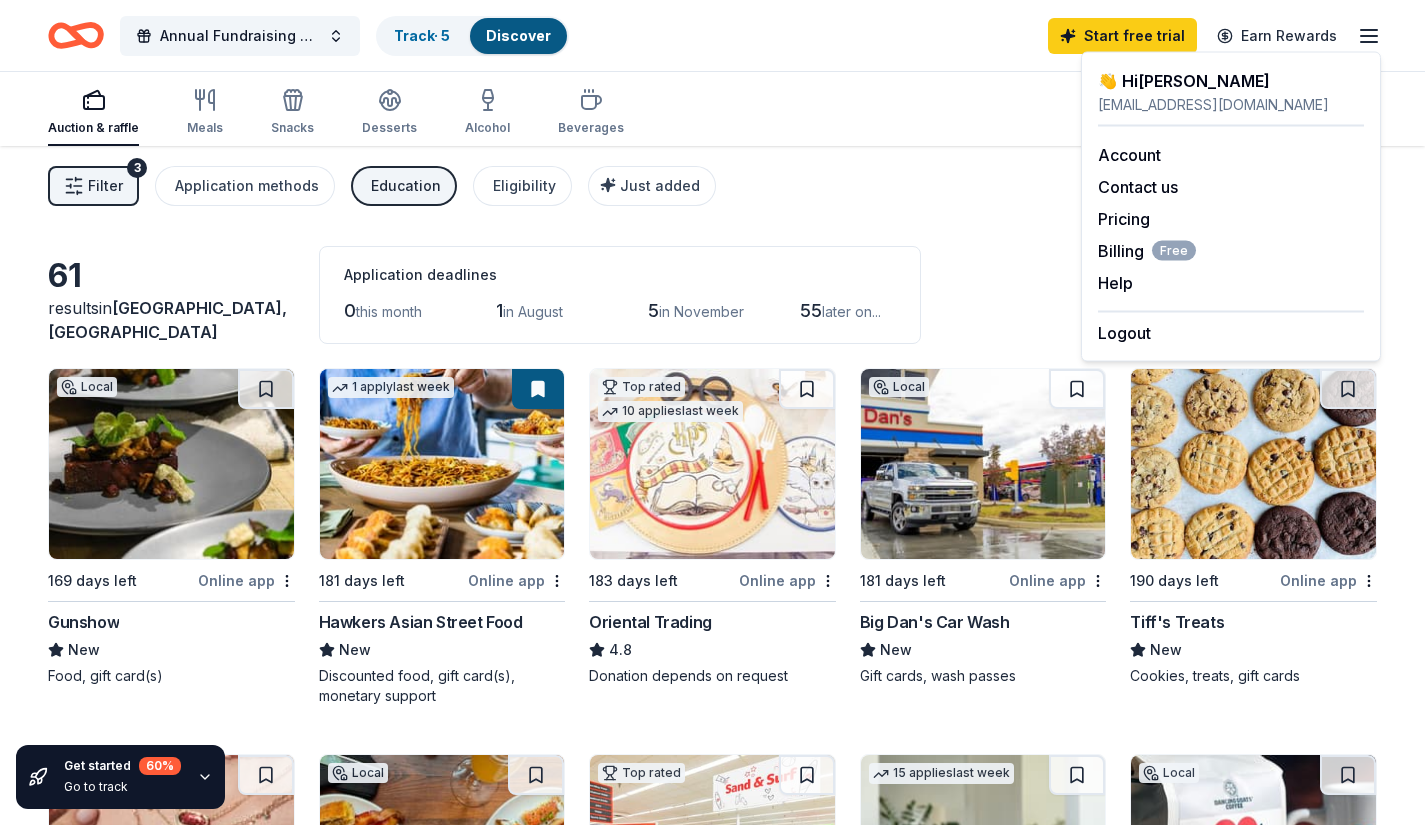 click on "Auction & raffle Meals Snacks Desserts Alcohol Beverages Search" at bounding box center (712, 109) 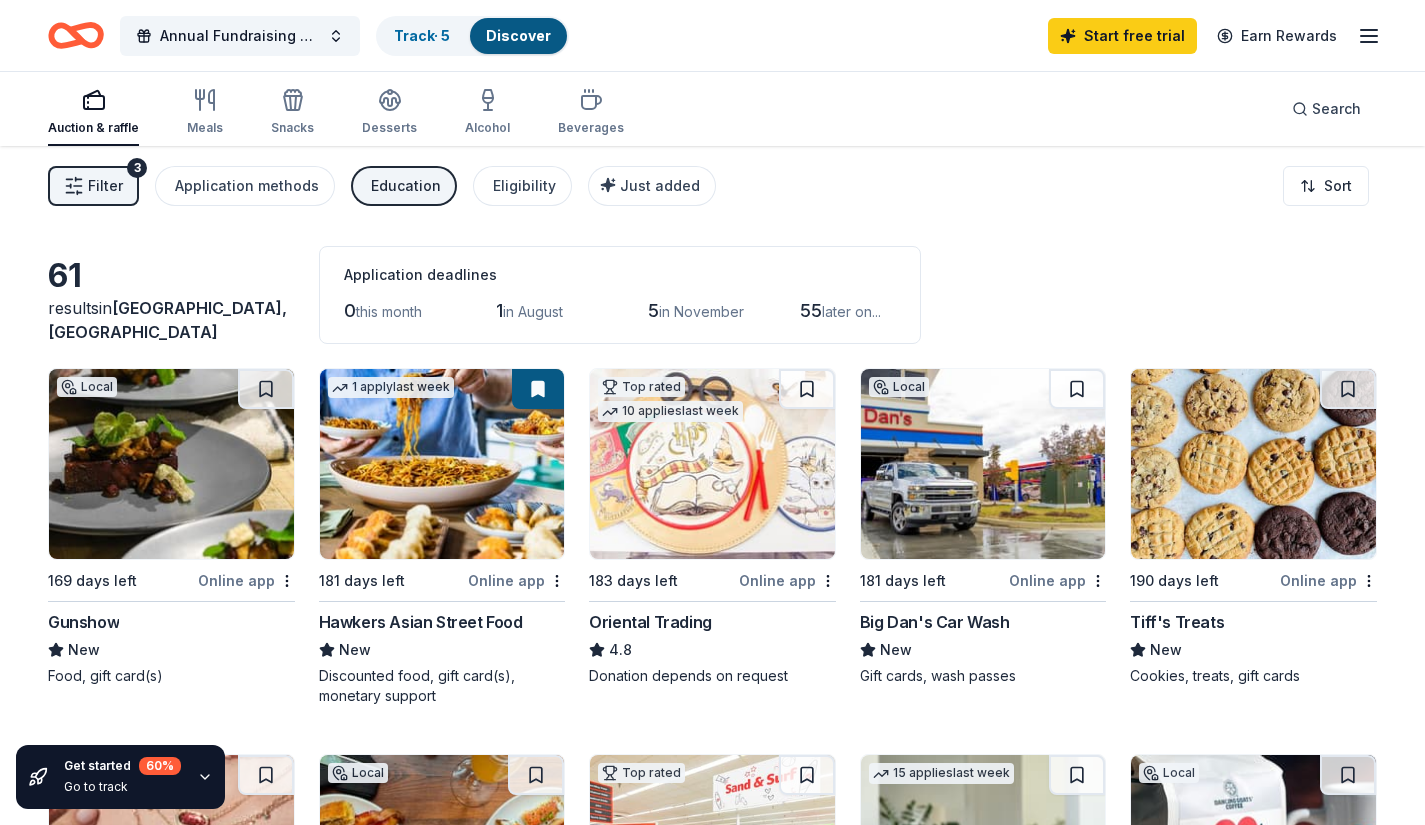 click on "Education" at bounding box center [406, 186] 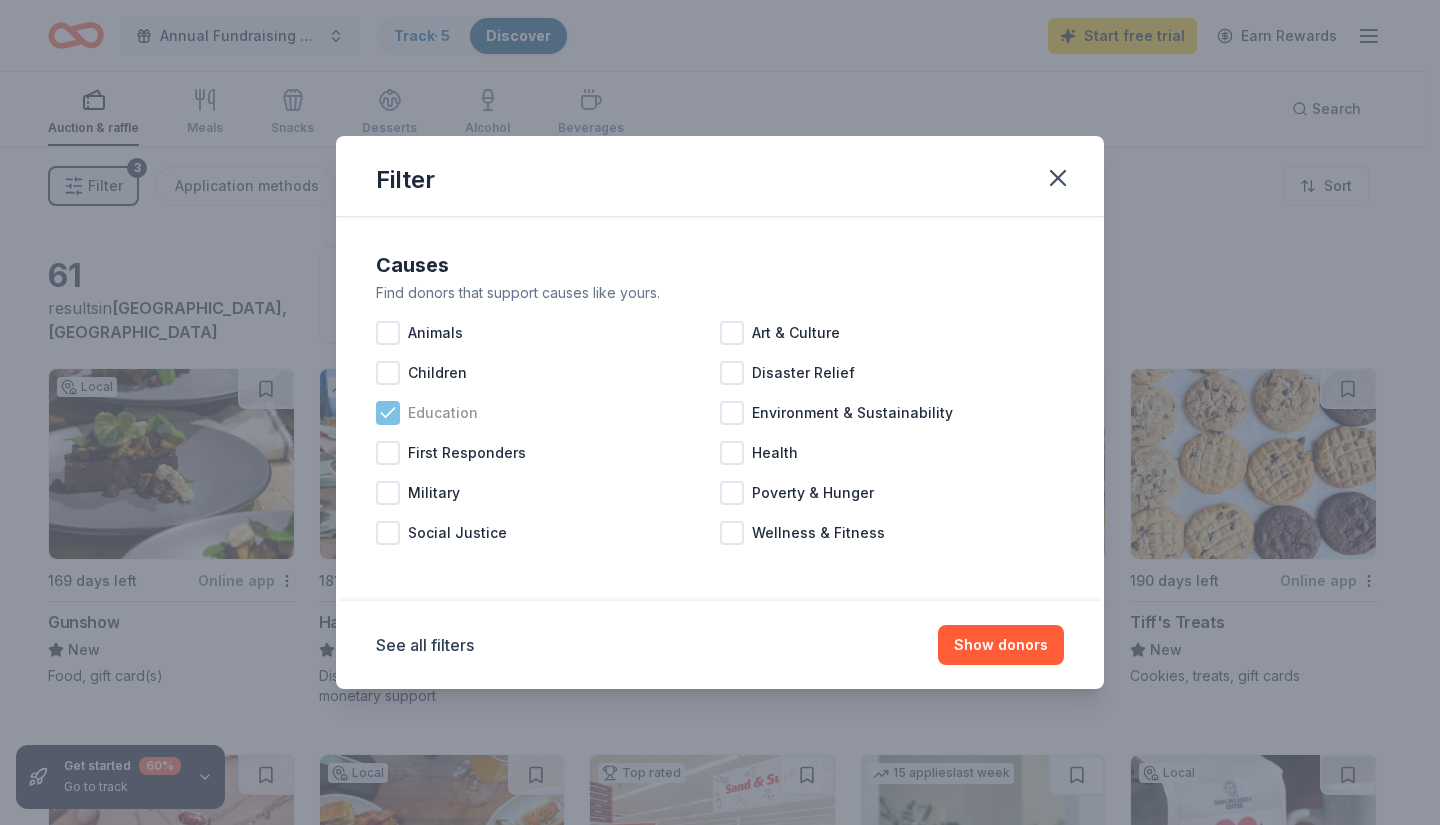 click 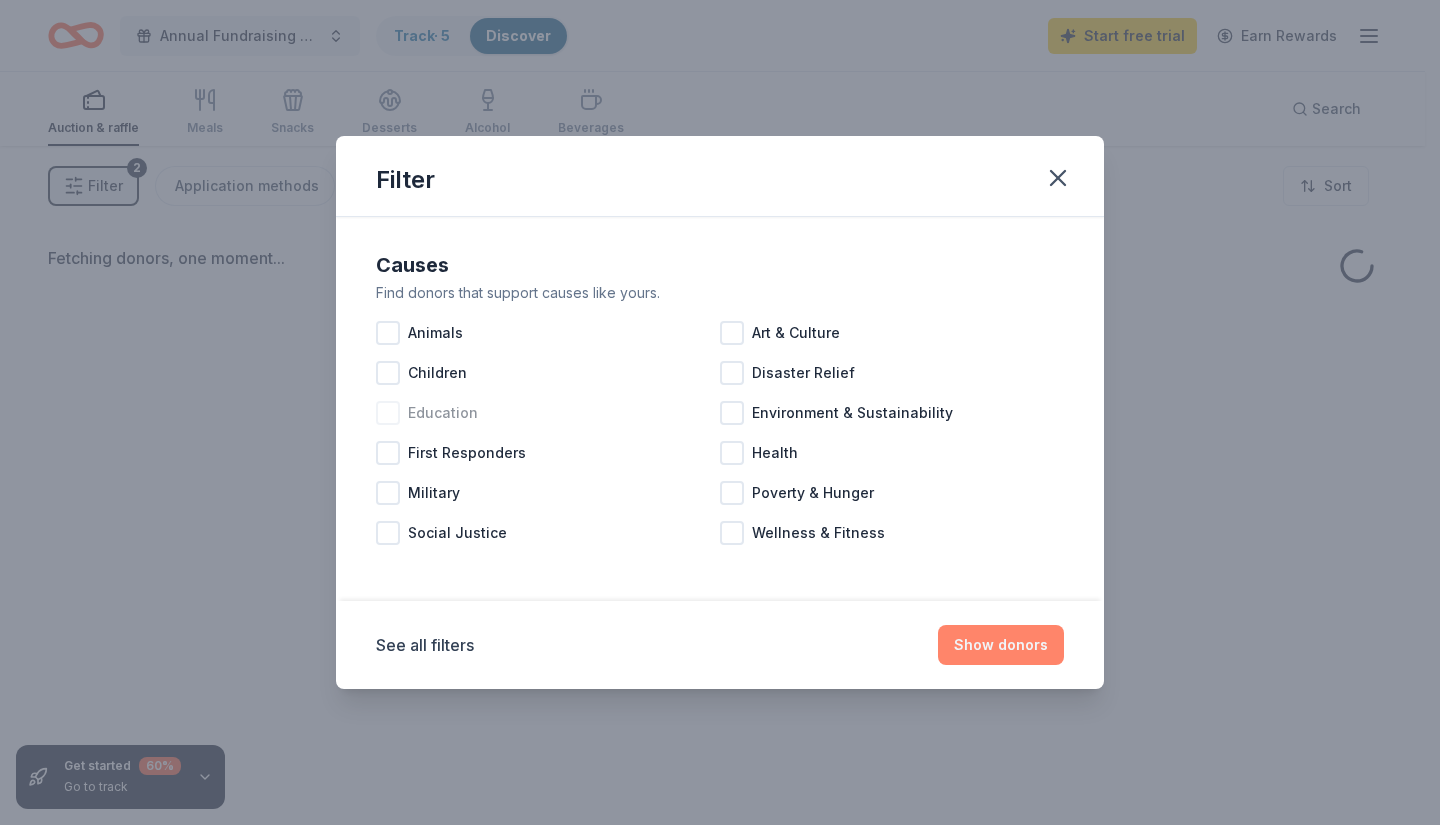 click on "Show    donors" at bounding box center (1001, 645) 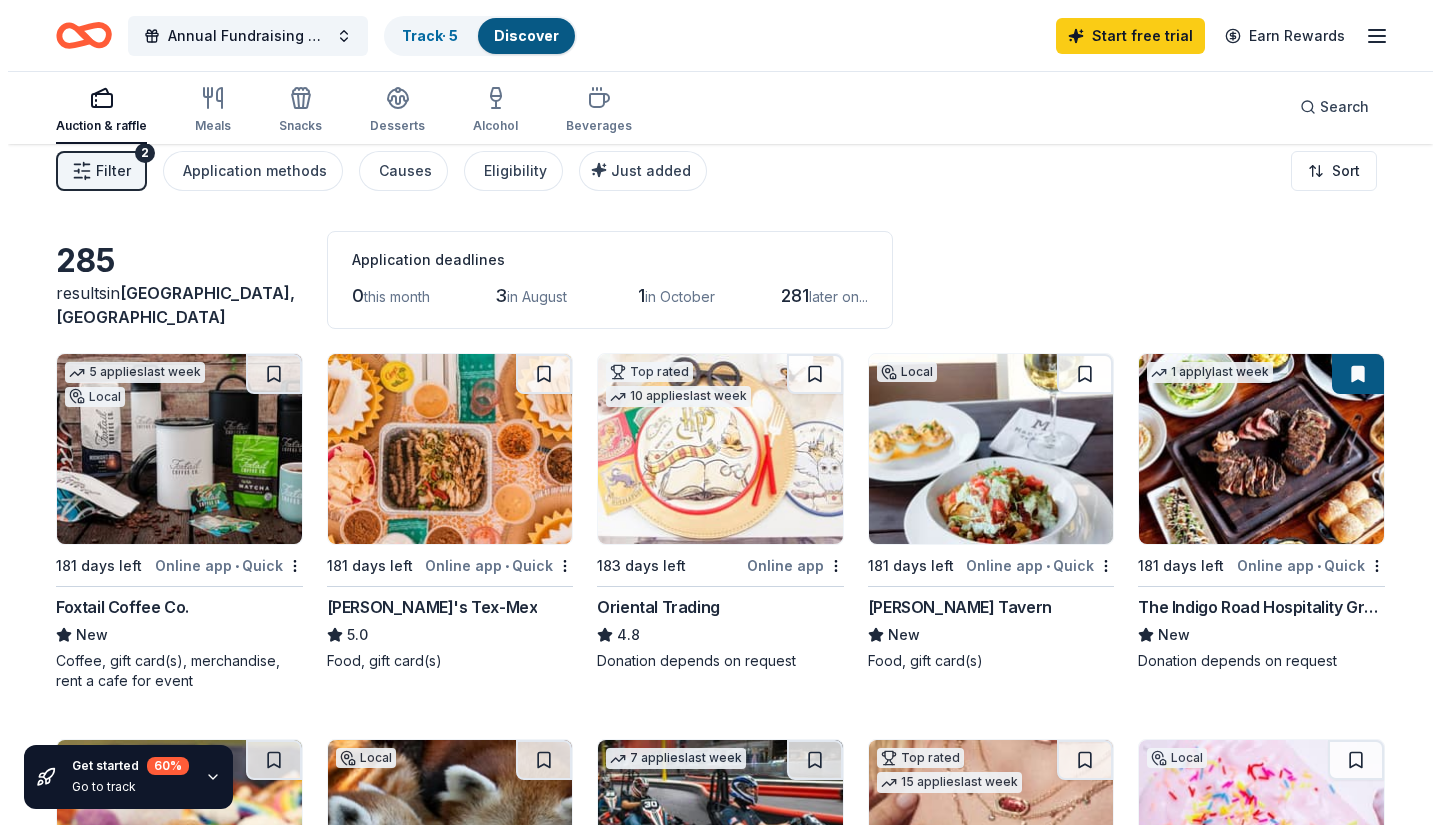 scroll, scrollTop: 0, scrollLeft: 0, axis: both 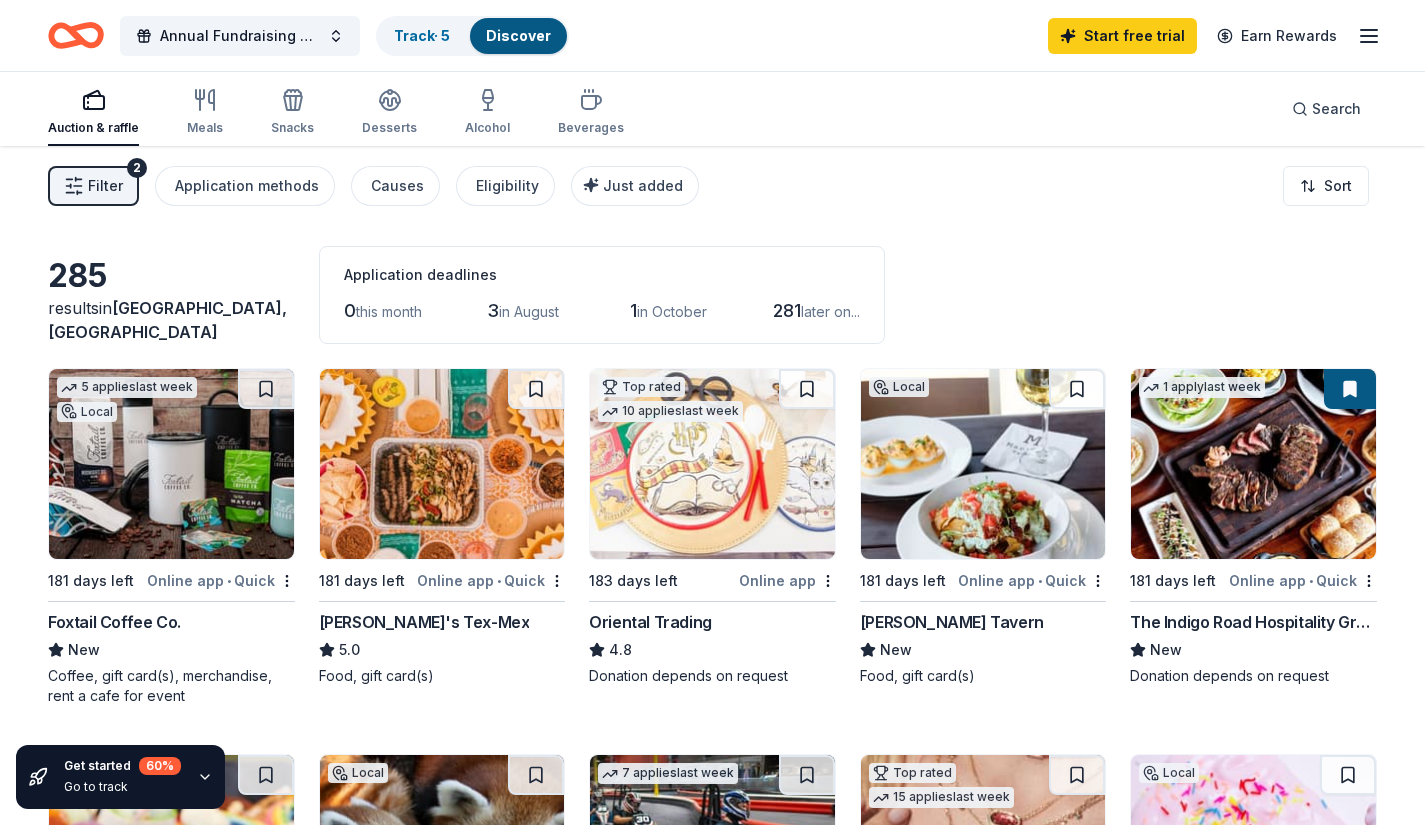click on "Filter" at bounding box center (105, 186) 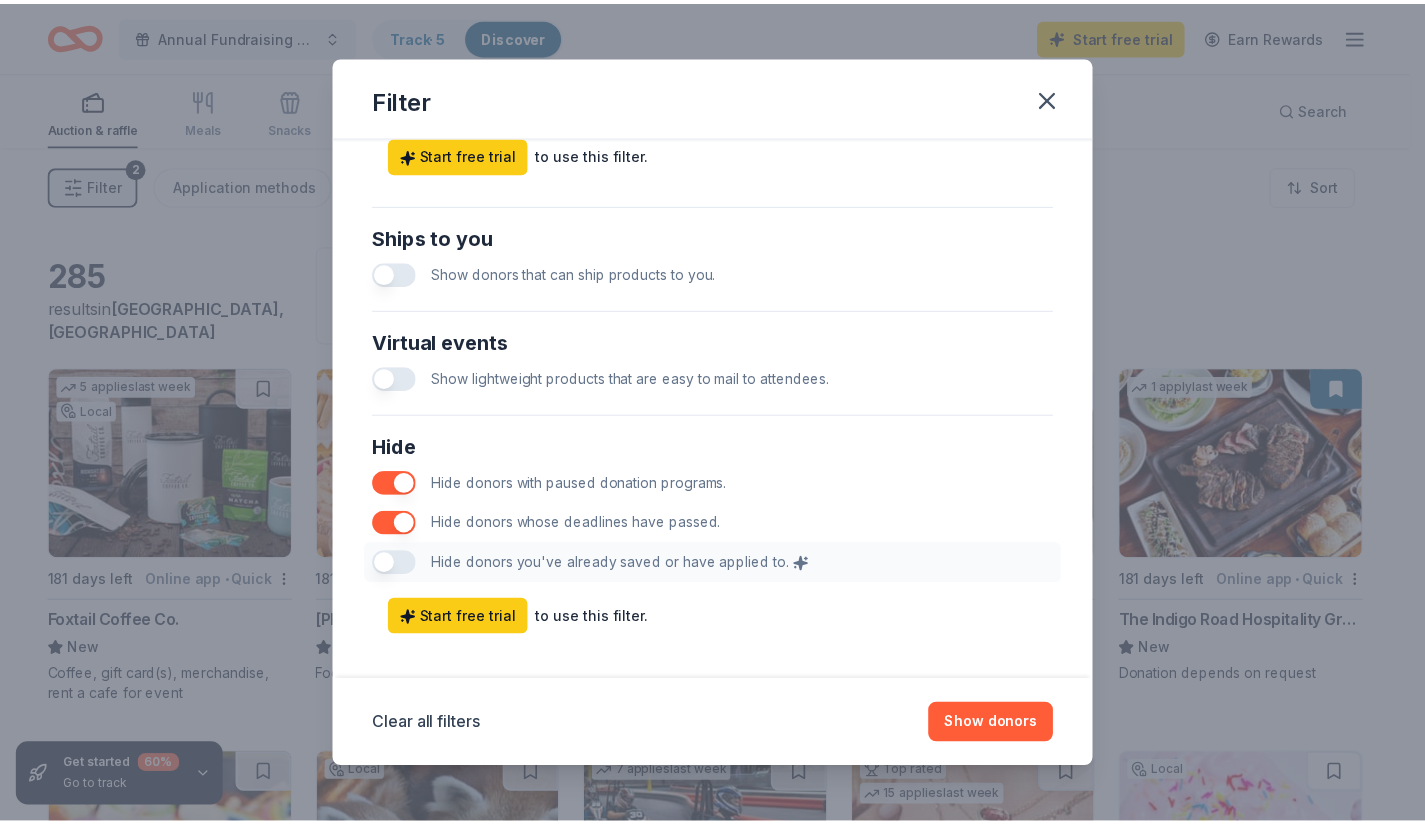 scroll, scrollTop: 909, scrollLeft: 0, axis: vertical 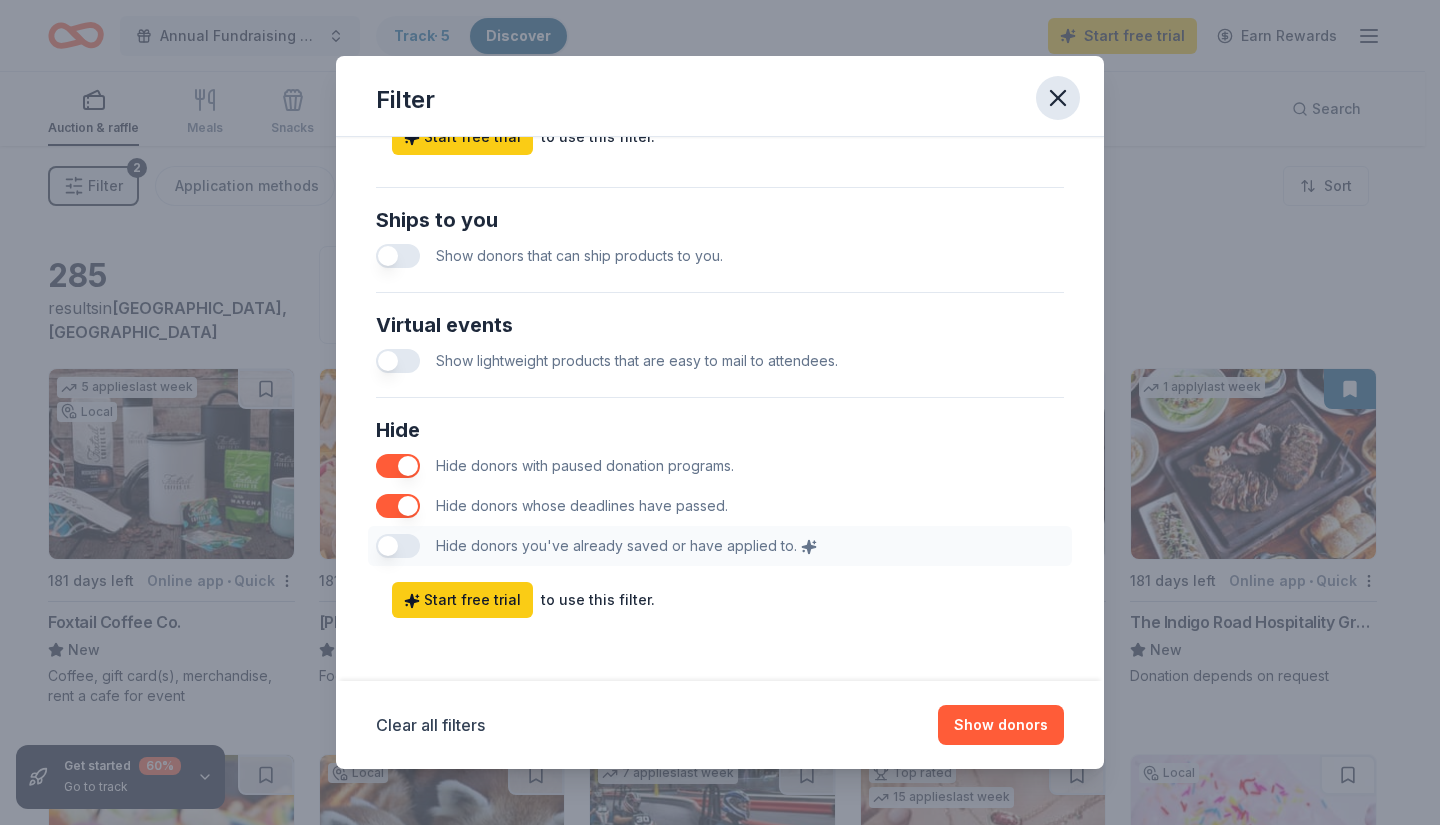 click 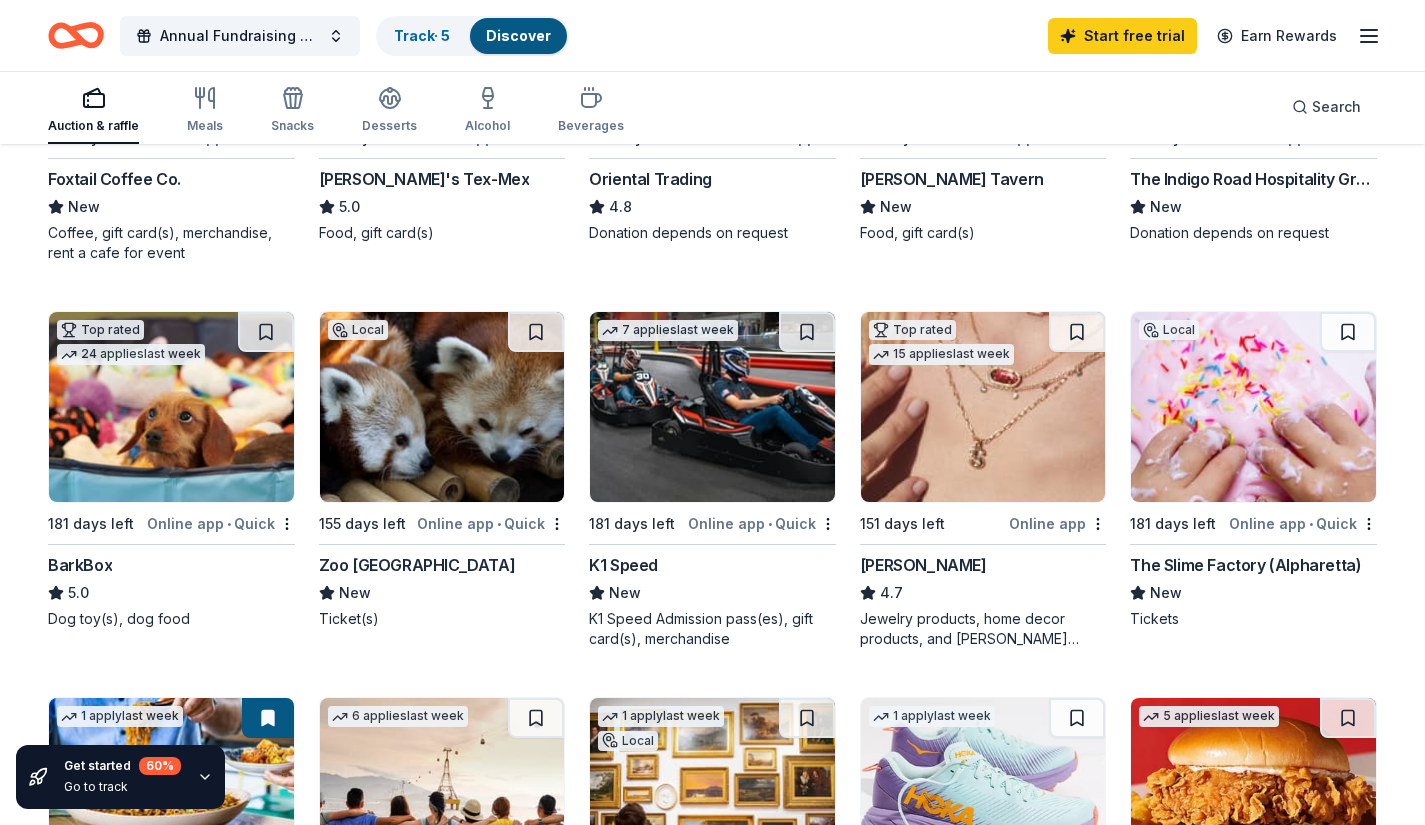 scroll, scrollTop: 0, scrollLeft: 0, axis: both 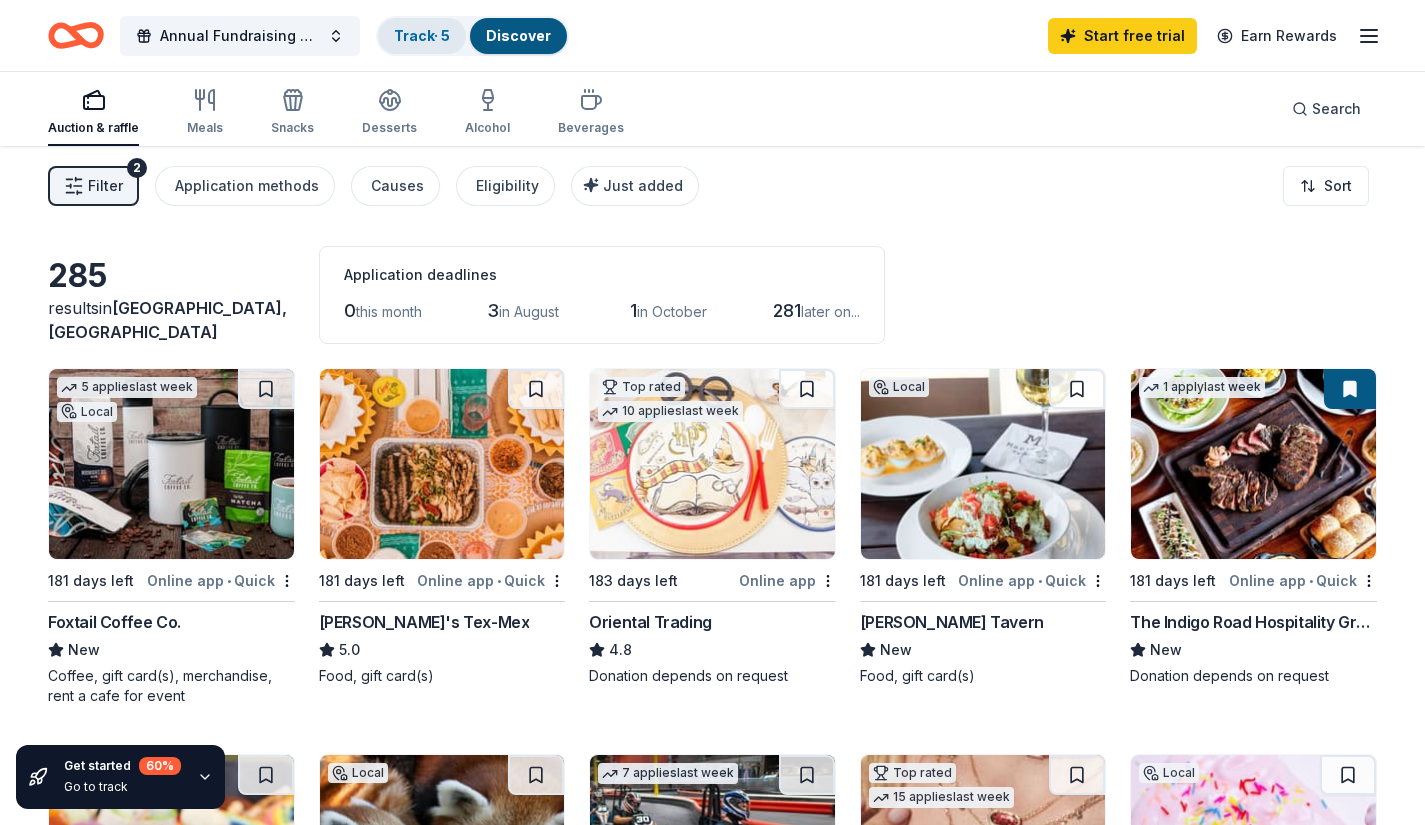 click on "Track  · 5" at bounding box center [422, 35] 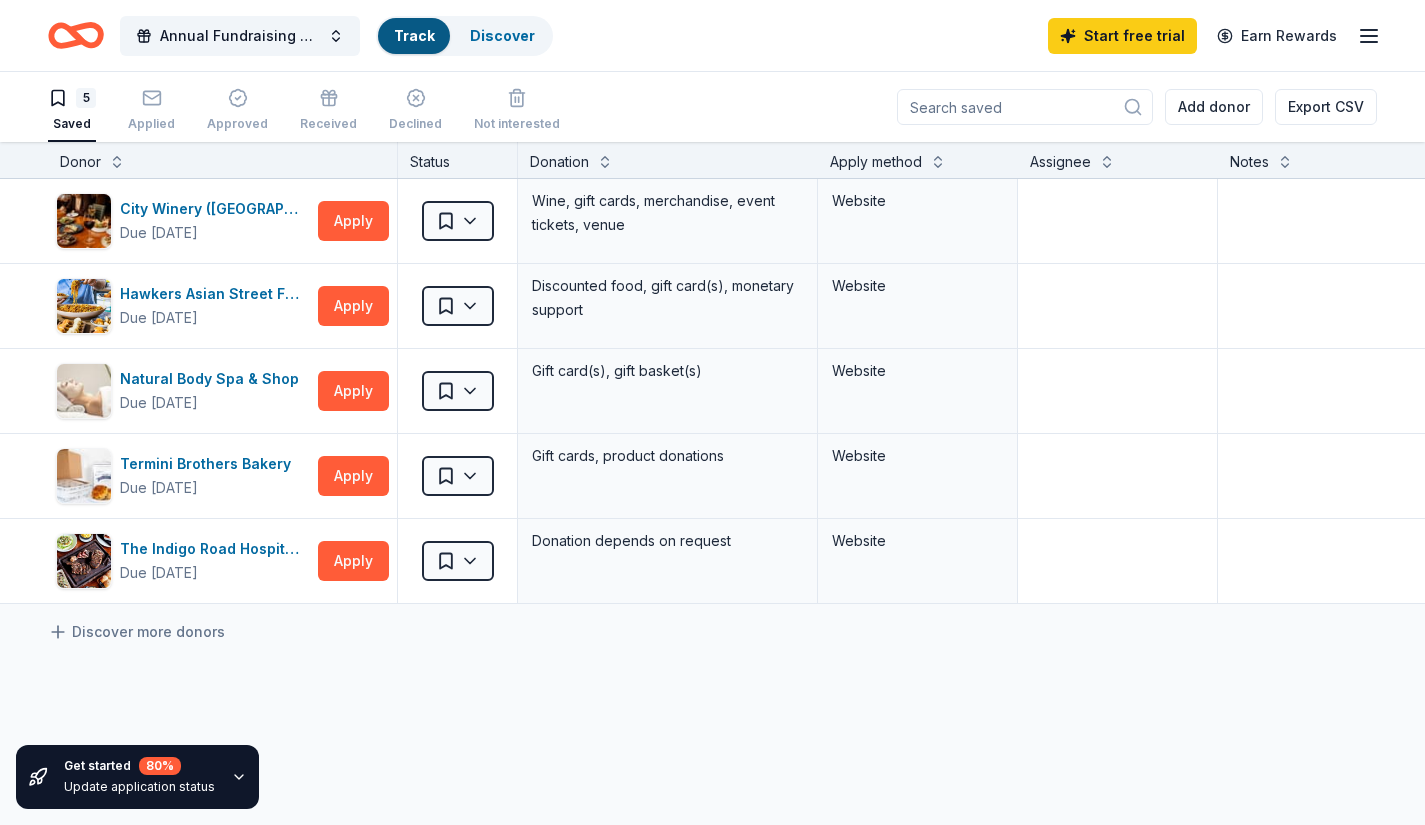 scroll, scrollTop: 1, scrollLeft: 0, axis: vertical 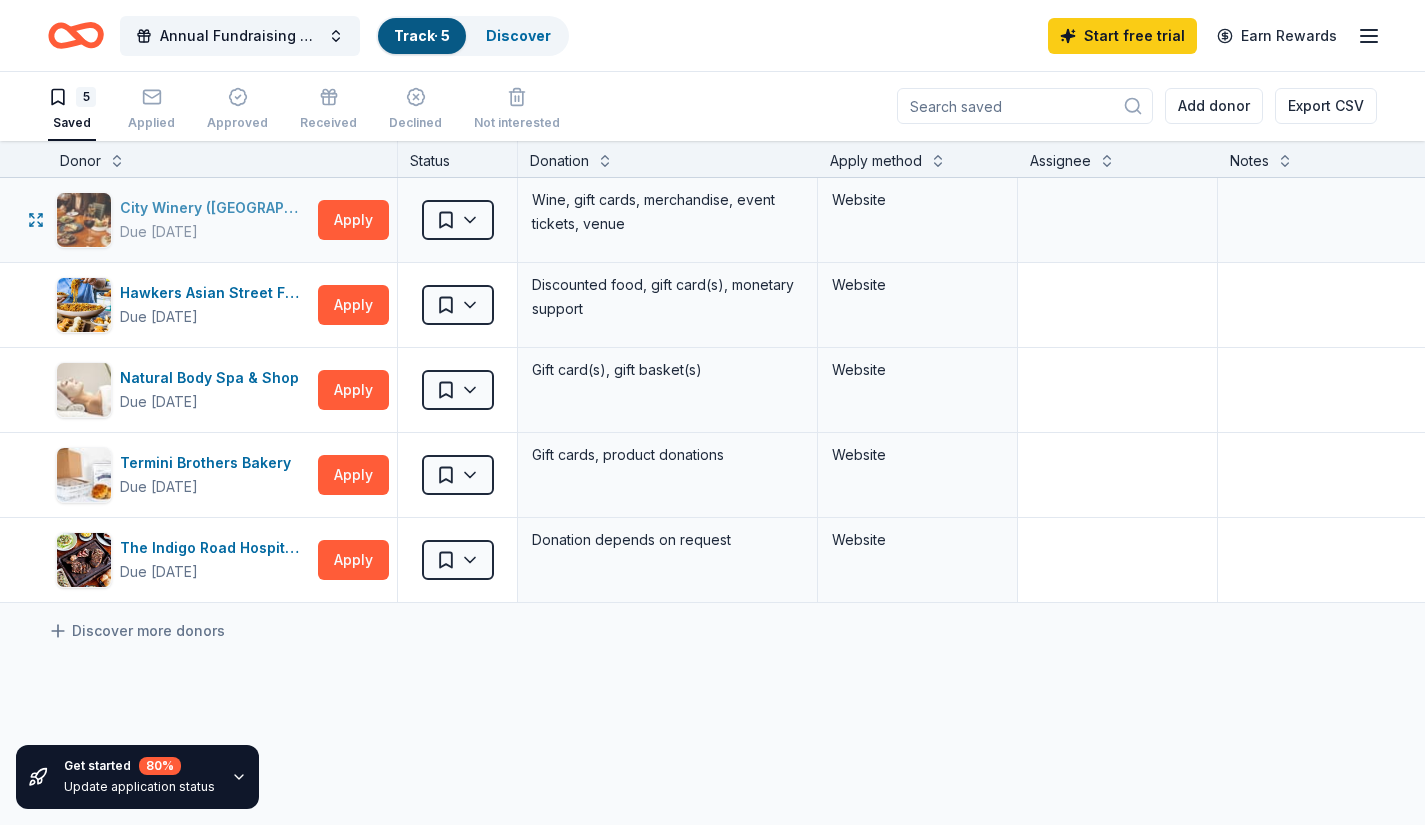 click on "City Winery (Atlanta)" at bounding box center (215, 208) 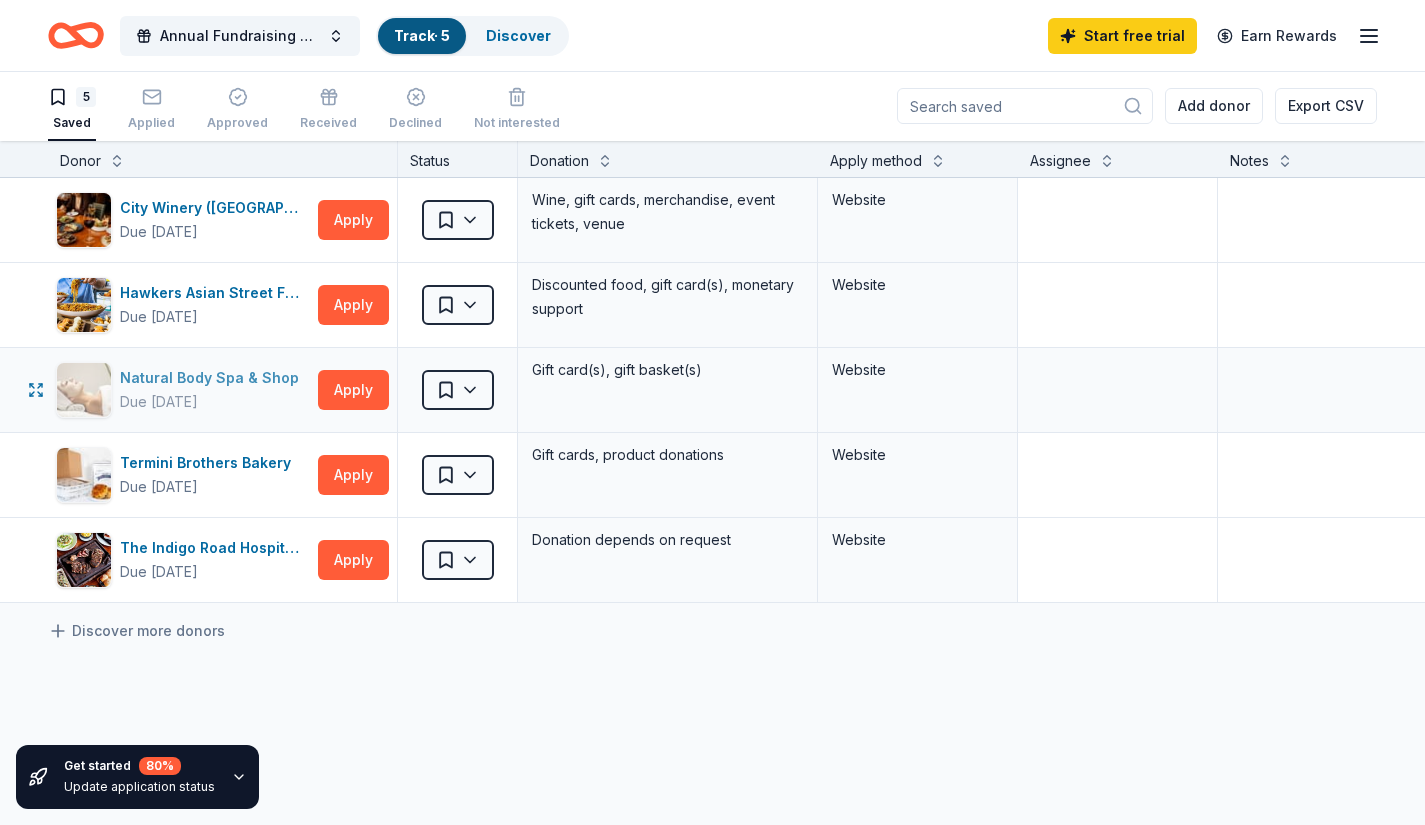 click on "Natural Body Spa & Shop" at bounding box center (213, 378) 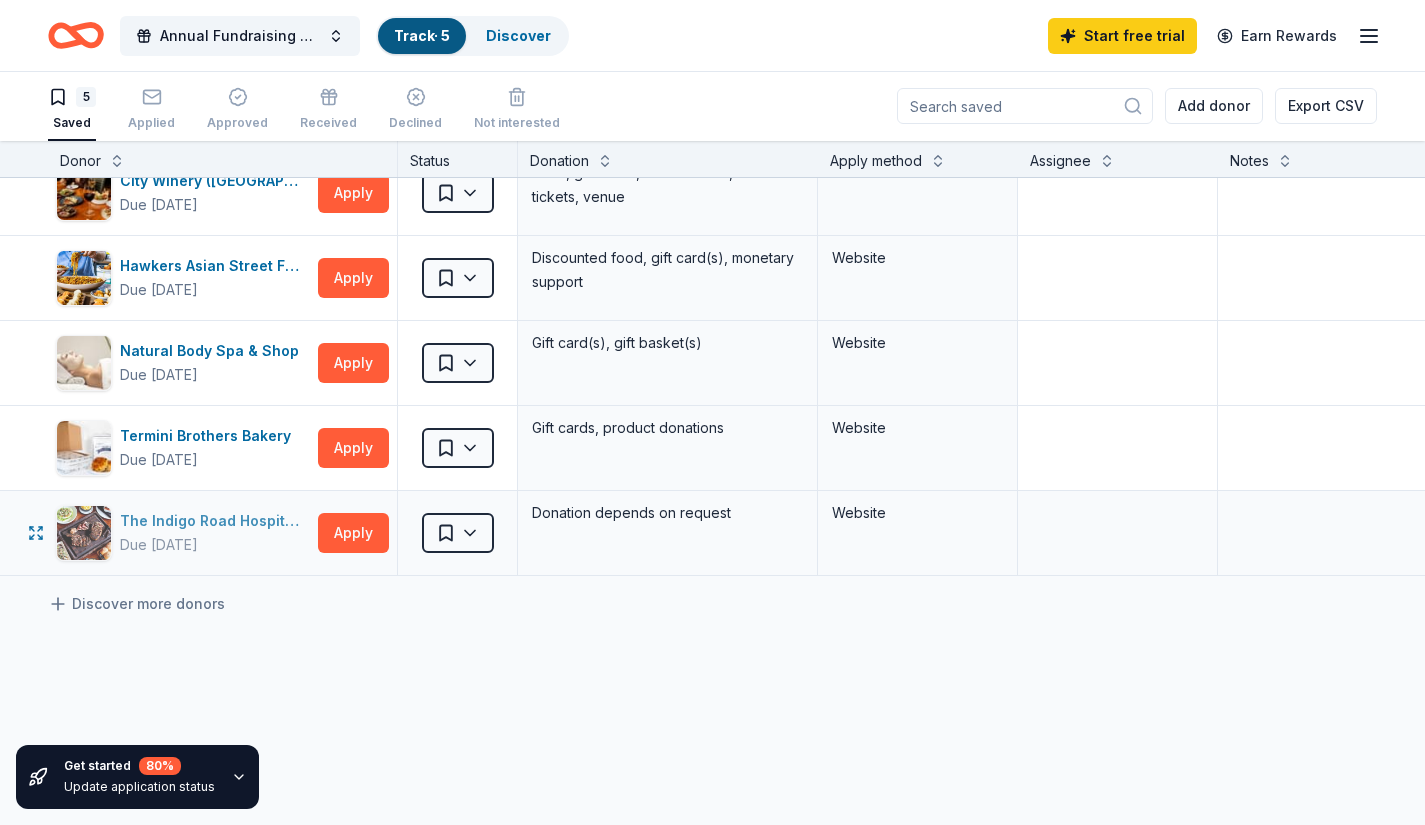 scroll, scrollTop: 0, scrollLeft: 0, axis: both 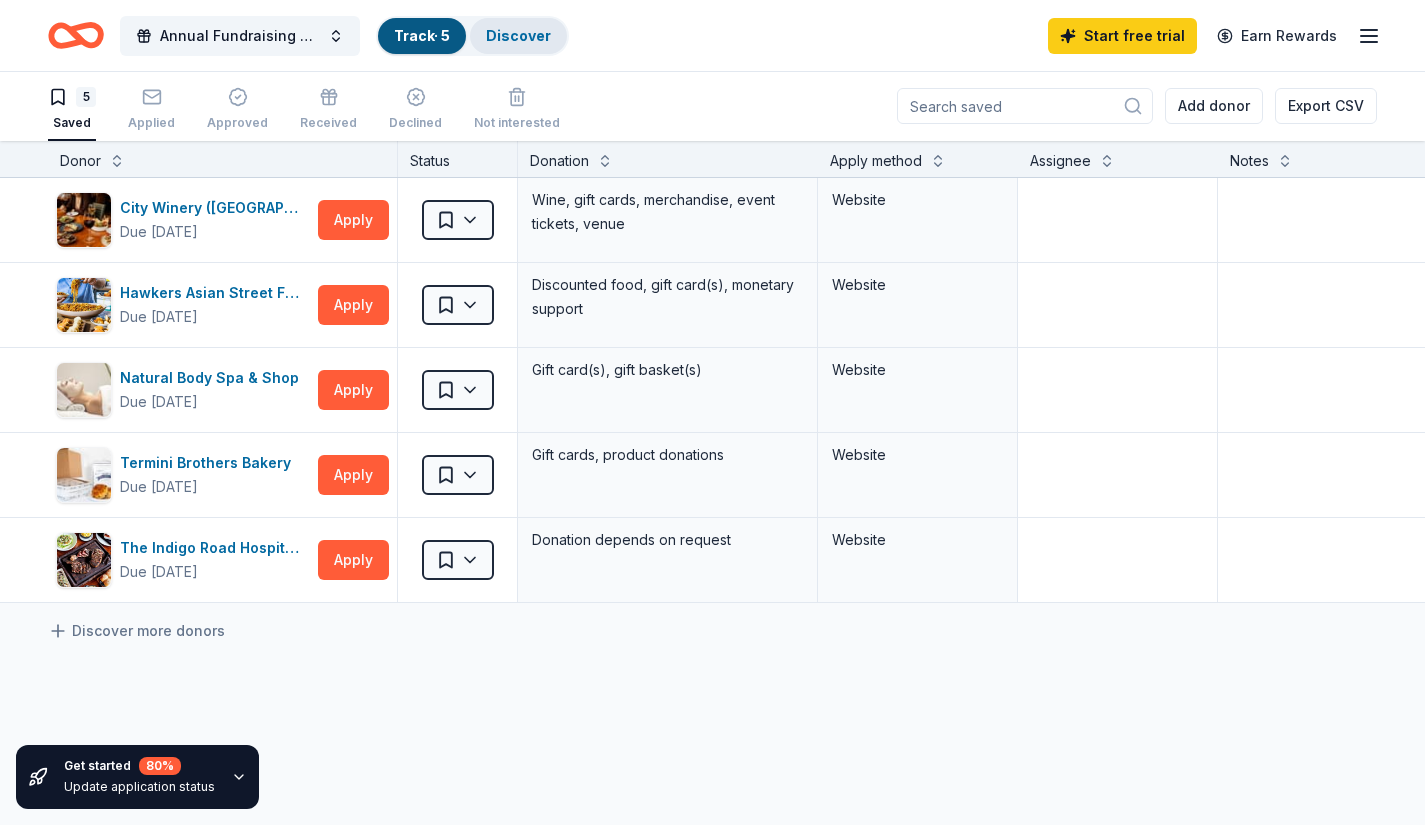 click on "Discover" at bounding box center (518, 35) 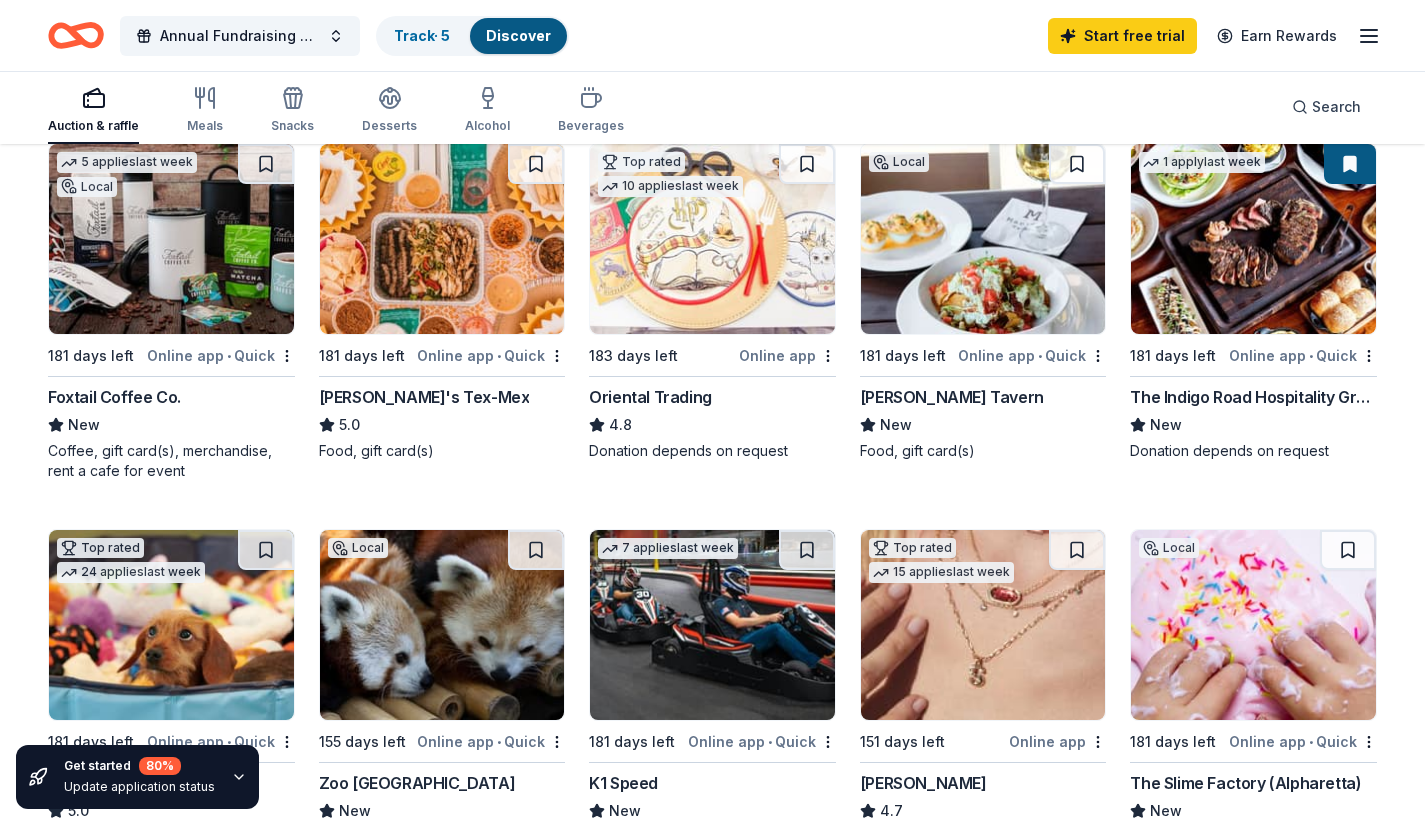scroll, scrollTop: 246, scrollLeft: 0, axis: vertical 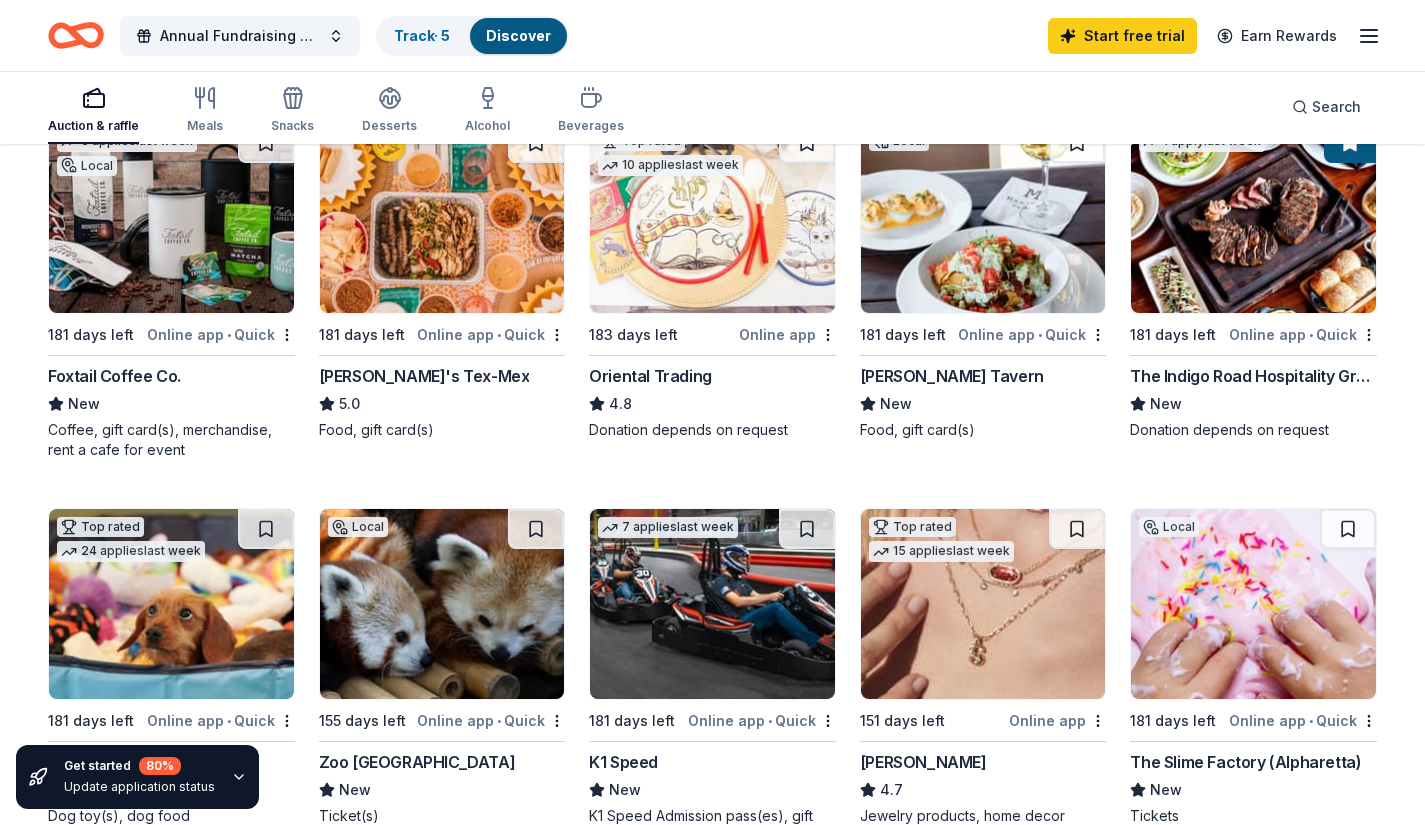 click on "Foxtail Coffee Co." at bounding box center [114, 376] 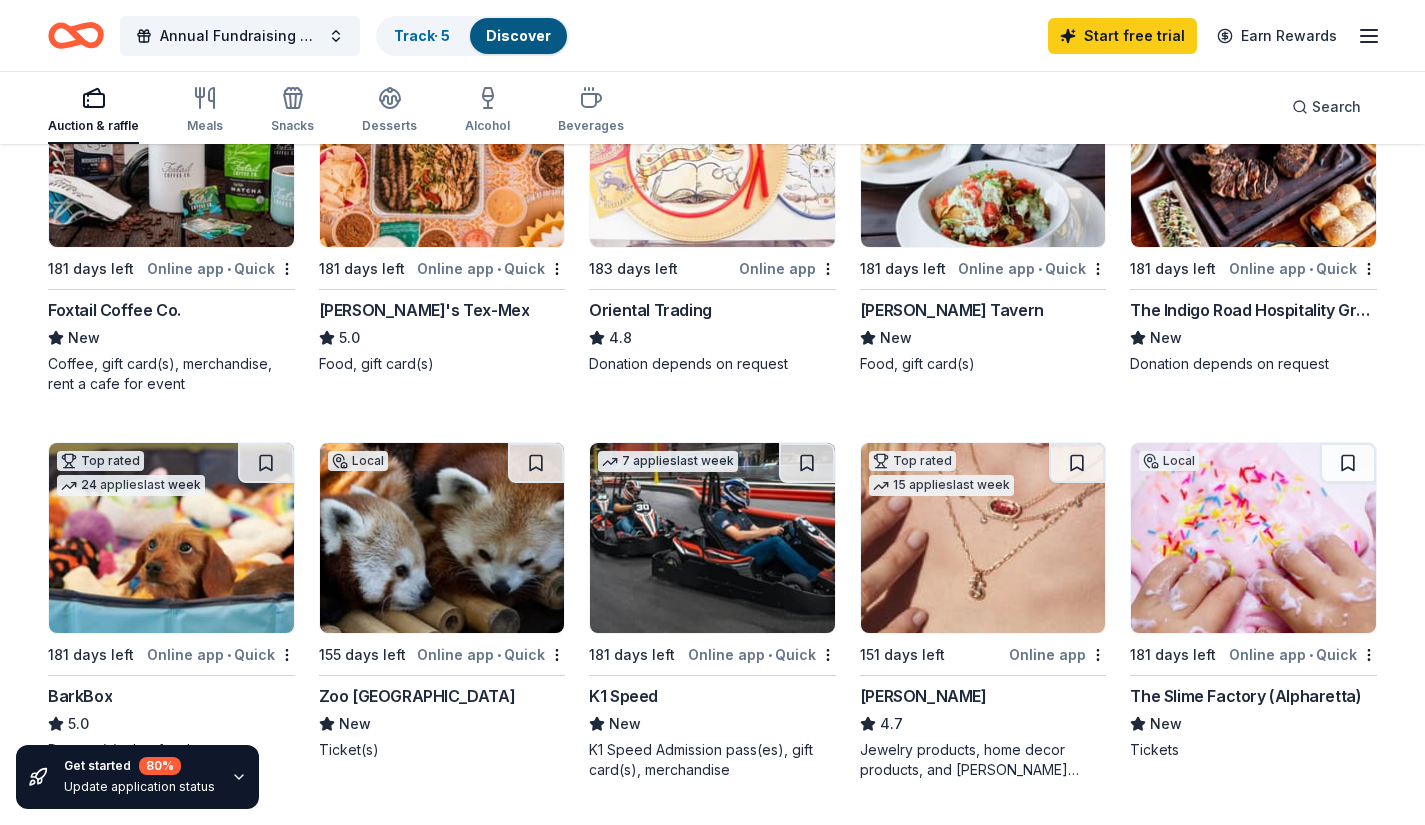 scroll, scrollTop: 318, scrollLeft: 0, axis: vertical 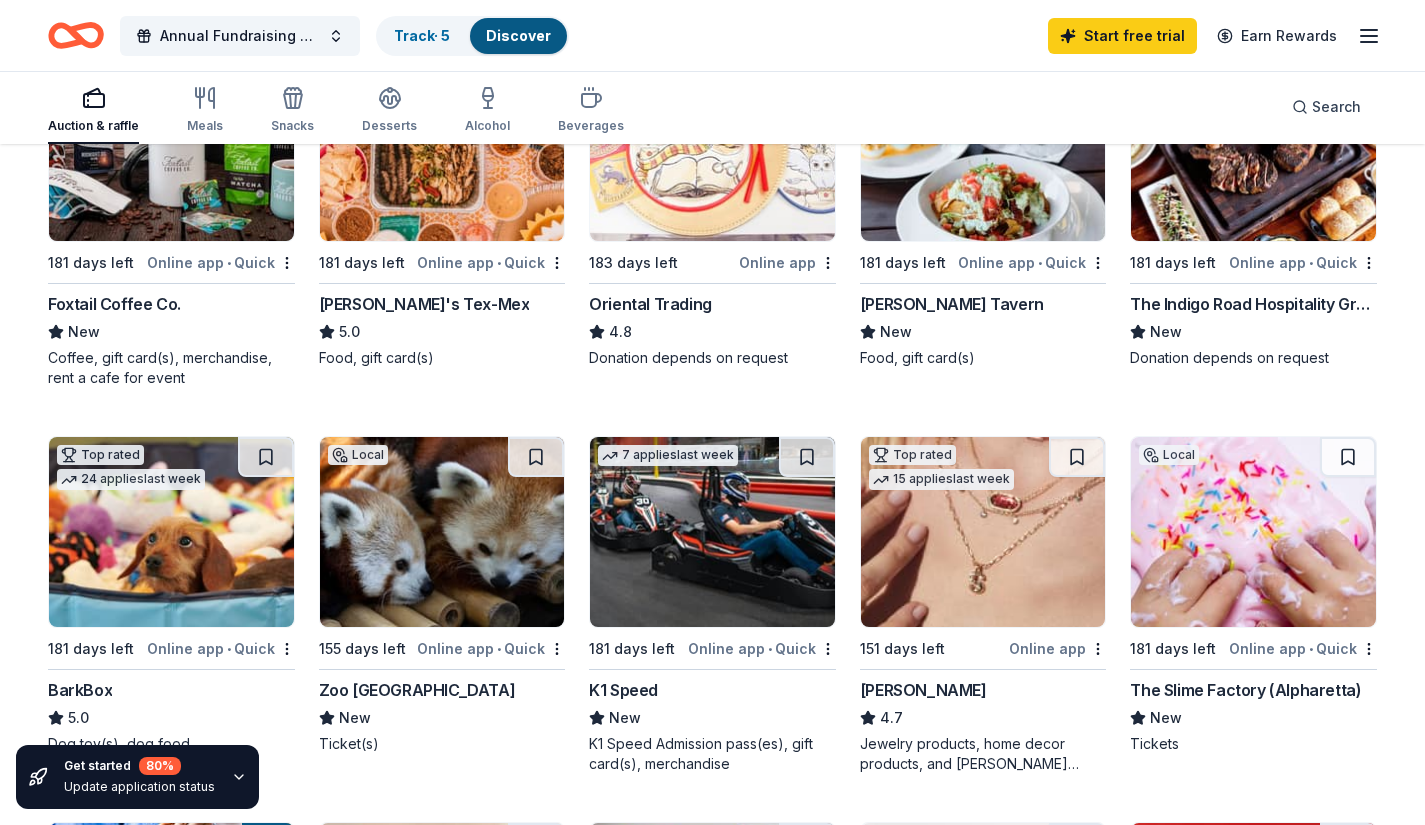 click on "[PERSON_NAME]" at bounding box center (923, 690) 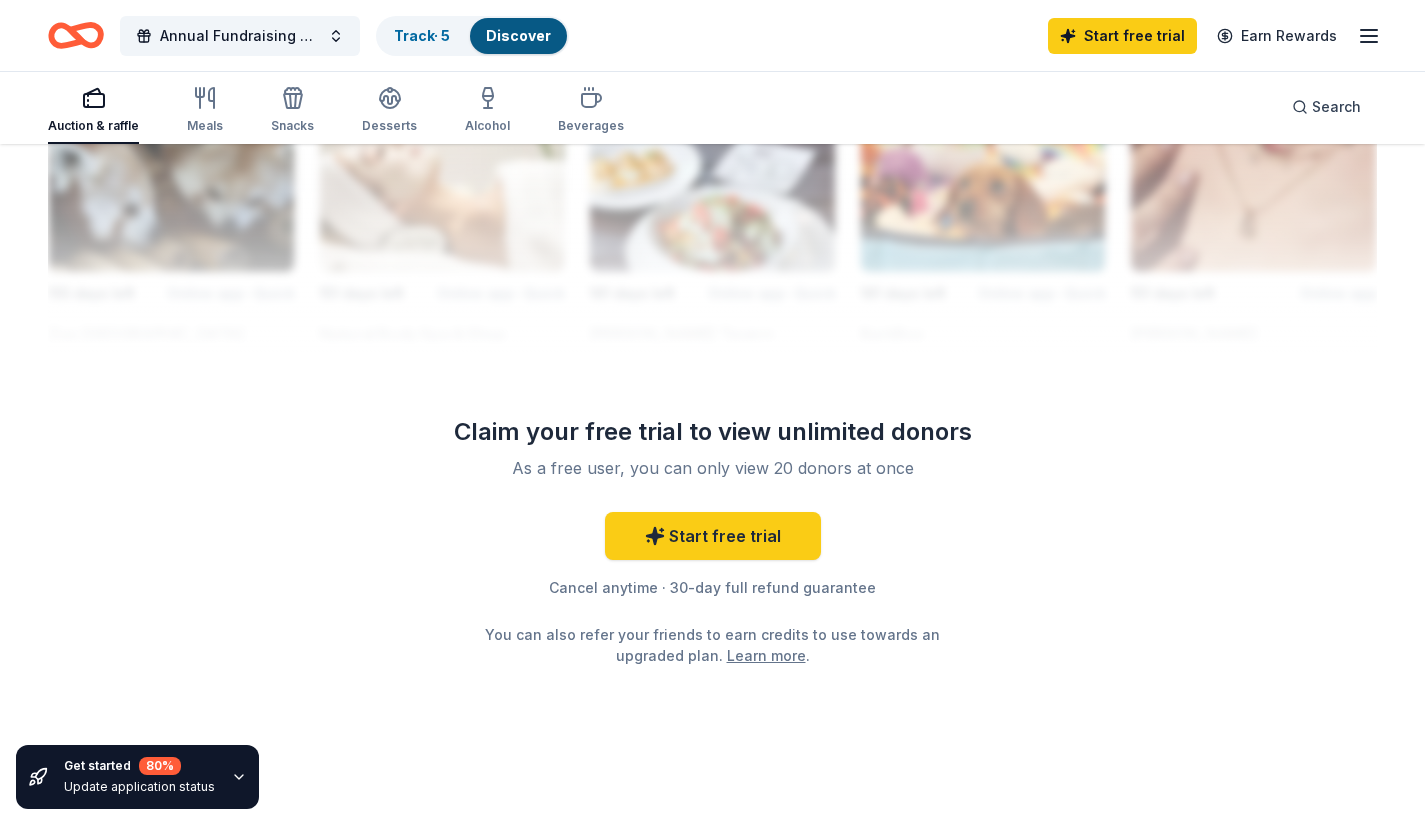 scroll, scrollTop: 1881, scrollLeft: 0, axis: vertical 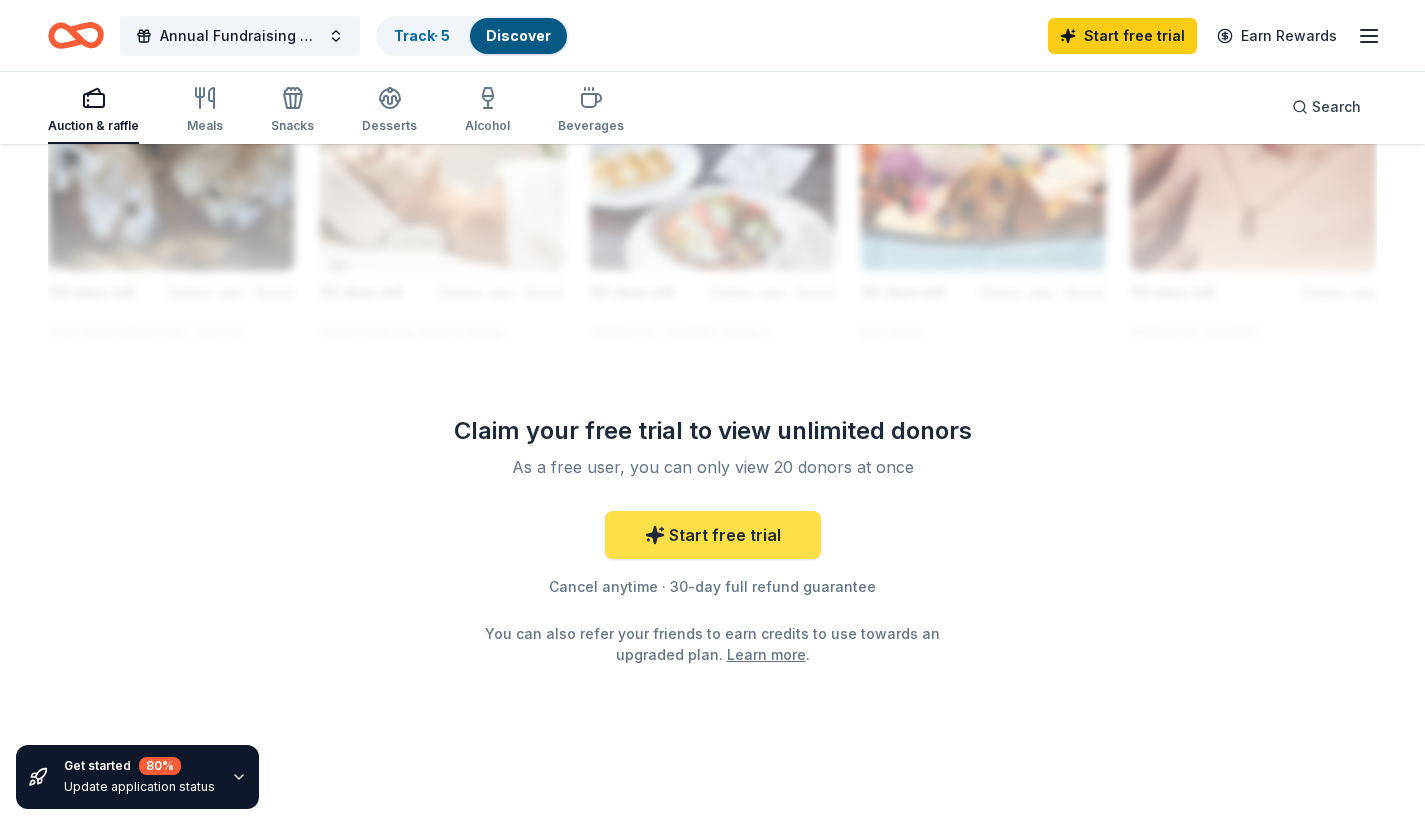 click on "Start free  trial" at bounding box center (713, 535) 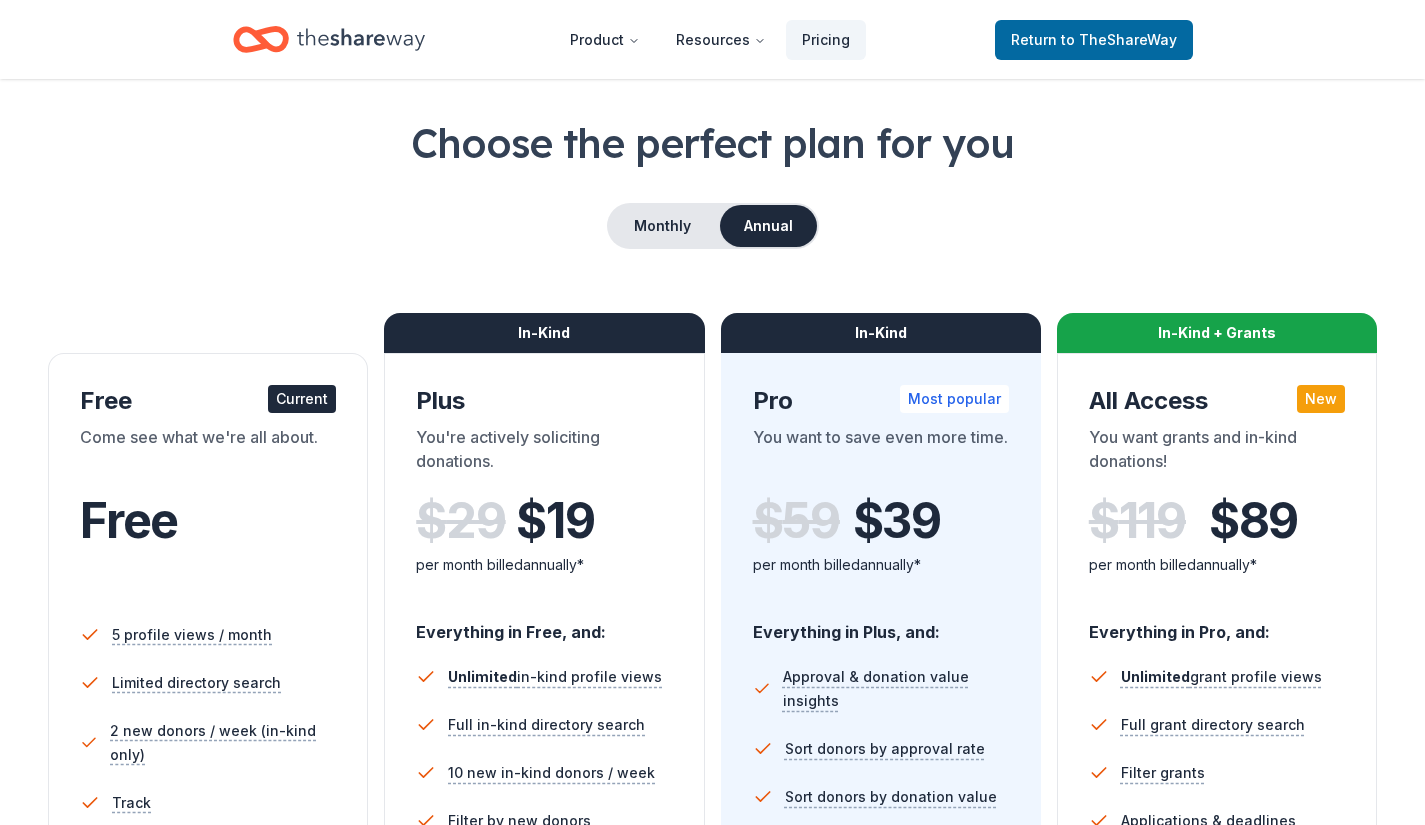 scroll, scrollTop: 74, scrollLeft: 0, axis: vertical 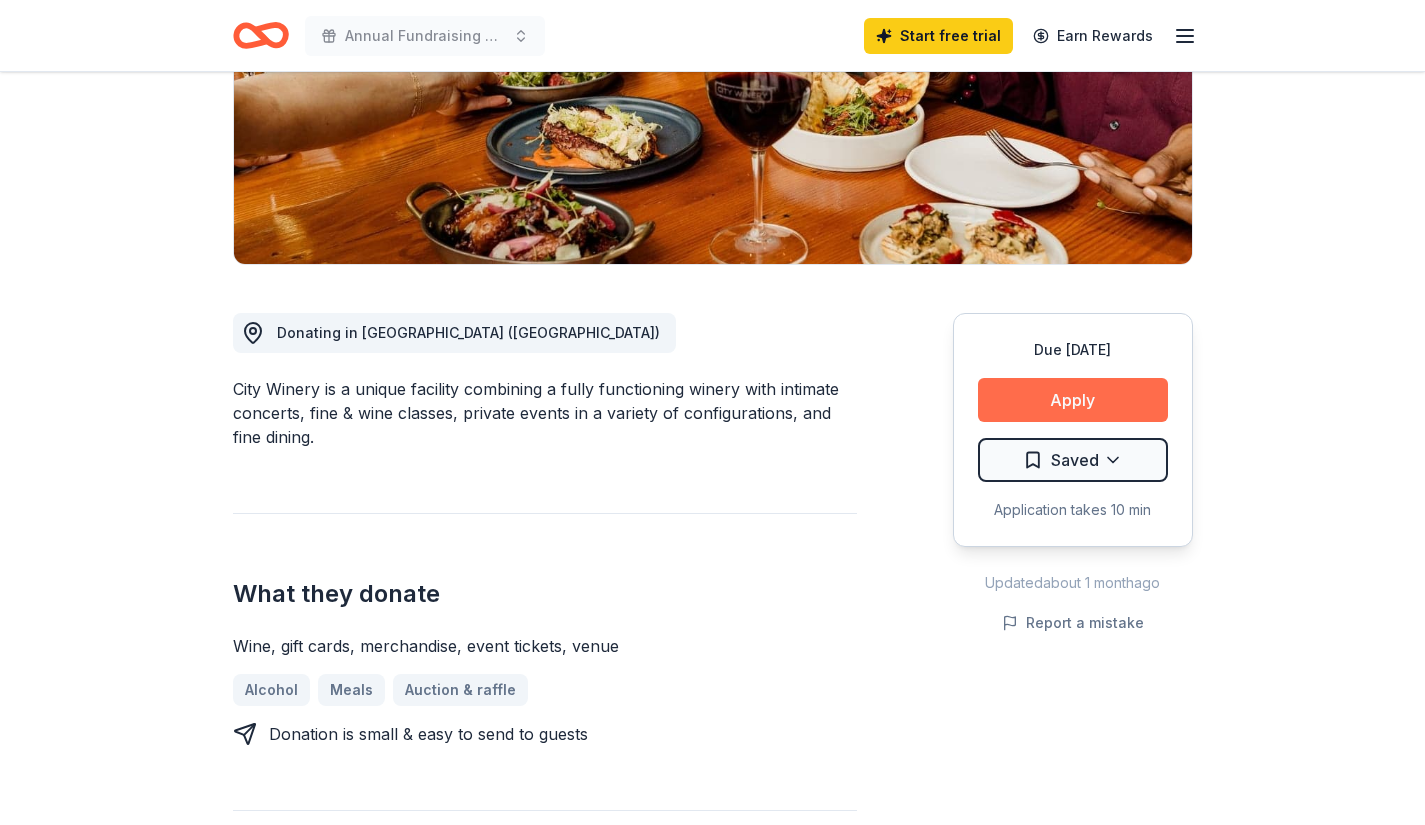 click on "Apply" at bounding box center (1073, 400) 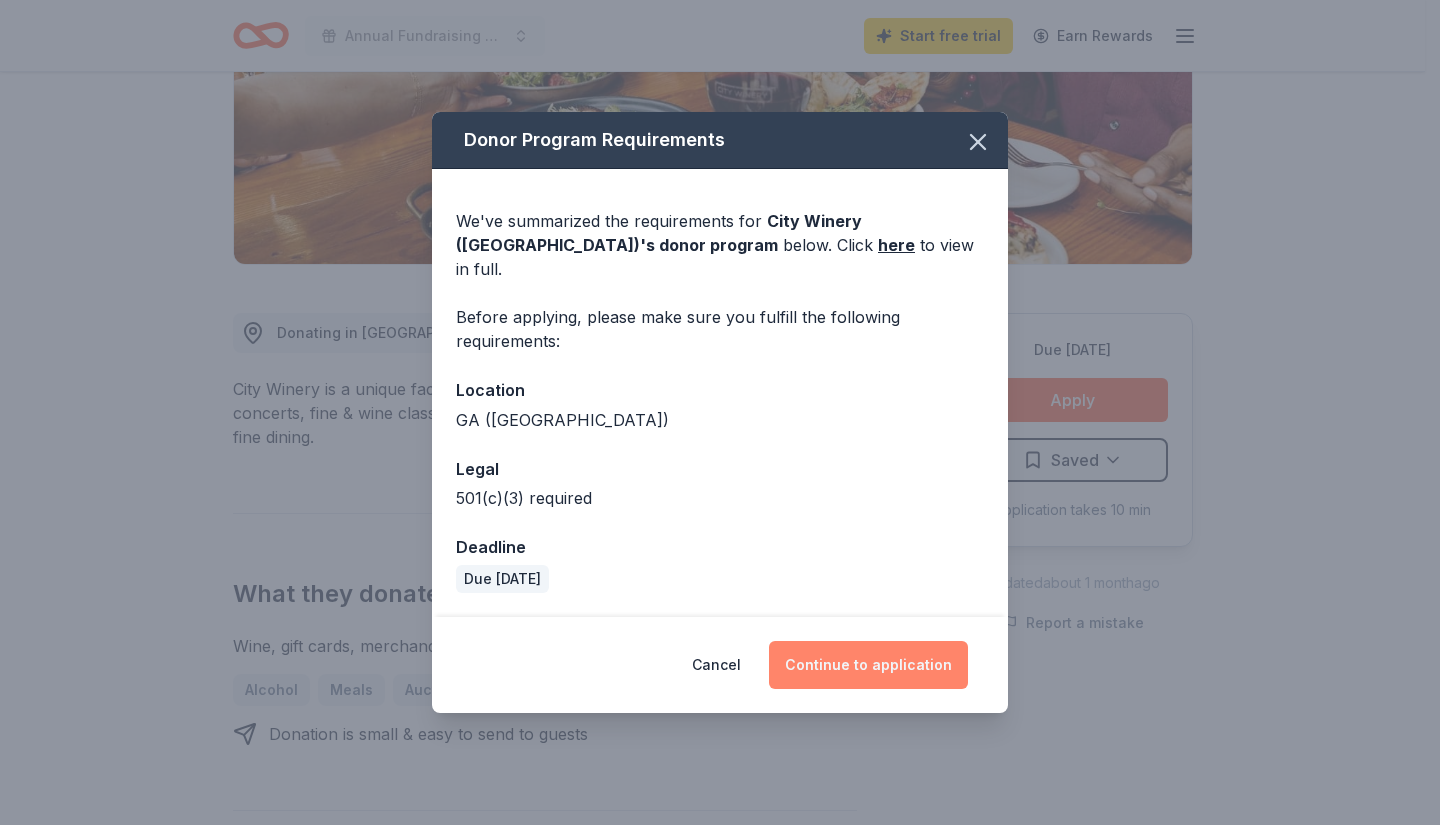 click on "Continue to application" at bounding box center [868, 665] 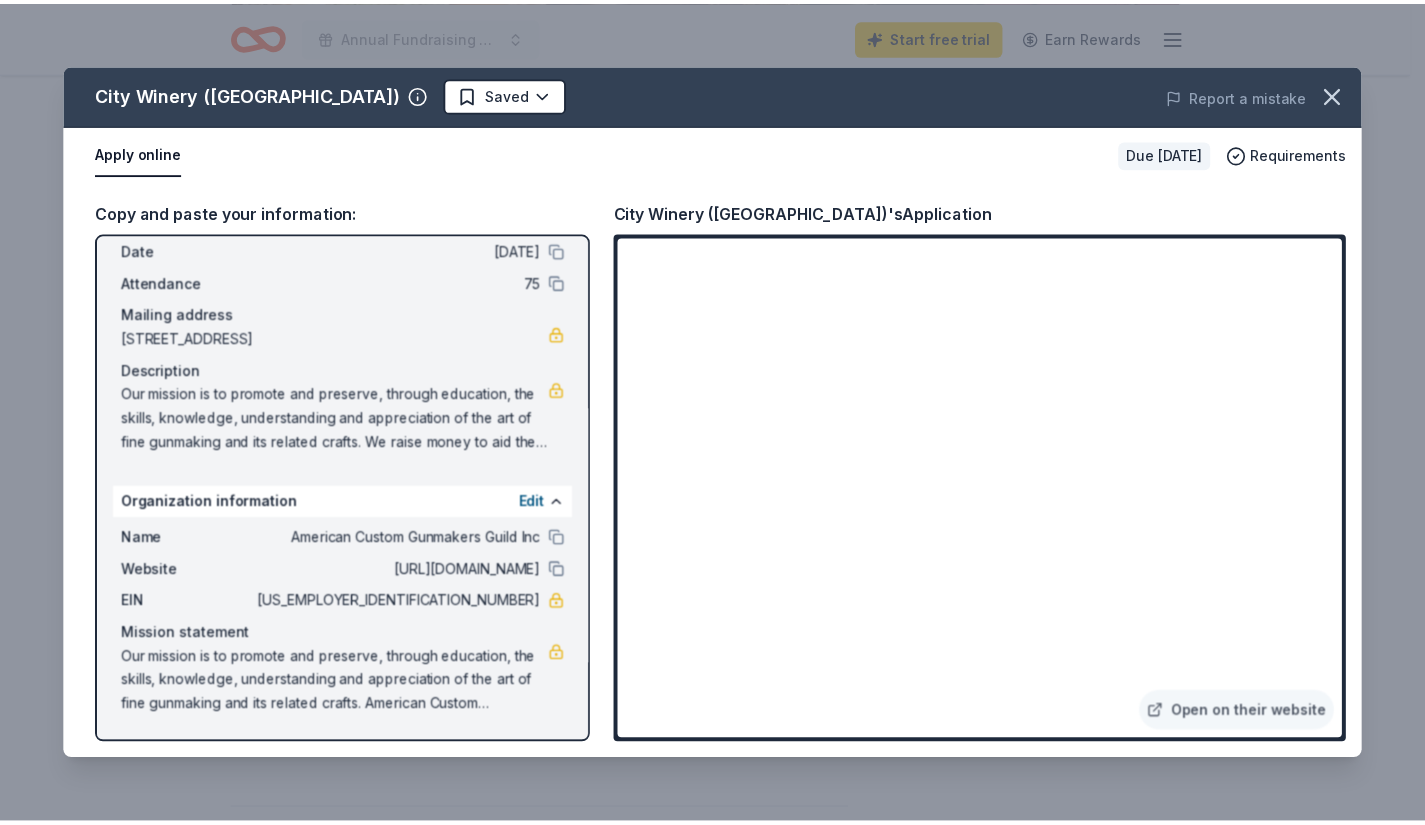 scroll, scrollTop: 82, scrollLeft: 0, axis: vertical 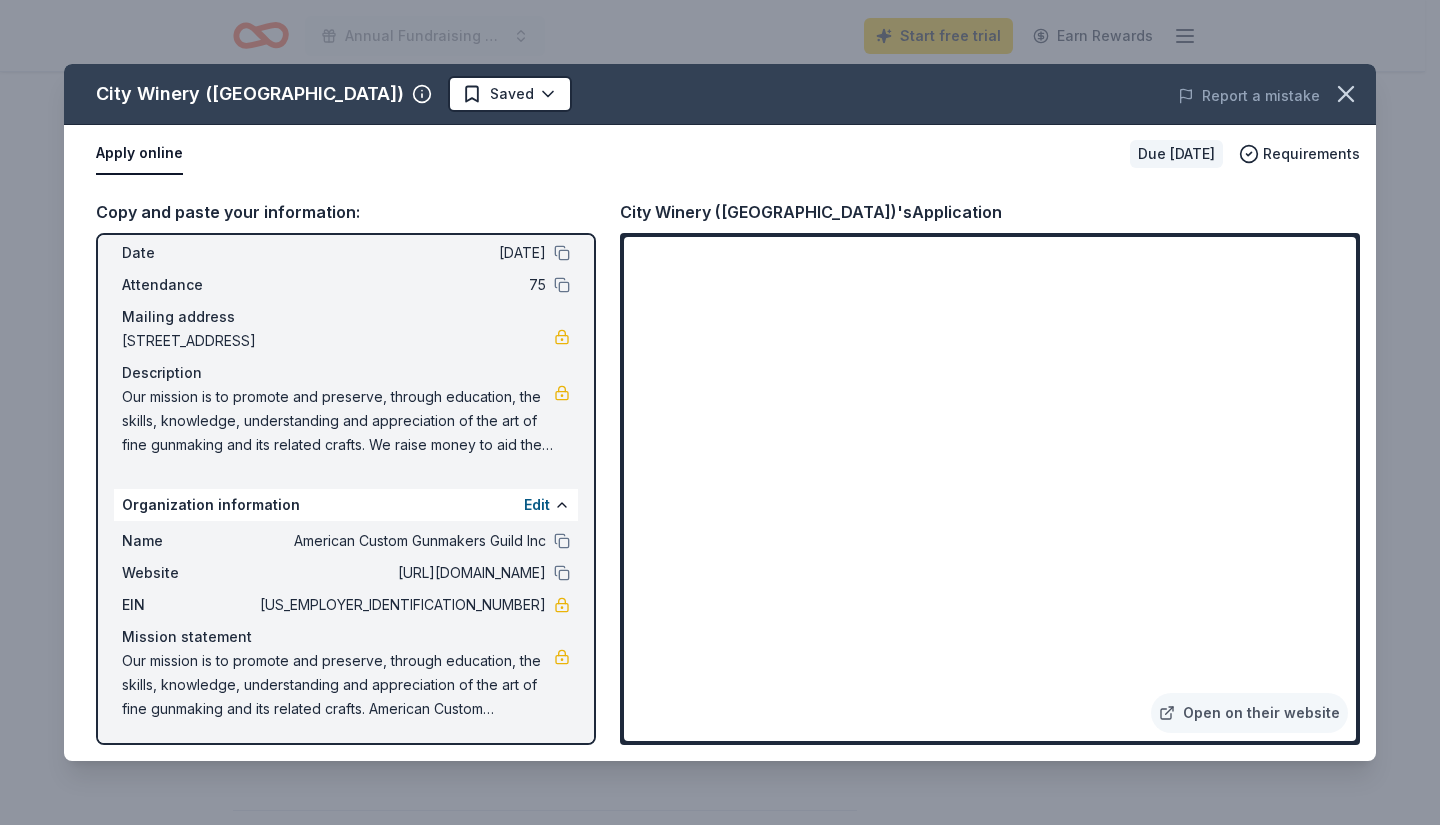 click on "Copy and paste your information: Event information Edit Name Annual Fundraising Banquet Date [DATE] Attendance 75 Mailing address [STREET_ADDRESS] Description Our mission is to promote and preserve, through education, the skills, knowledge, understanding and appreciation of the art of fine gunmaking and its related crafts.
We raise money to aid the coming generations of custom gunmakers and help them succeed in their chosen profession through financial aid and educational opportunities.  We provide scholarships and other grants to young men and women who seek a career in the art of fine gunmaking. Organization information Edit Name American Custom Gunmakers Guild Inc Website [URL][DOMAIN_NAME] EIN [US_EMPLOYER_IDENTIFICATION_NUMBER] Mission statement Our mission is to promote and preserve, through education, the skills, knowledge, understanding and appreciation of the art of fine gunmaking and its related crafts.
American Custom Gunmakers Guild Inc is a nonprofit organization. City Winery ([GEOGRAPHIC_DATA])'s" at bounding box center (720, 472) 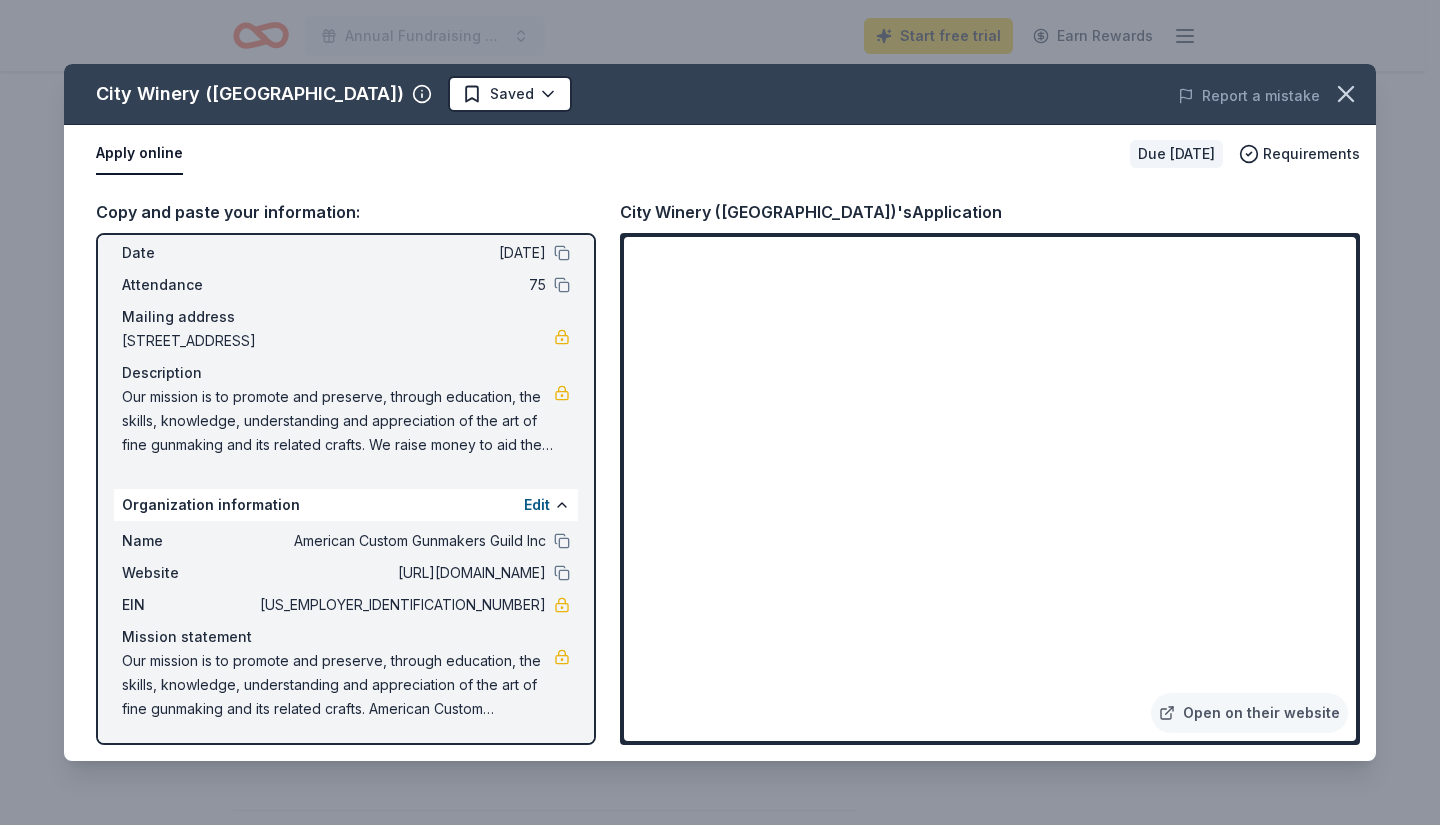 drag, startPoint x: 452, startPoint y: 598, endPoint x: 524, endPoint y: 604, distance: 72.249565 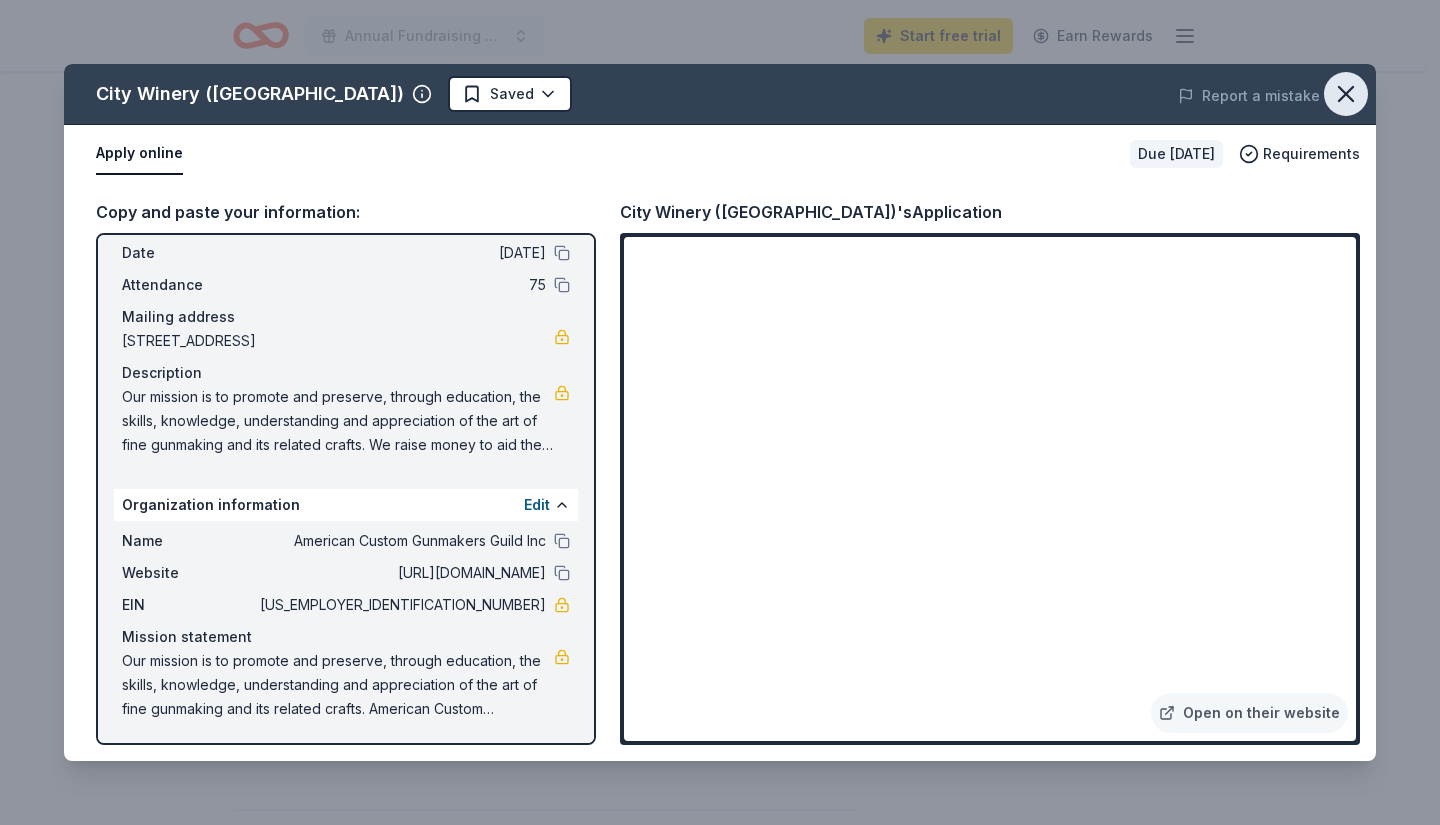 click 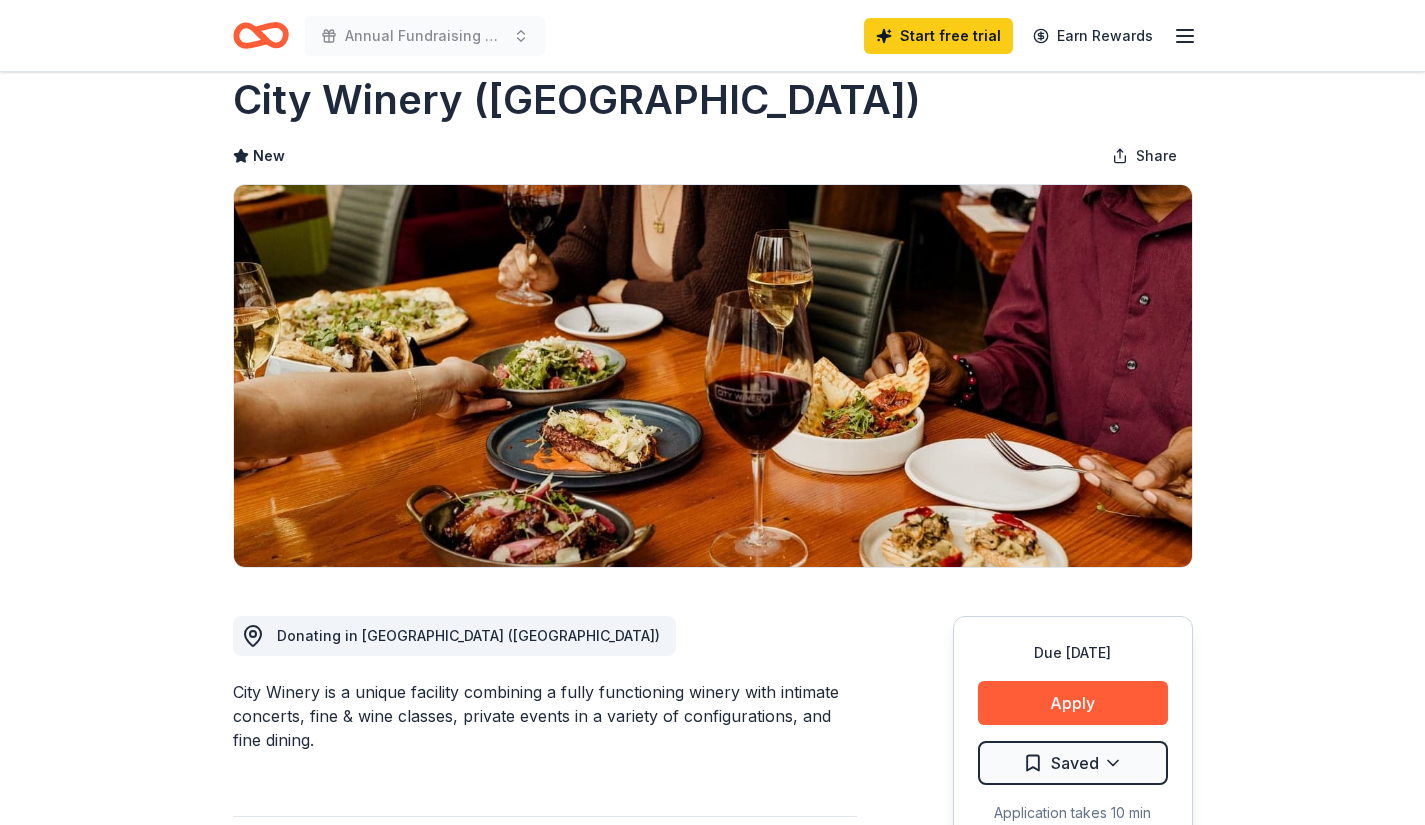 scroll, scrollTop: 0, scrollLeft: 0, axis: both 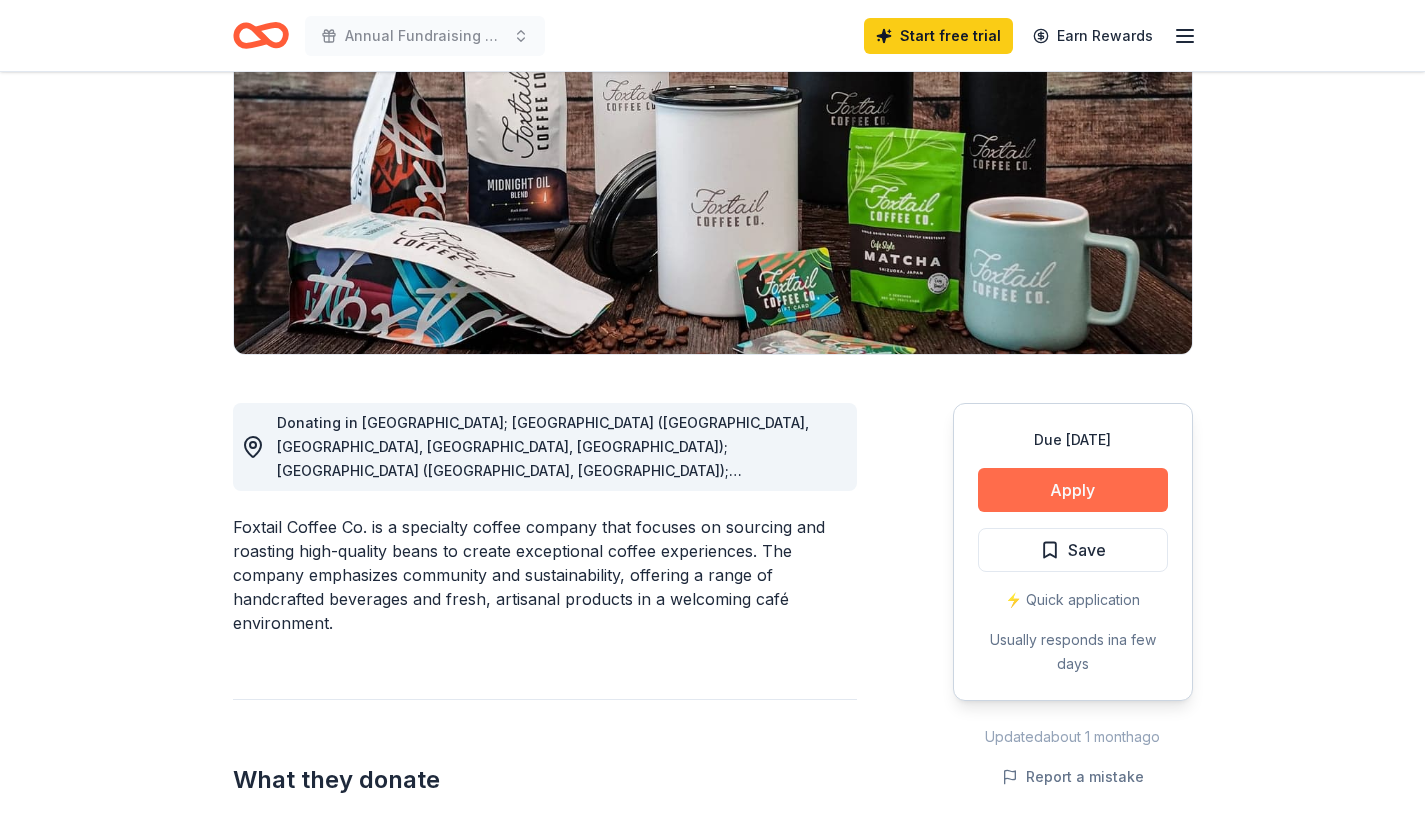 click on "Apply" at bounding box center (1073, 490) 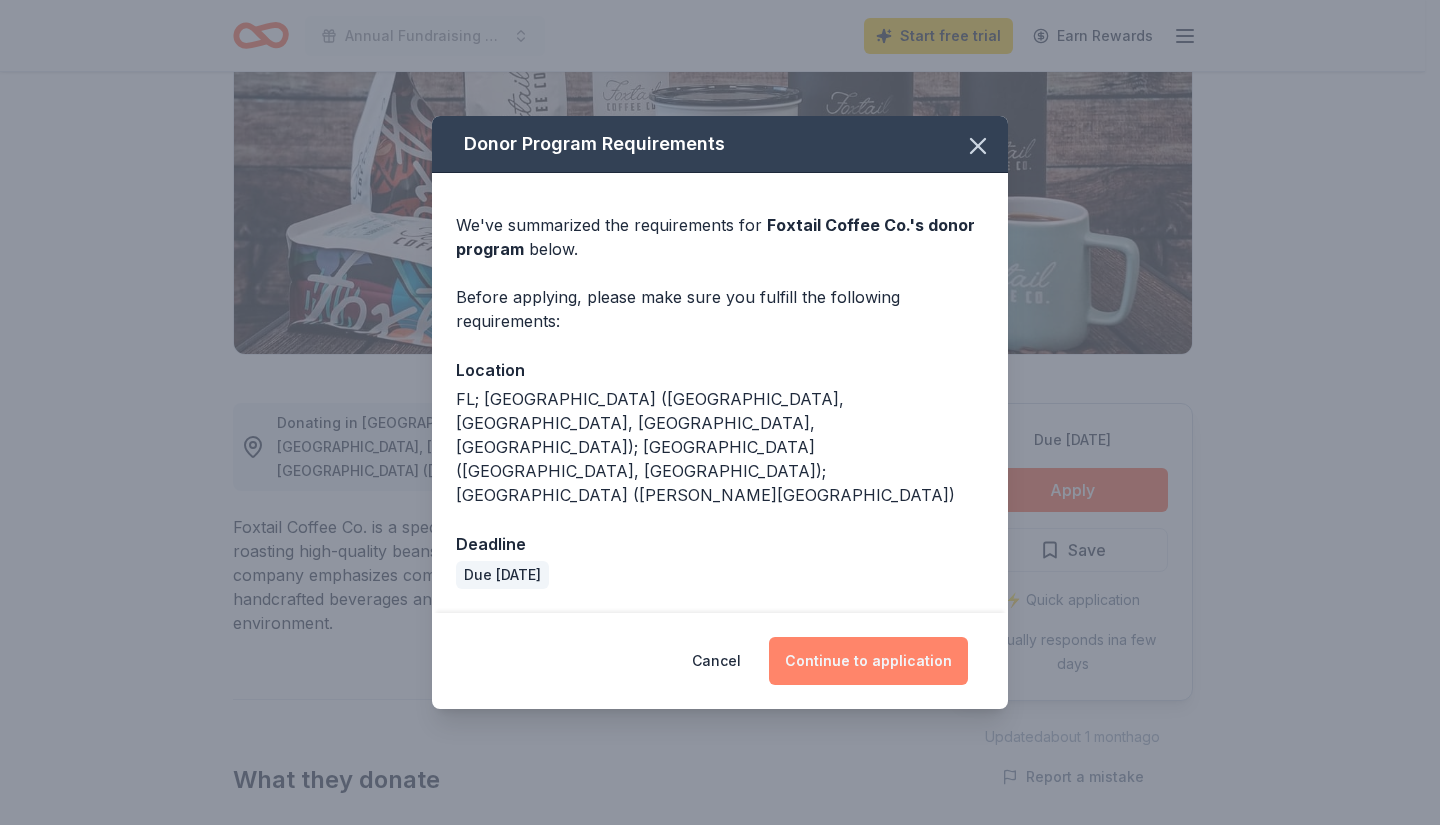 click on "Continue to application" at bounding box center (868, 661) 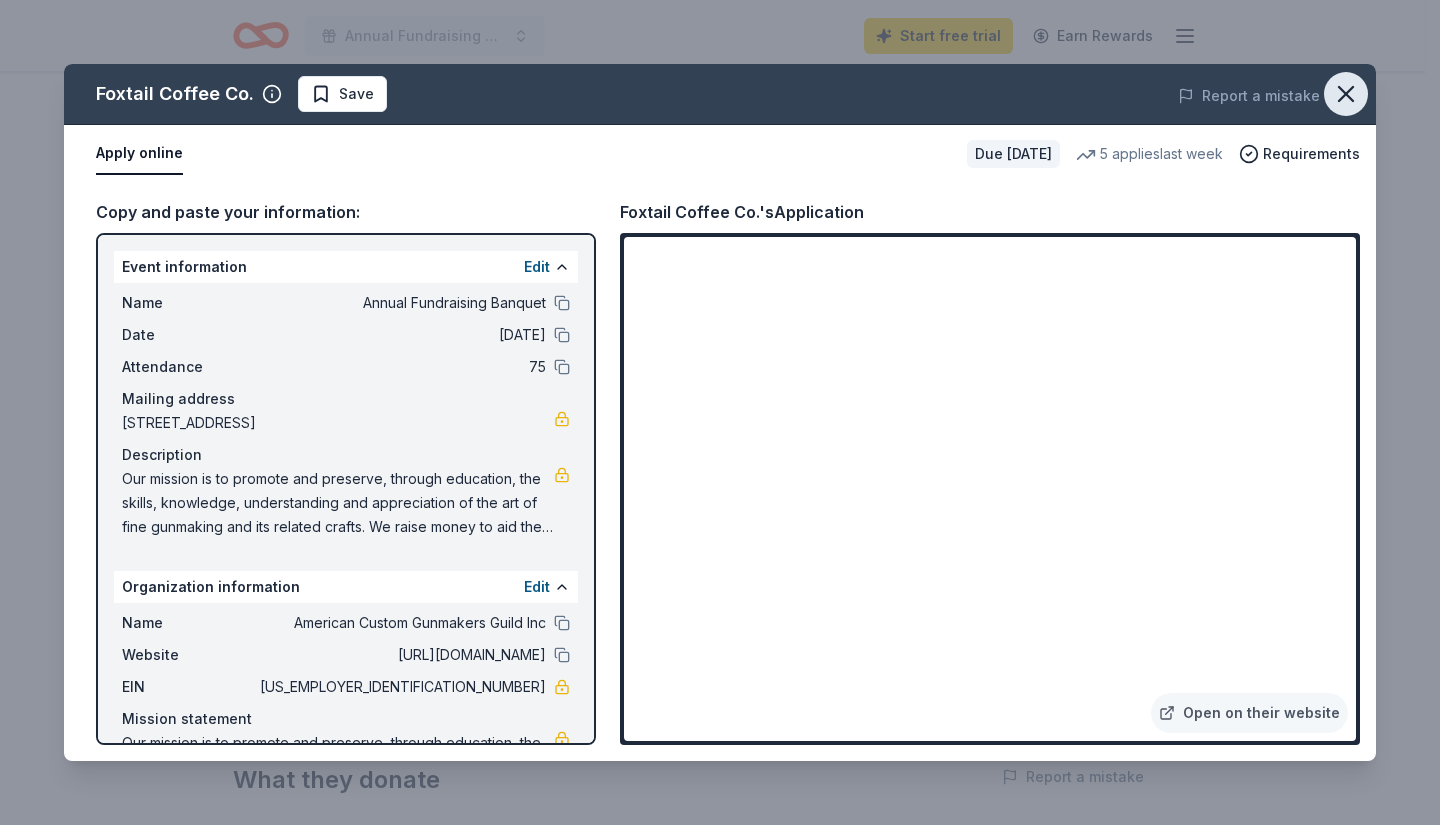 click 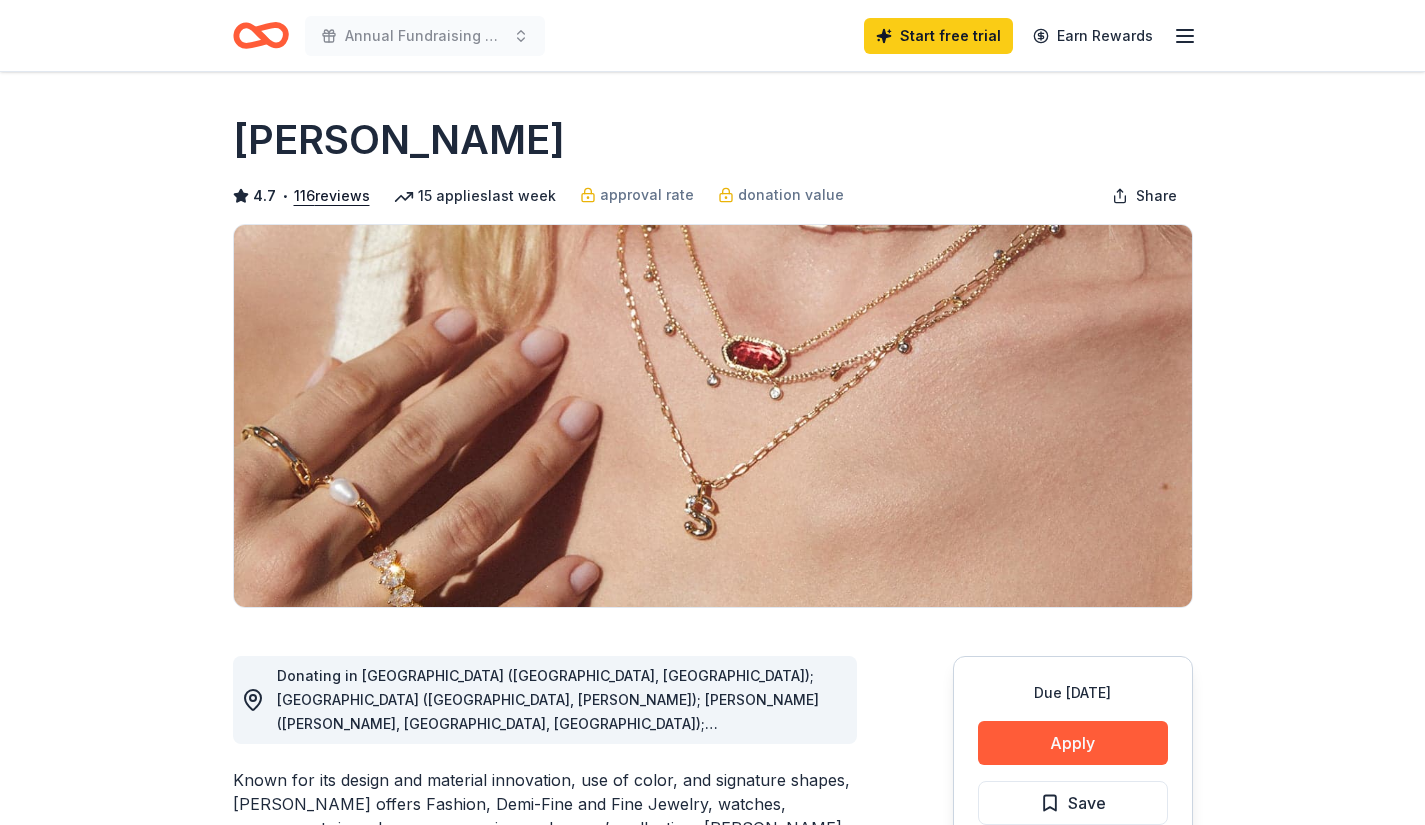 scroll, scrollTop: 0, scrollLeft: 0, axis: both 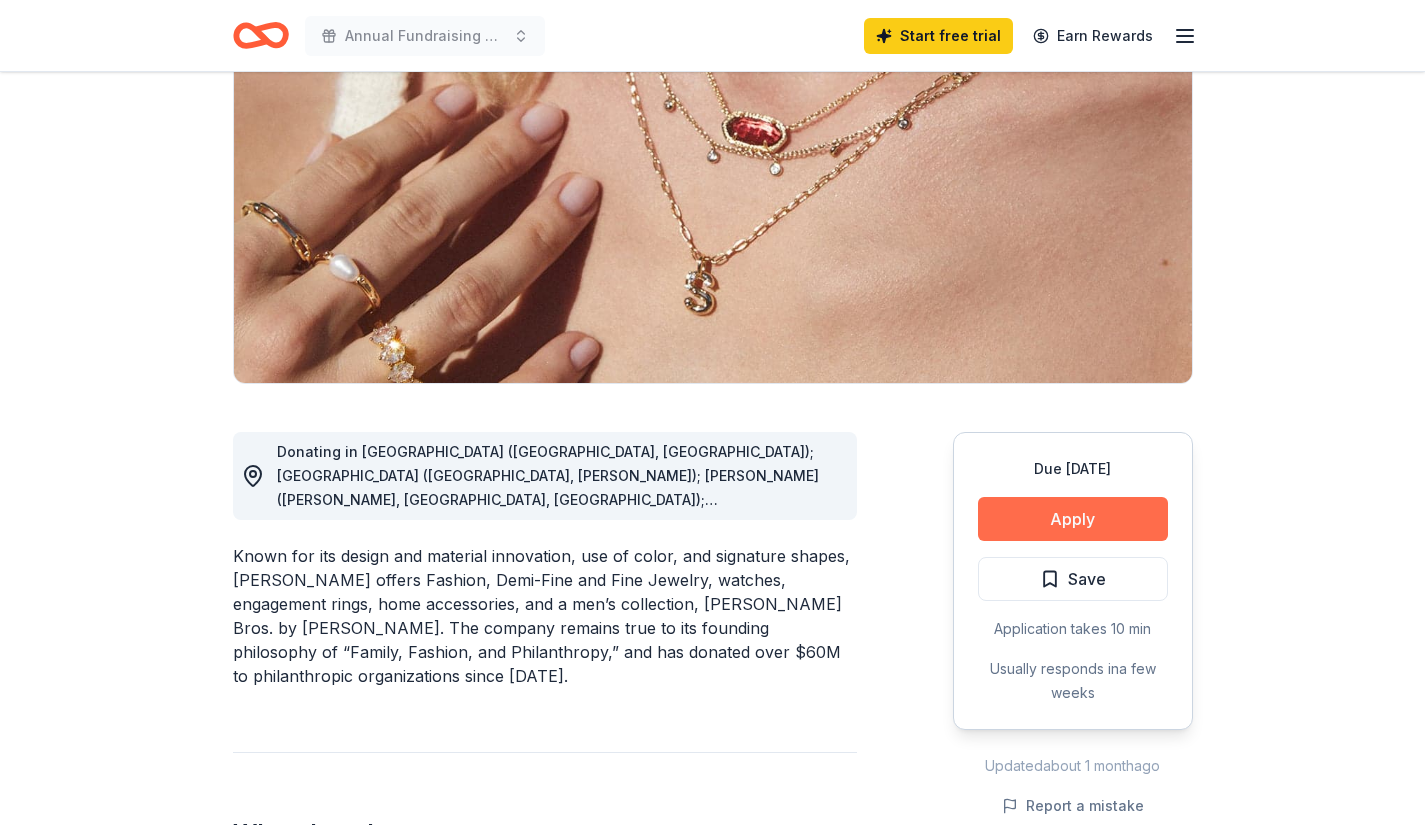 click on "Apply" at bounding box center [1073, 519] 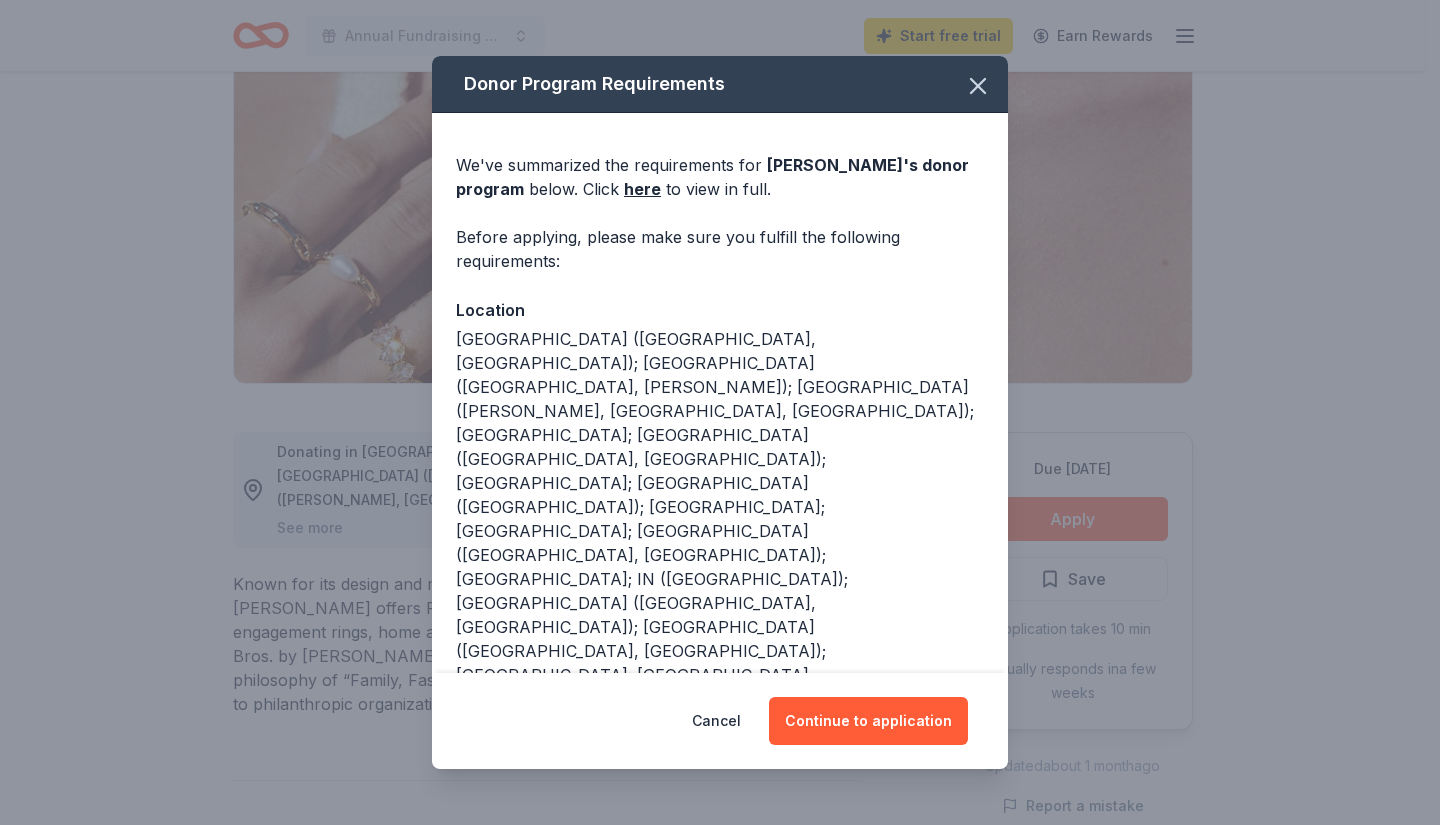 scroll, scrollTop: 161, scrollLeft: 0, axis: vertical 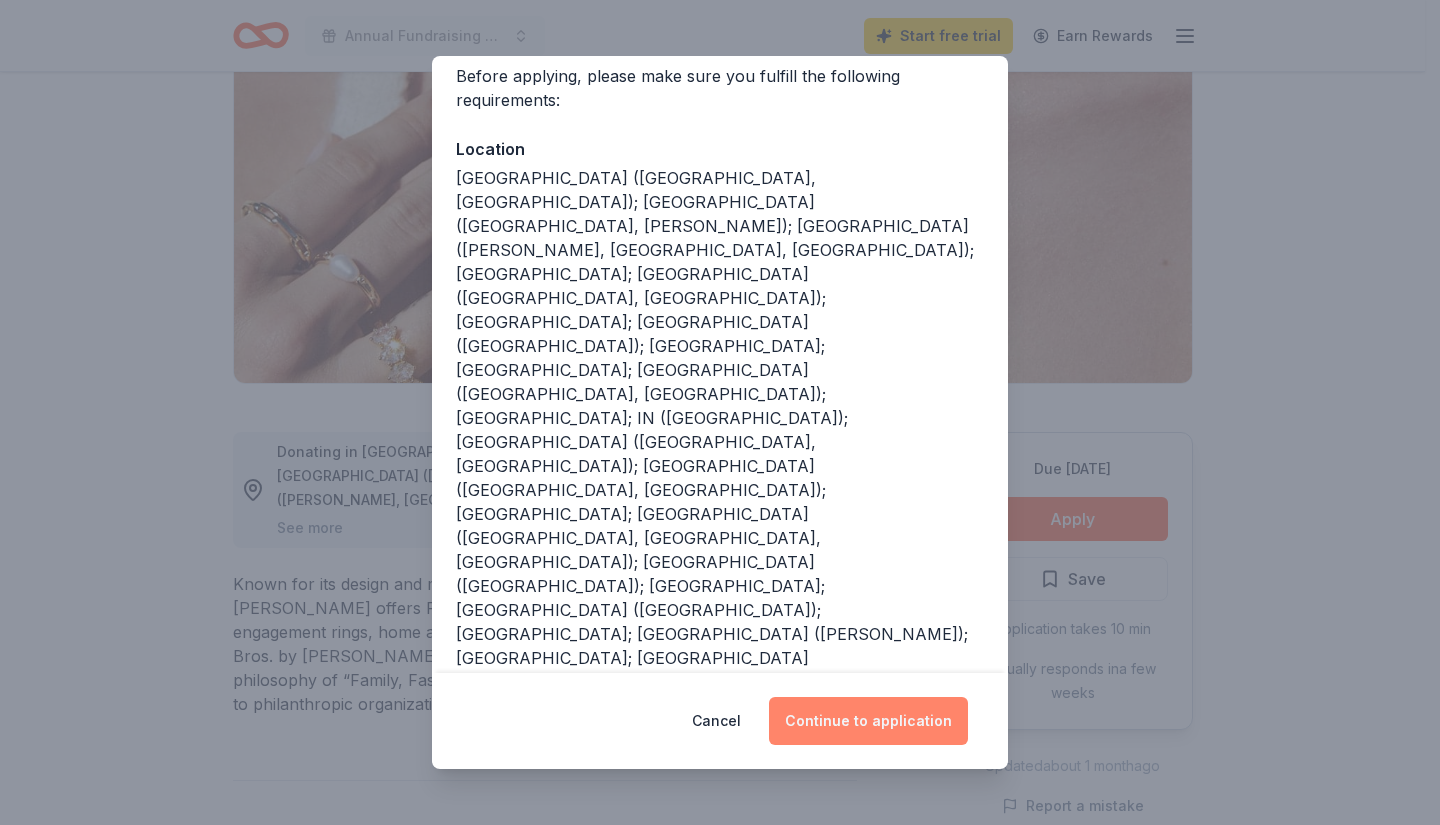 click on "Continue to application" at bounding box center [868, 721] 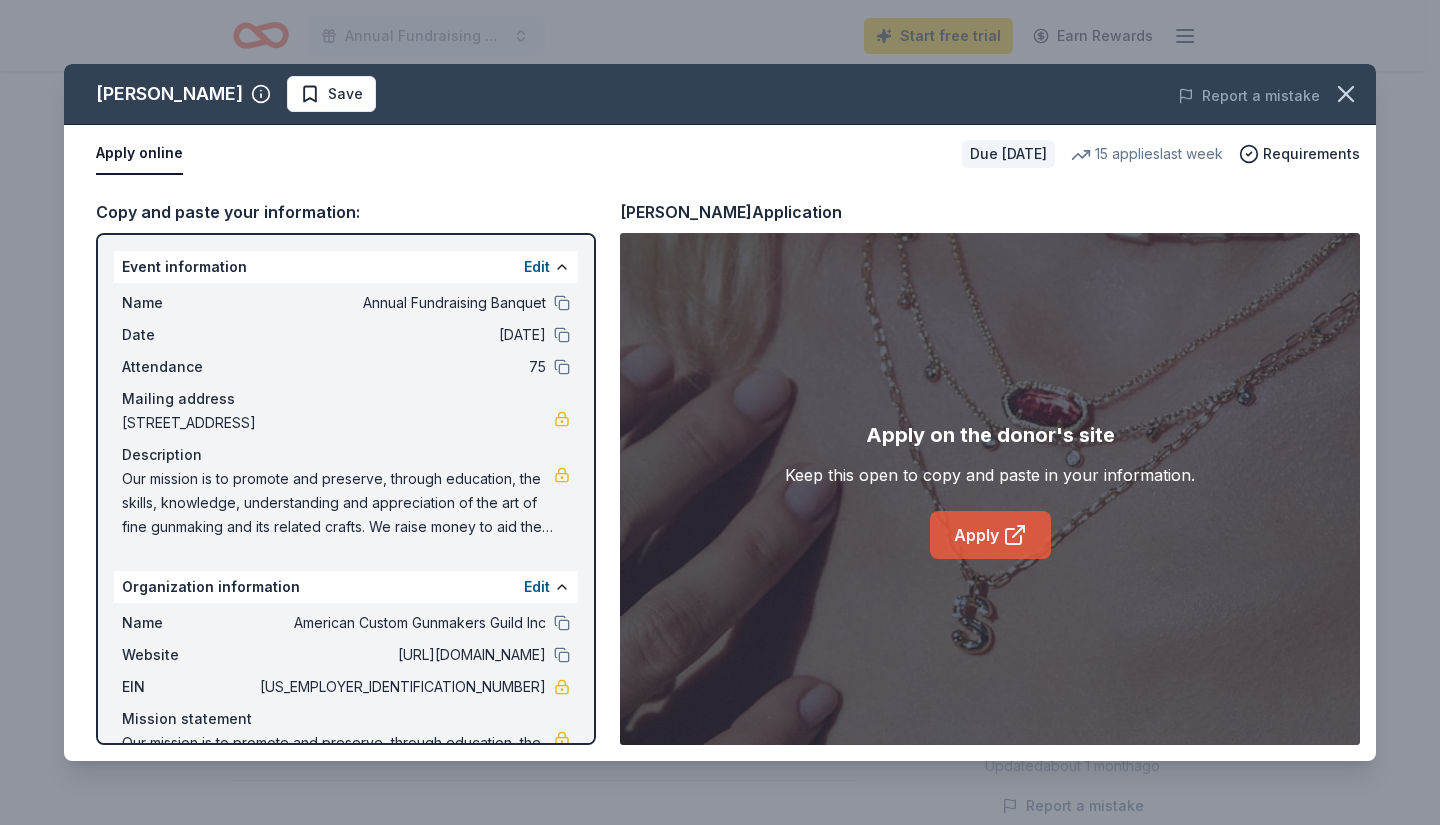 click on "Apply" at bounding box center [990, 535] 